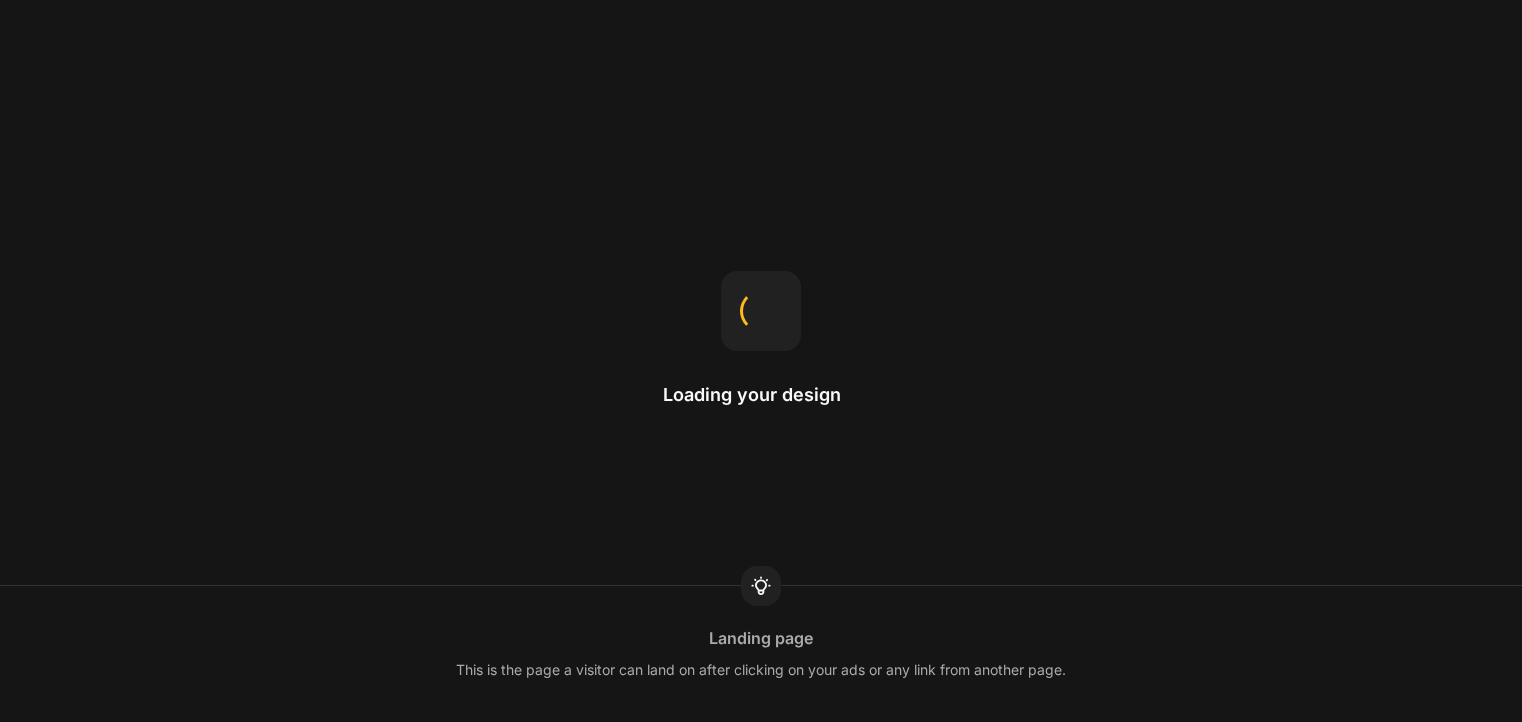 scroll, scrollTop: 0, scrollLeft: 0, axis: both 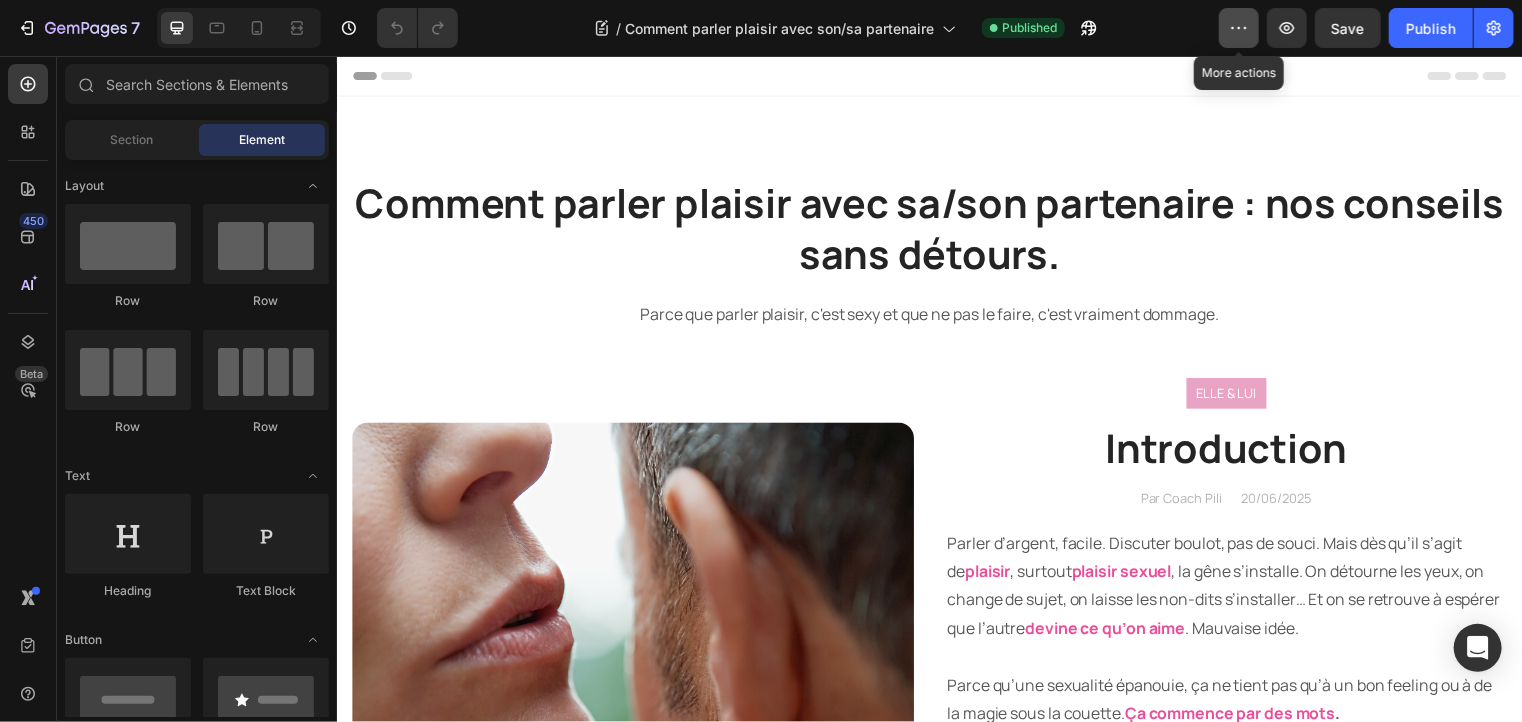 click 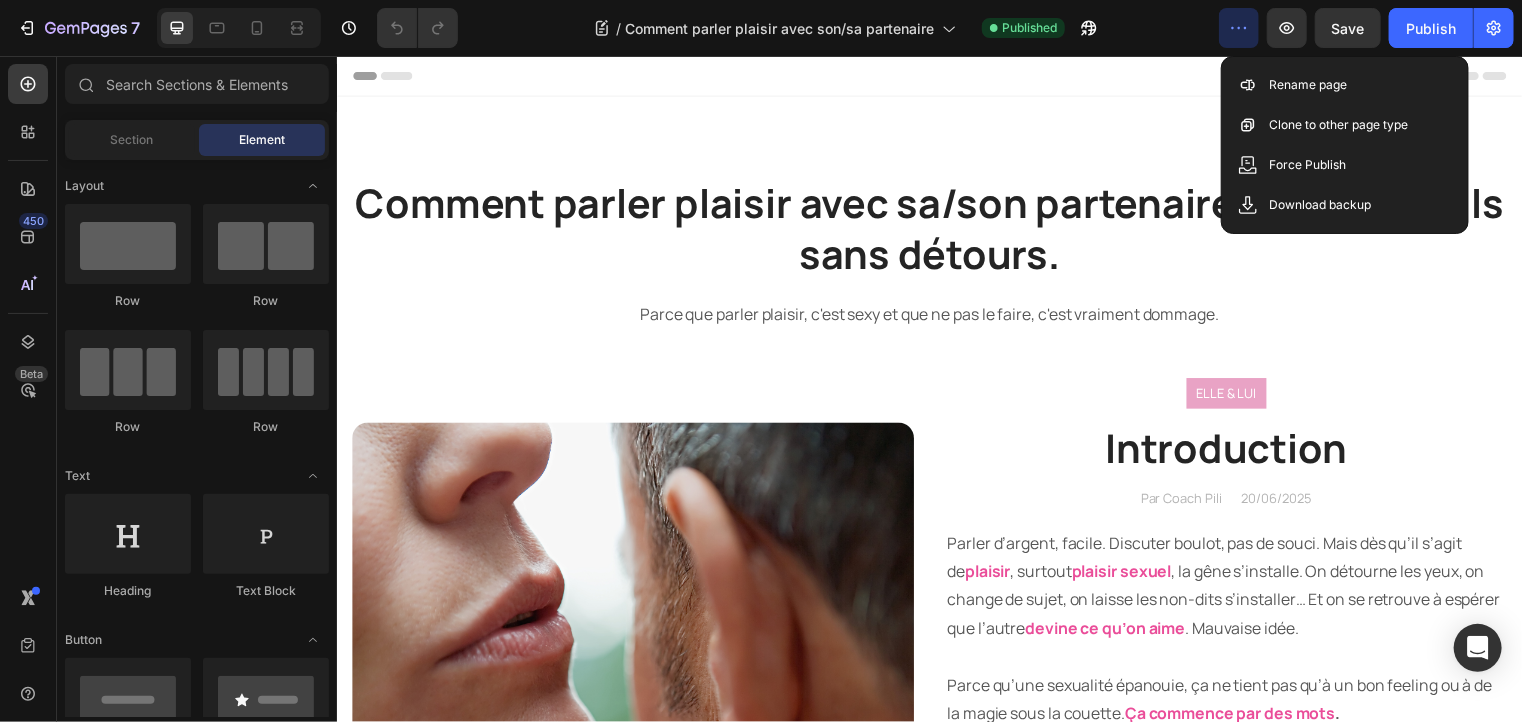click 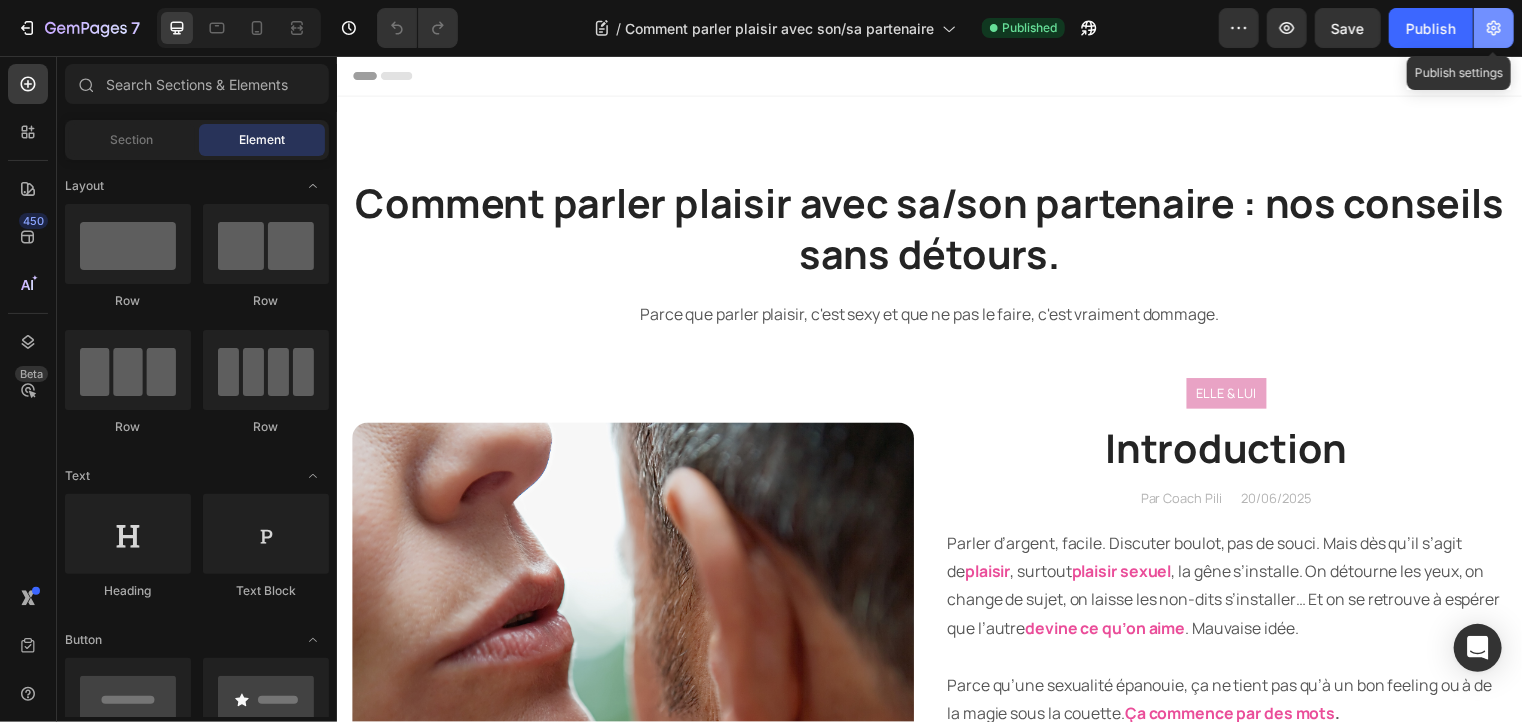 click 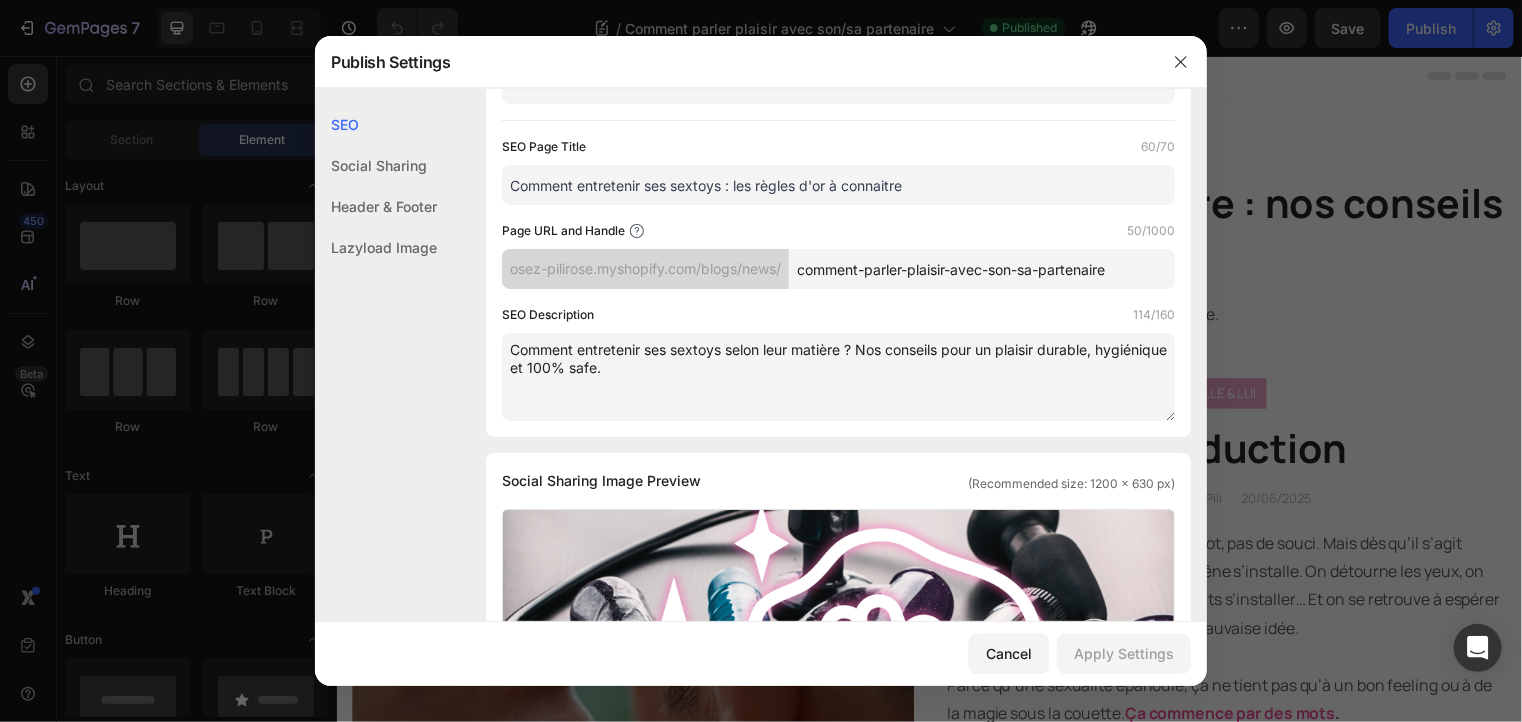 scroll, scrollTop: 0, scrollLeft: 0, axis: both 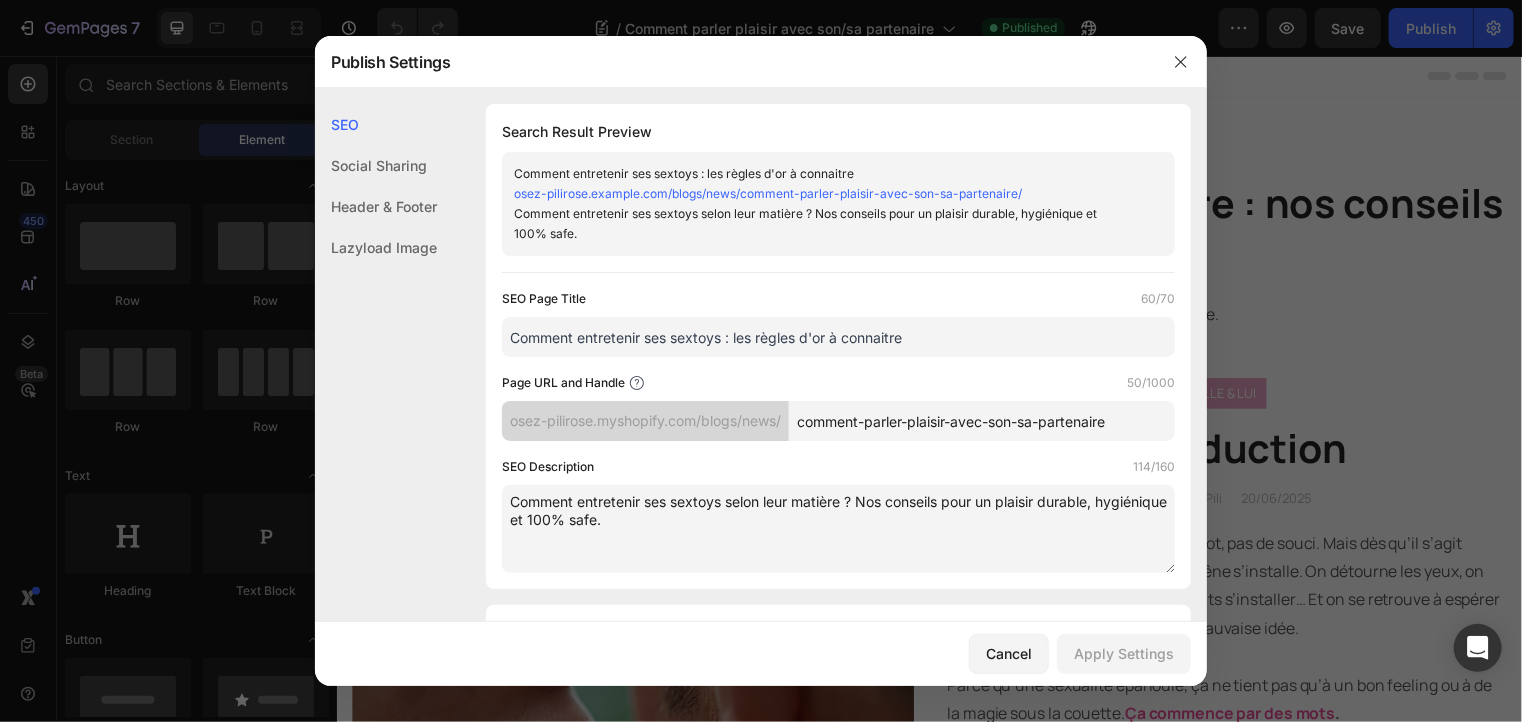 click at bounding box center (761, 361) 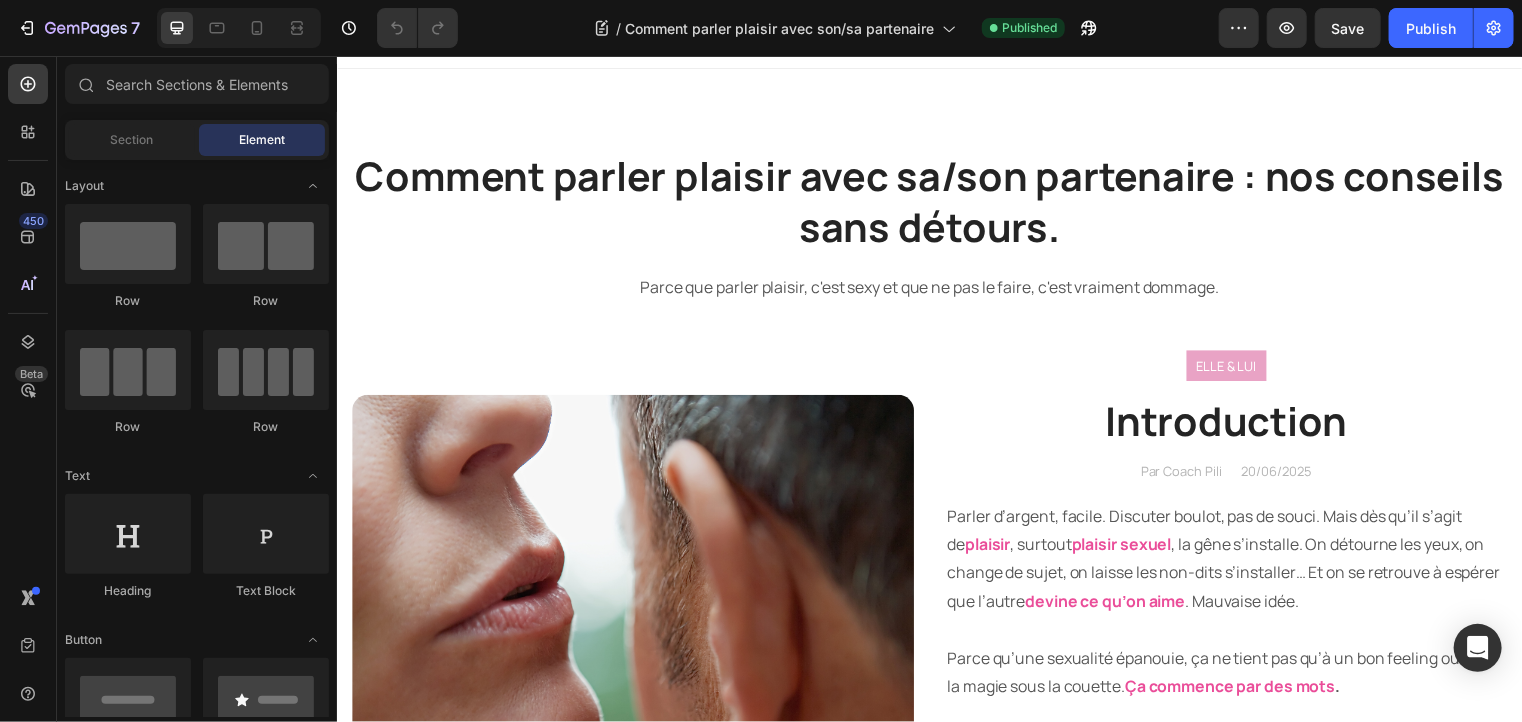 scroll, scrollTop: 0, scrollLeft: 0, axis: both 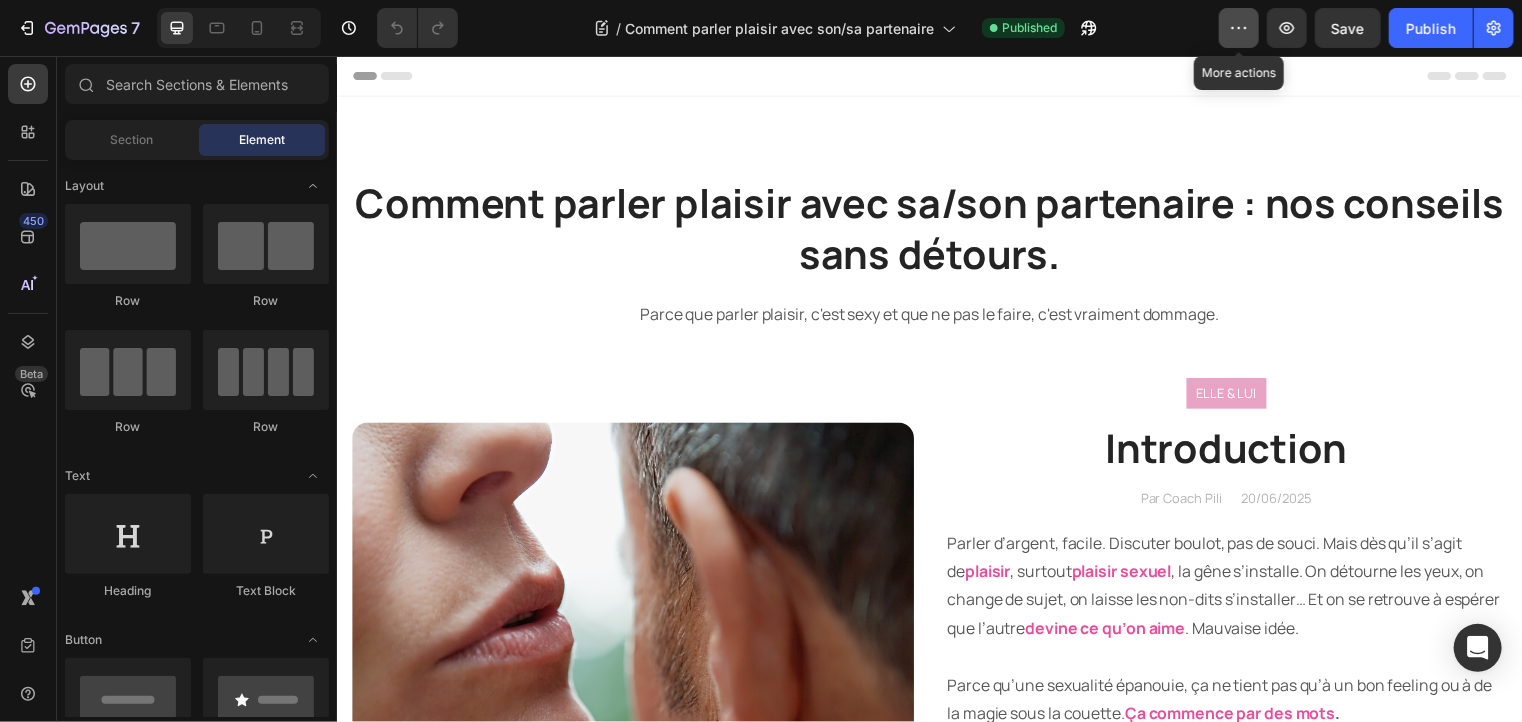 click 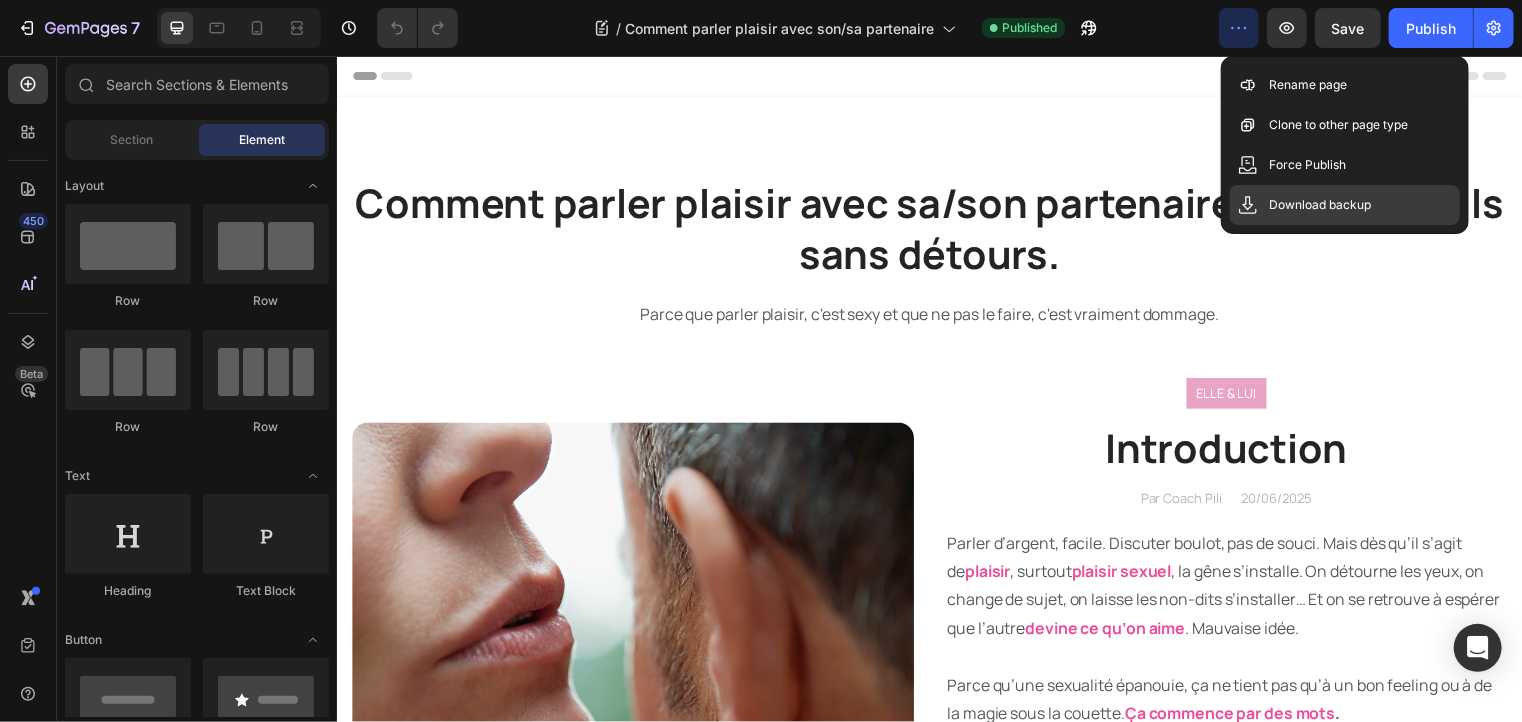 click on "Download backup" at bounding box center [1321, 205] 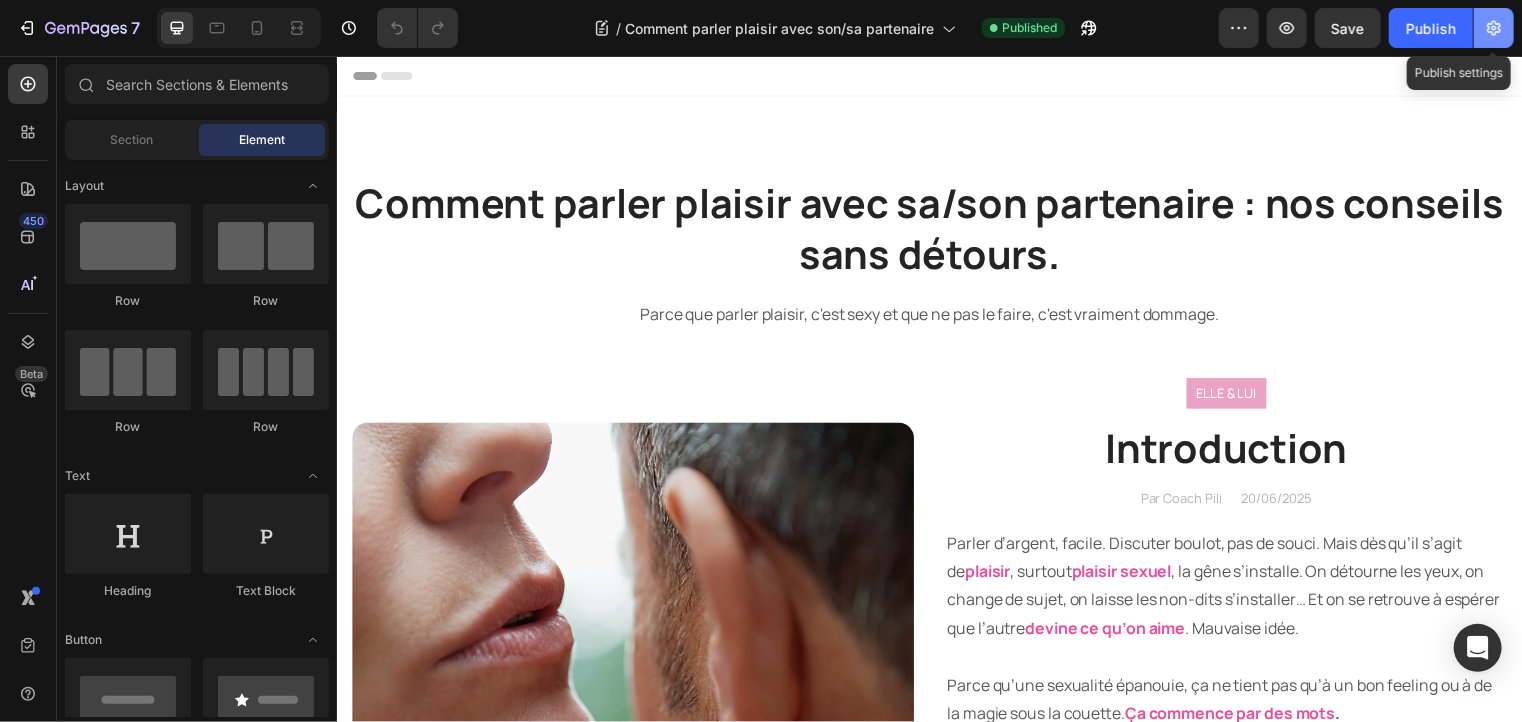 click 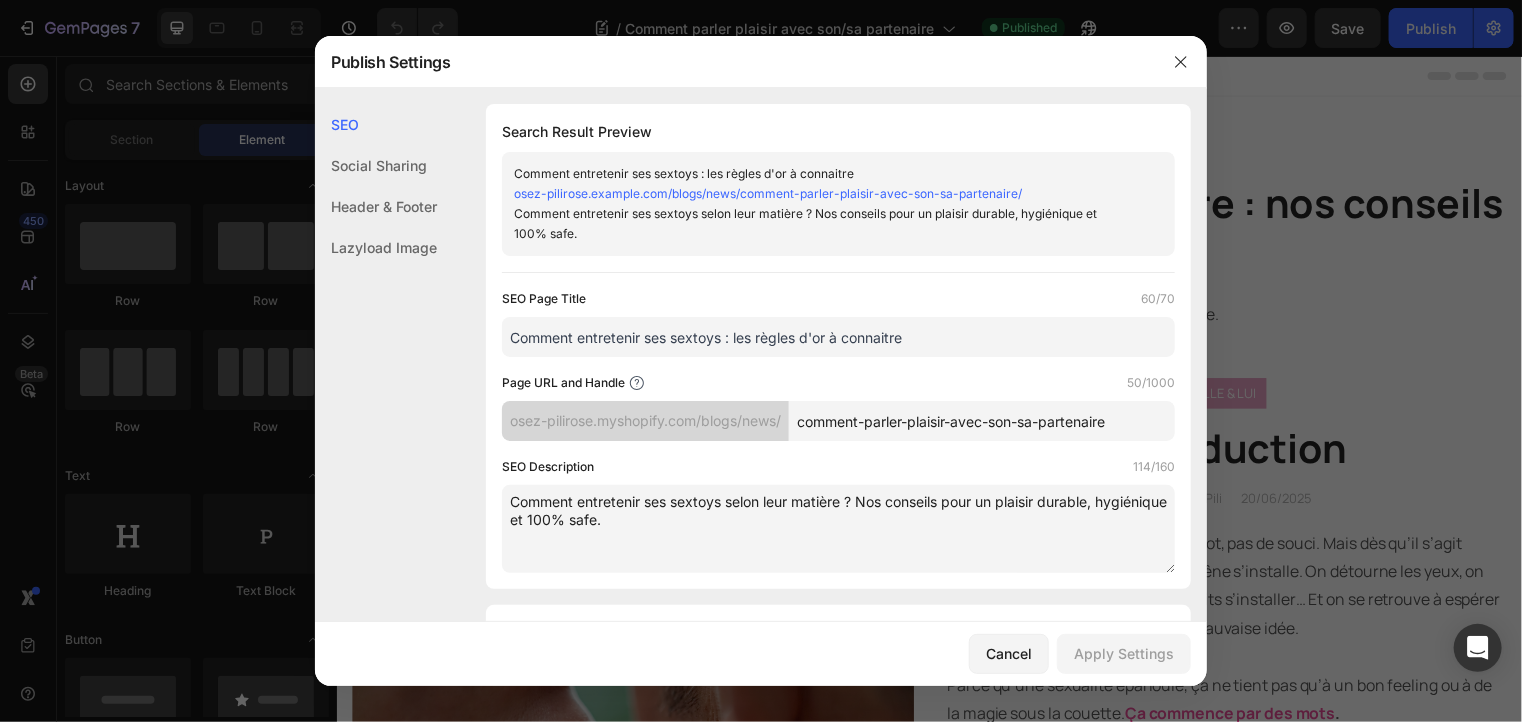 click at bounding box center [761, 361] 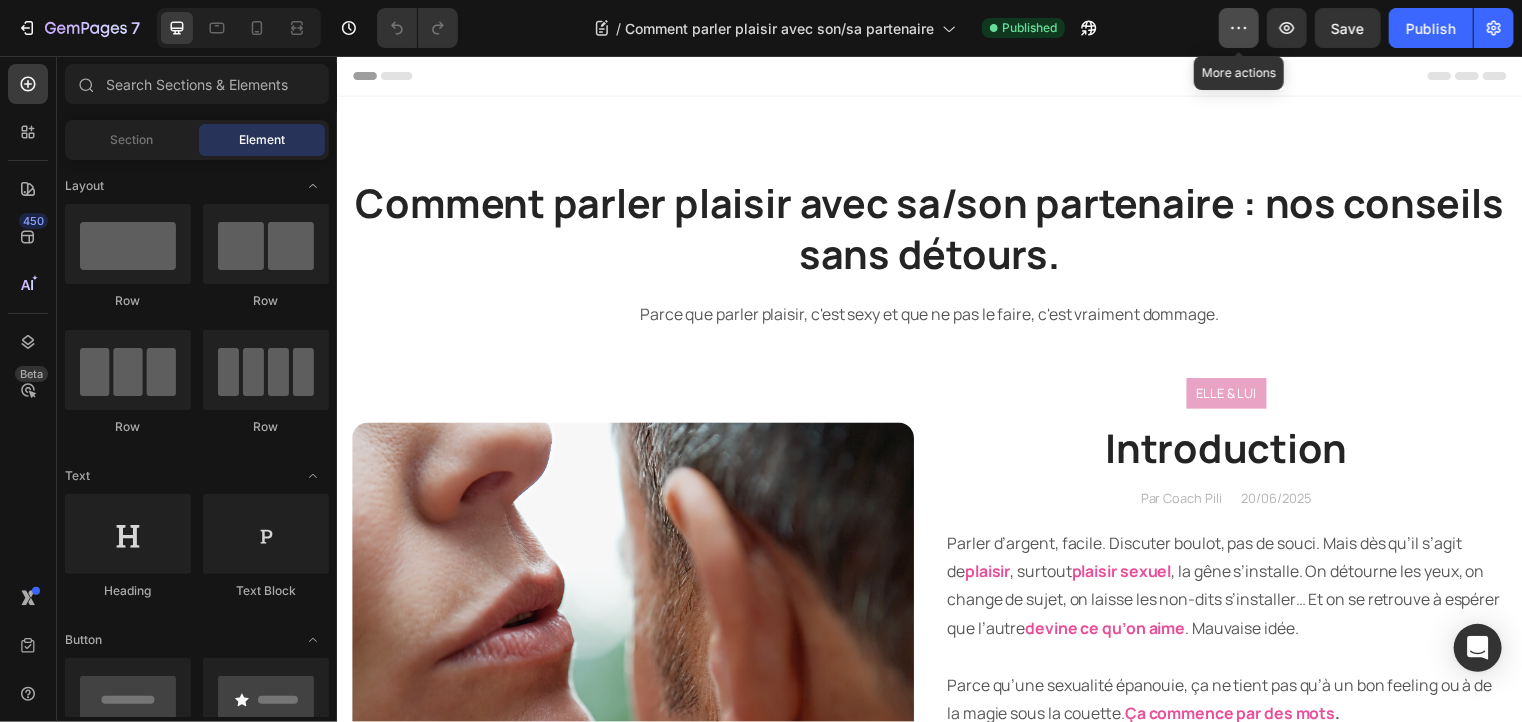 click 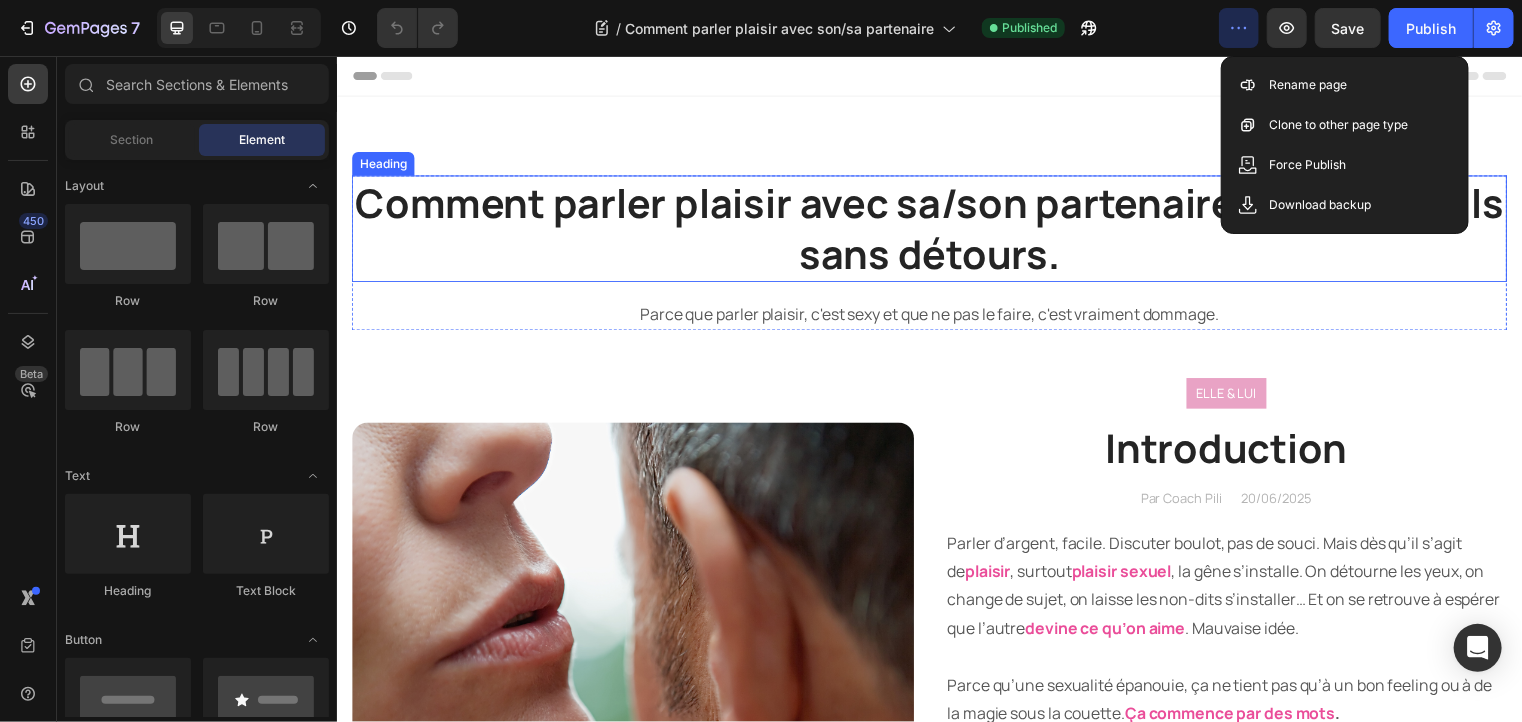 click on "Comment parler plaisir avec sa/son partenaire : nos conseils sans détours." at bounding box center [936, 231] 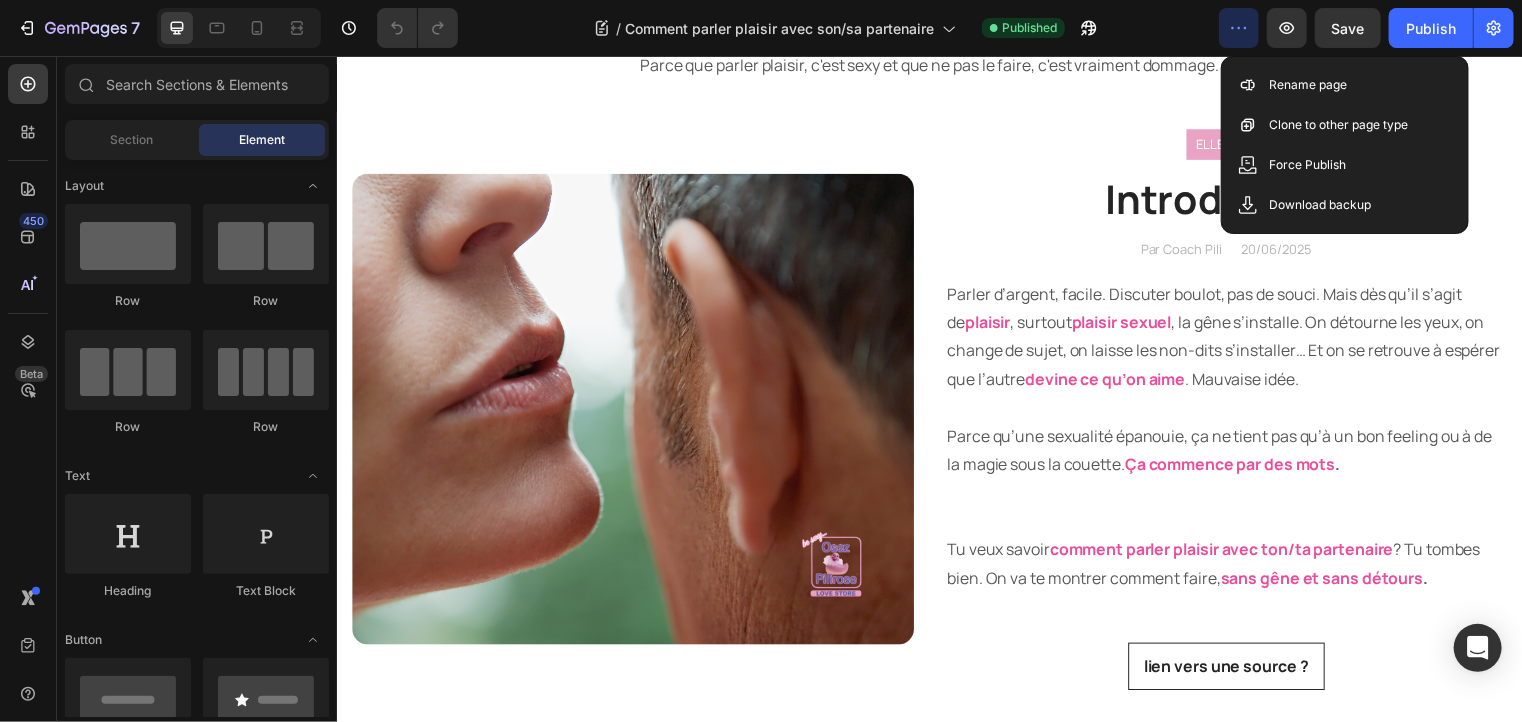 scroll, scrollTop: 236, scrollLeft: 0, axis: vertical 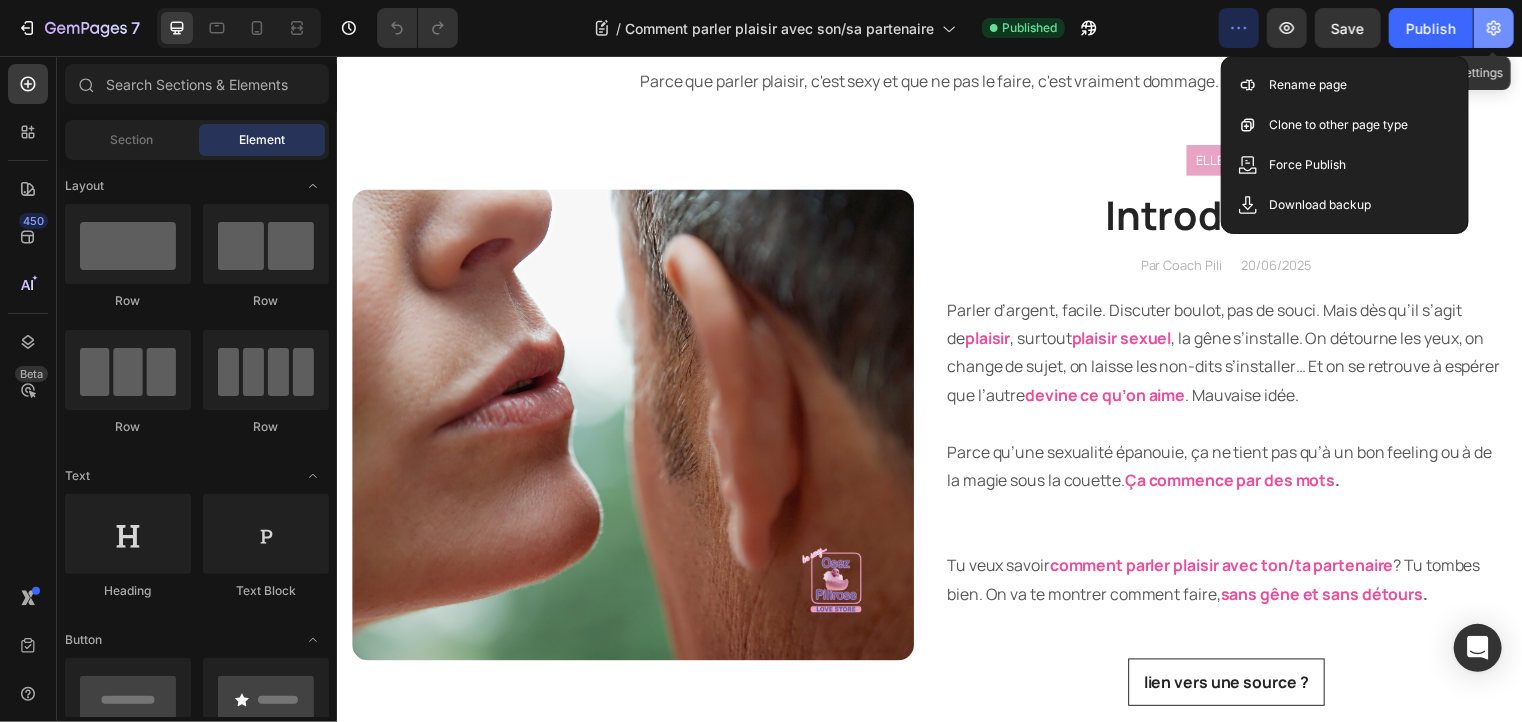 click 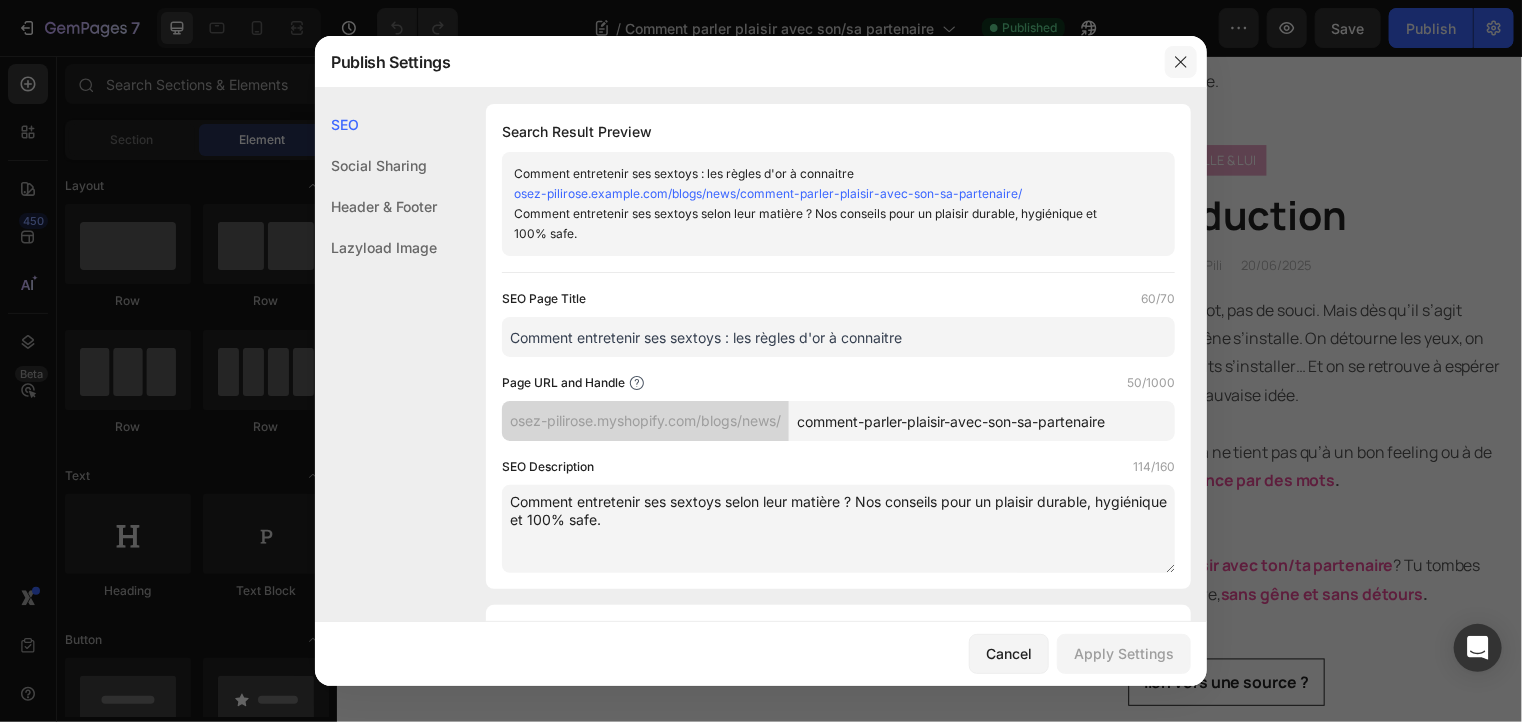 click 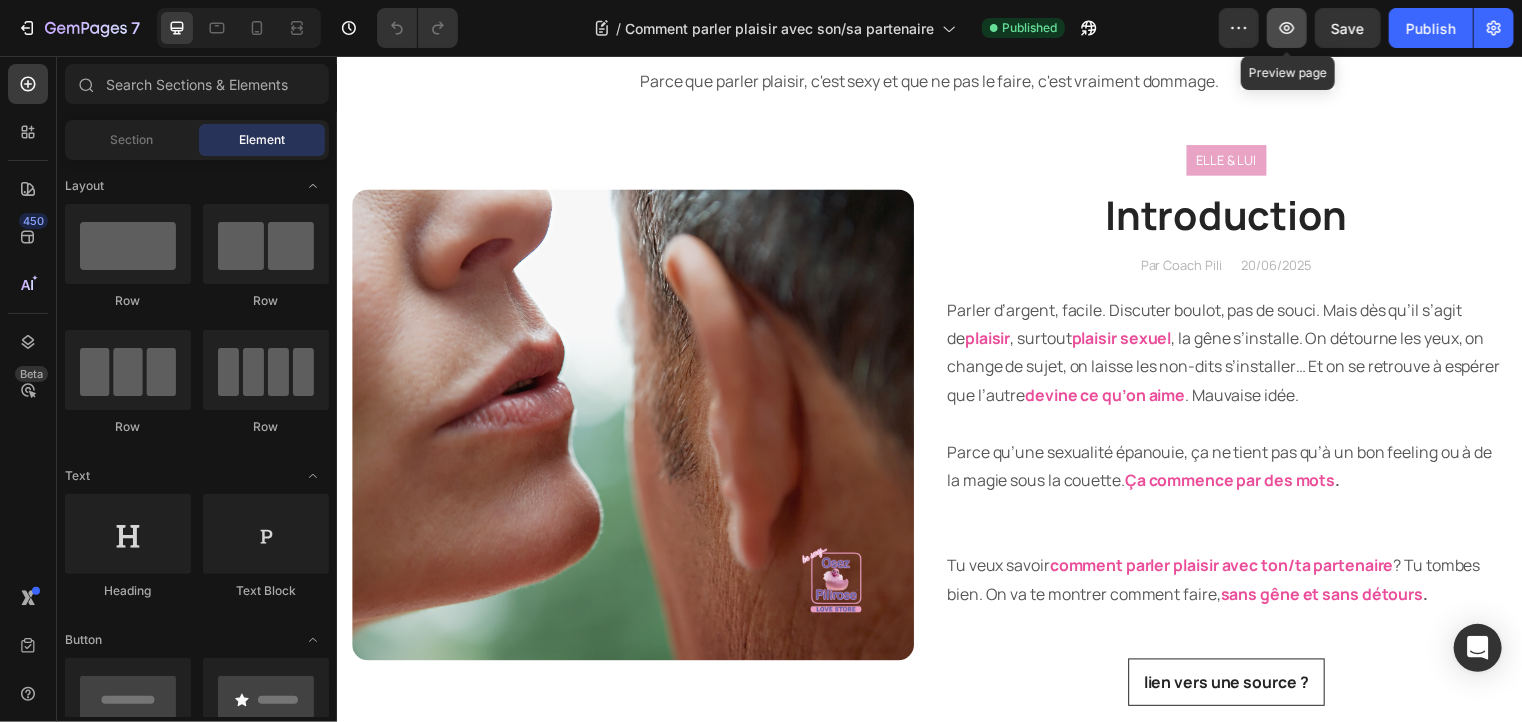 click 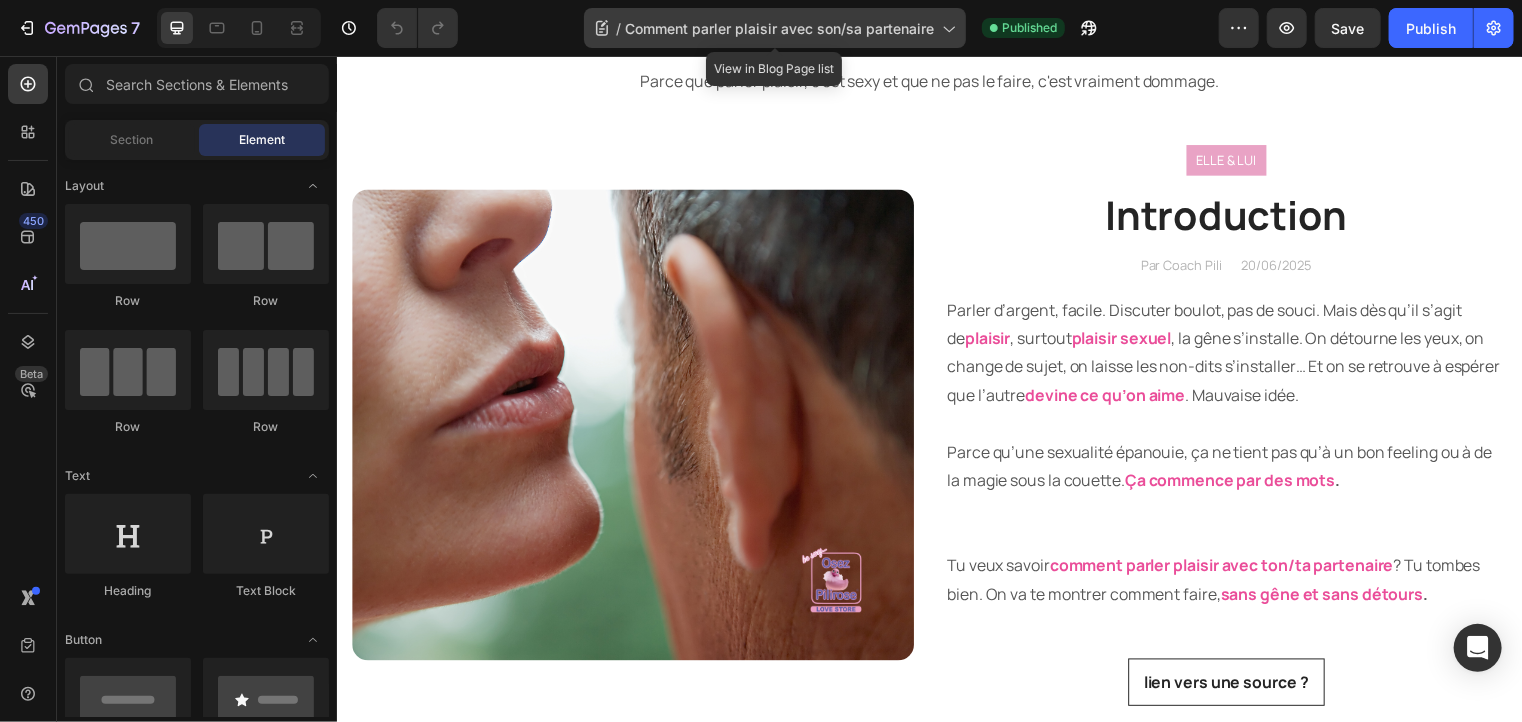 click 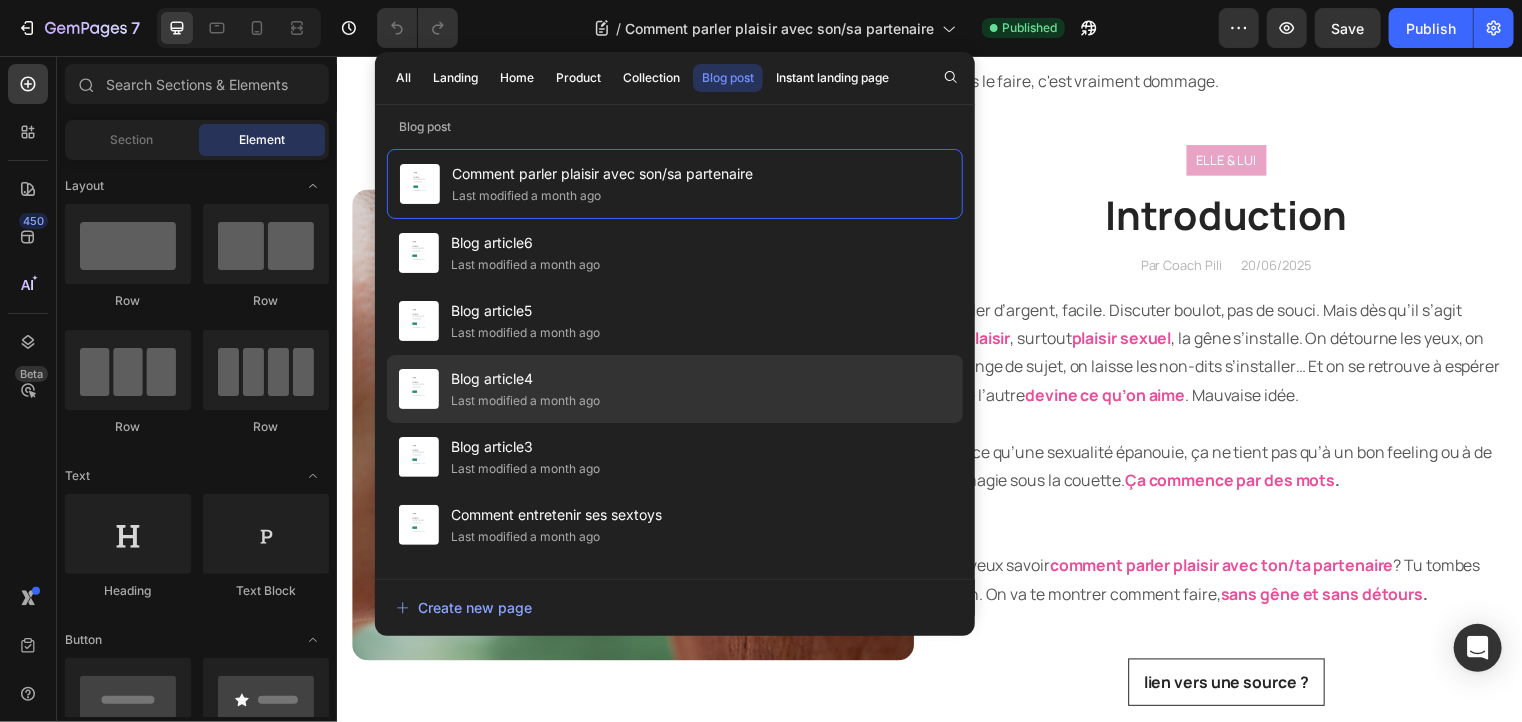 scroll, scrollTop: 55, scrollLeft: 0, axis: vertical 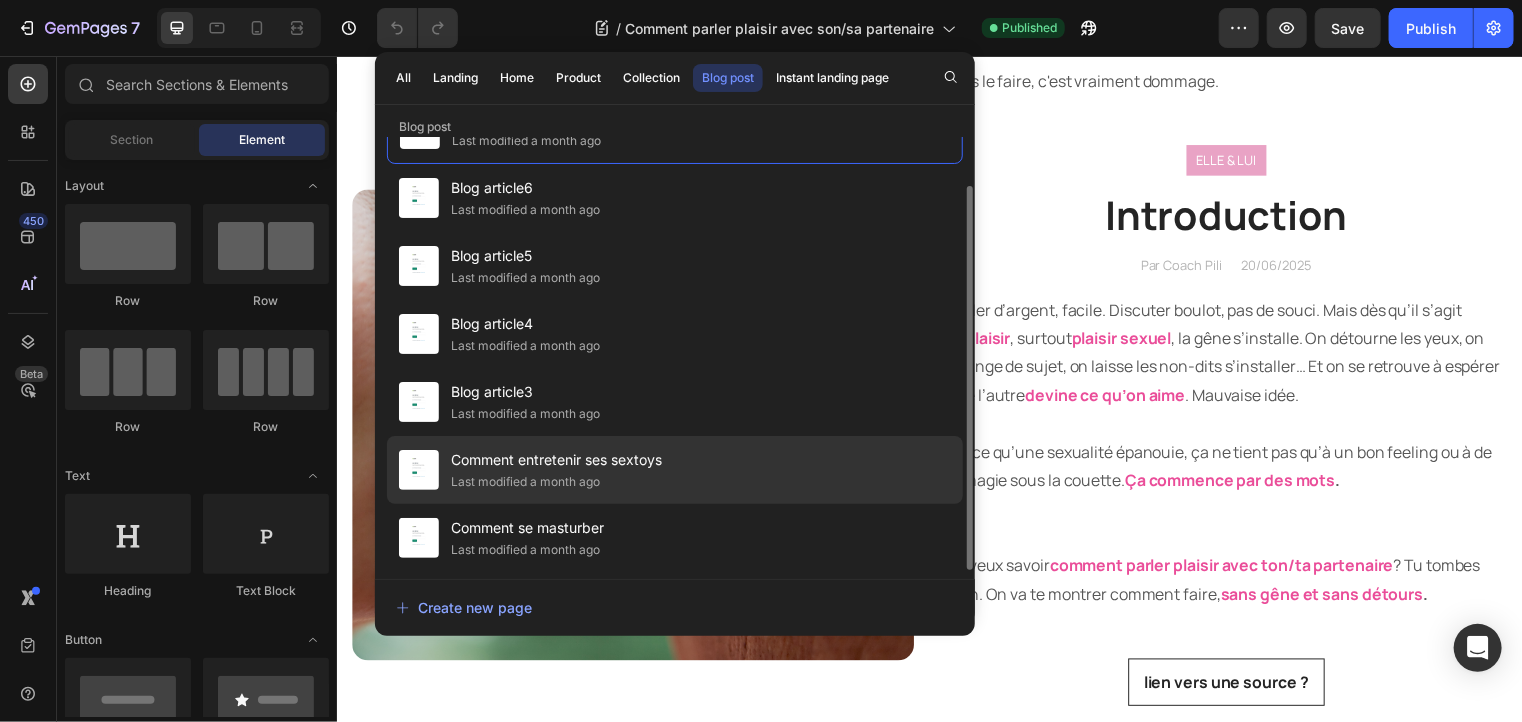 click on "Comment entretenir ses sextoys Last modified a month ago" 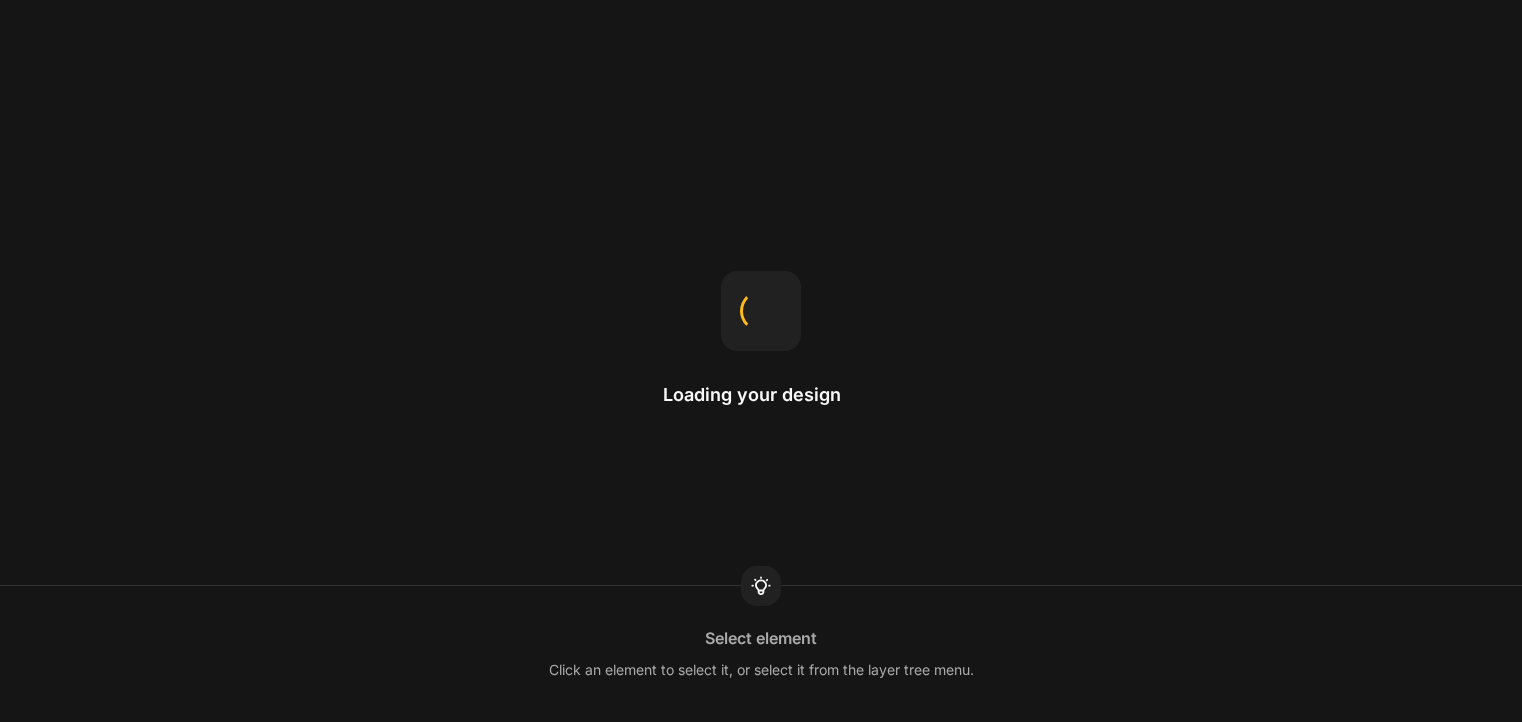 scroll, scrollTop: 0, scrollLeft: 0, axis: both 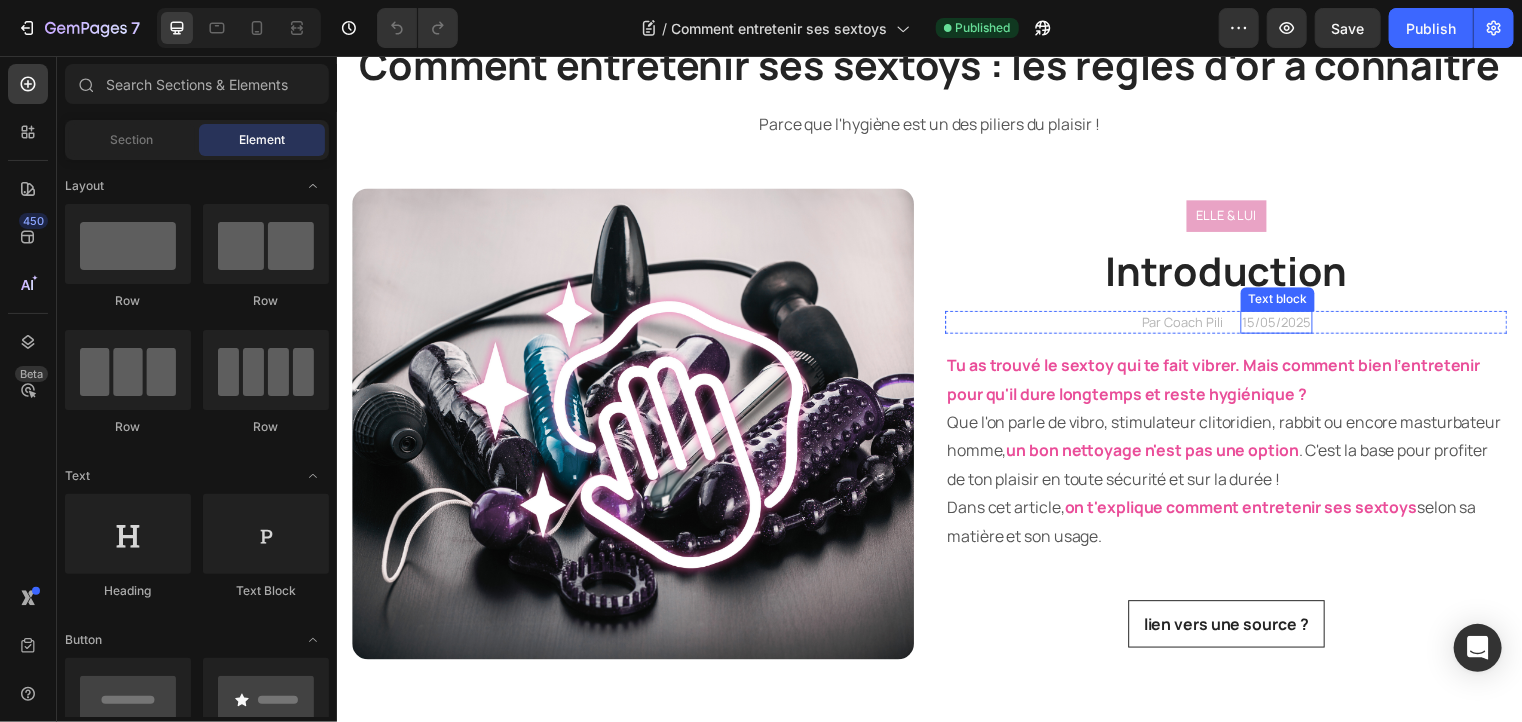 click on "15/05/2025" at bounding box center [1287, 326] 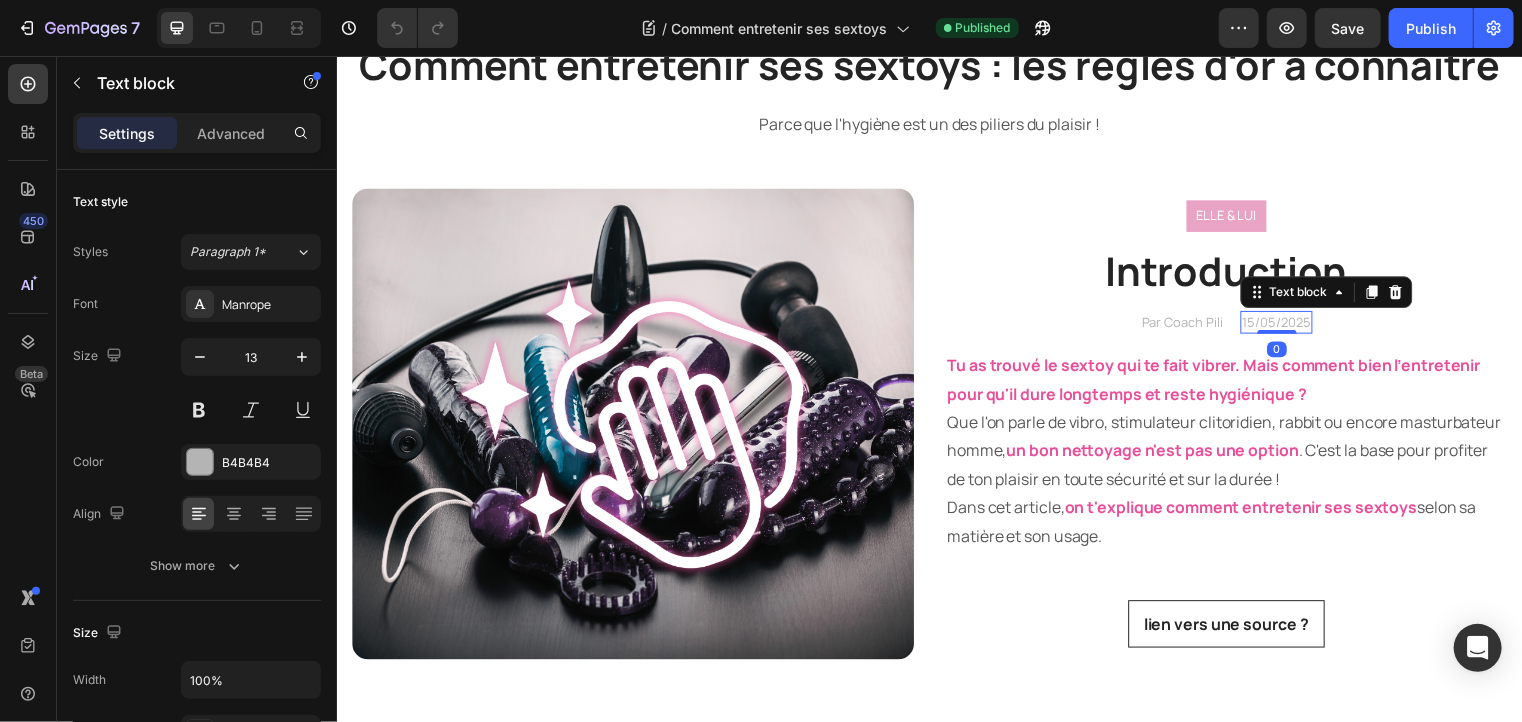 scroll, scrollTop: 131, scrollLeft: 0, axis: vertical 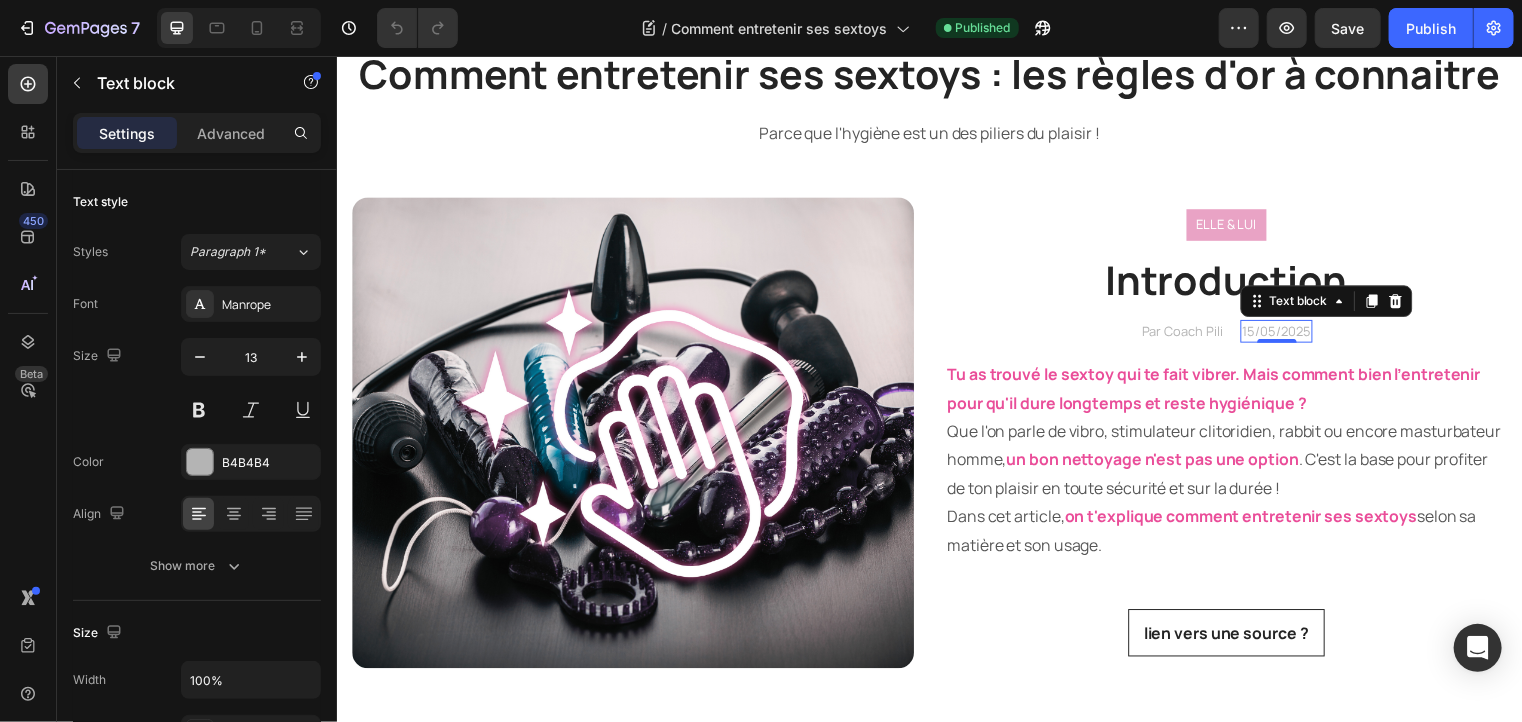 click on "15/05/2025" at bounding box center (1287, 335) 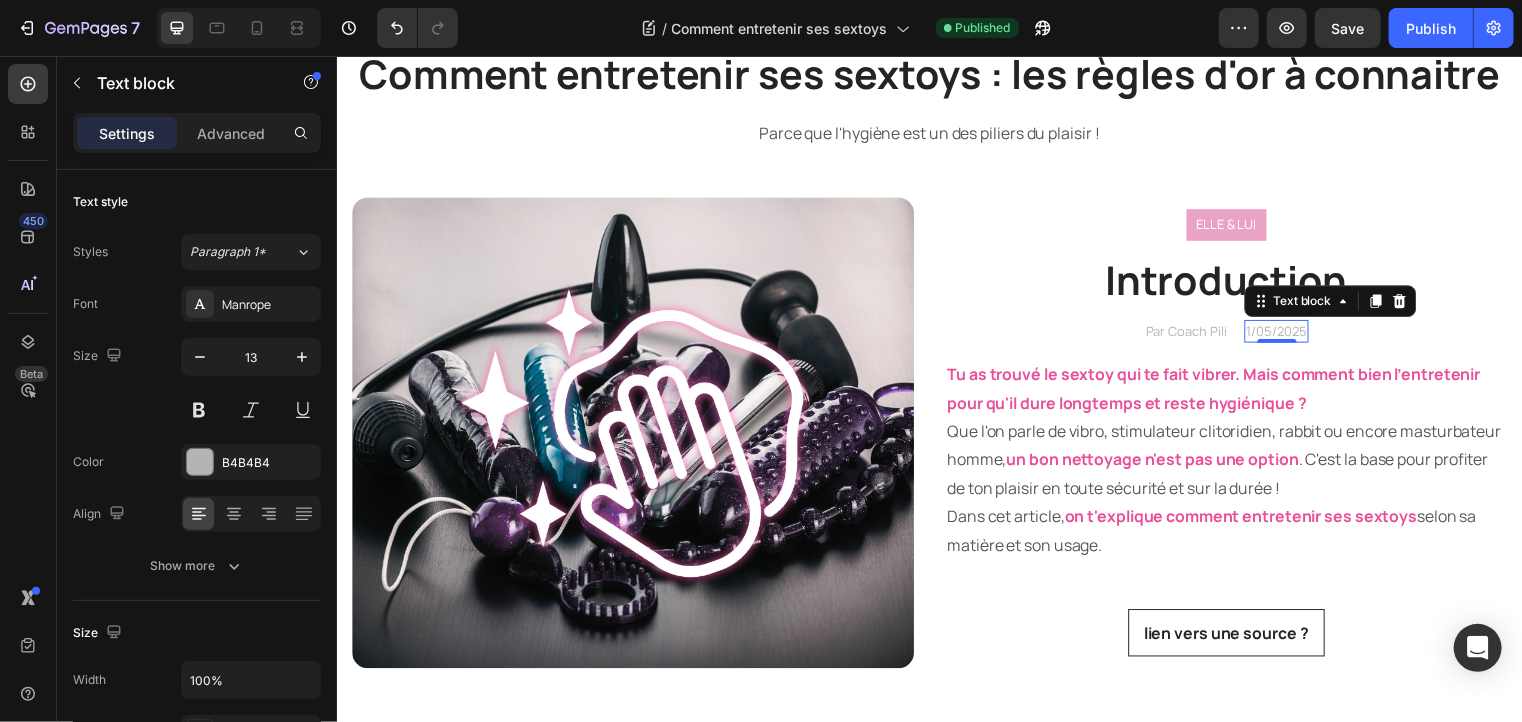 click on "1/05/2025" at bounding box center (1287, 335) 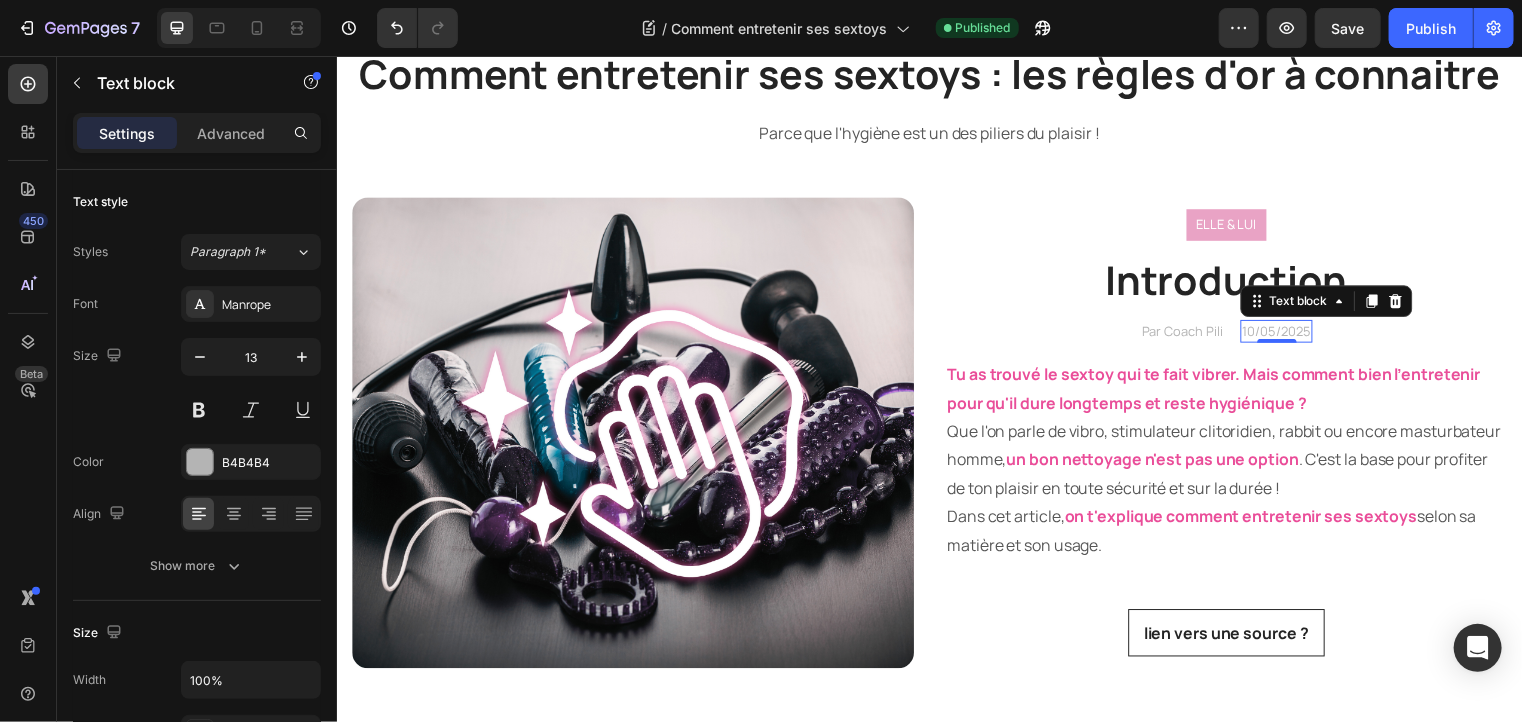 click on "10/05/2025" at bounding box center [1287, 335] 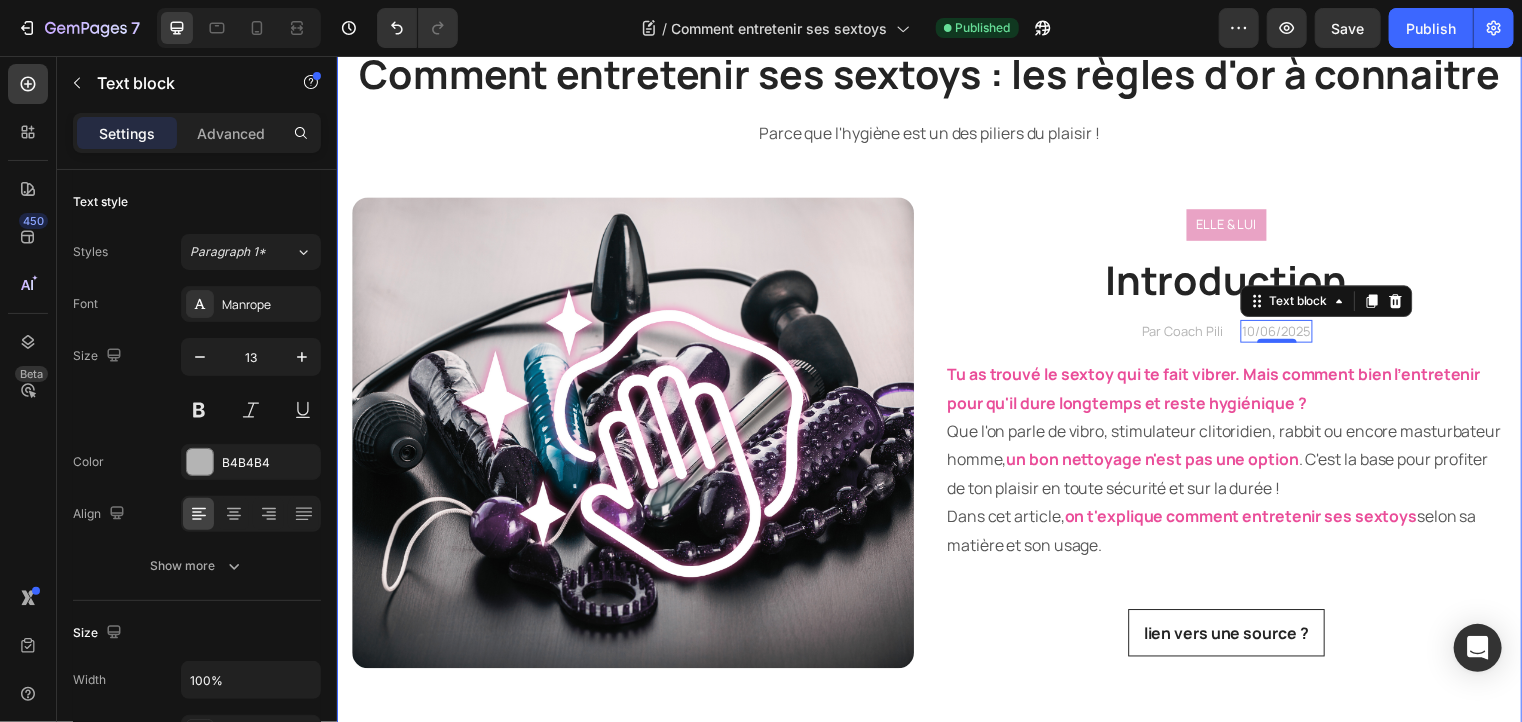 click on "Comment entretenir ses sextoys : les règles d'or à connaitre Heading Parce que l'hygiène est un des piliers du plaisir !  Text block Row Image ELLE & LUI Text block Row Introduction Heading Par Coach Pili Text block 10/06/2025 Text block   0 Row Tu as trouvé le sextoy qui te fait vibrer . Mais comment bien l'entretenir pour qu'il dure longtemps et reste hygiénique ?  Que l'on parle de vibro, stimulateur clitoridien, rabbit ou encore masturbateur homme,  un bon nettoyage n'est pas une option . C'est la base pour profiter de ton plaisir en toute sécurité et sur la durée !  Dans cet article,  on t'explique comment entretenir ses sextoys  selon sa matière et son usage.  Text block lien vers une source ? Button Row" at bounding box center [936, 385] 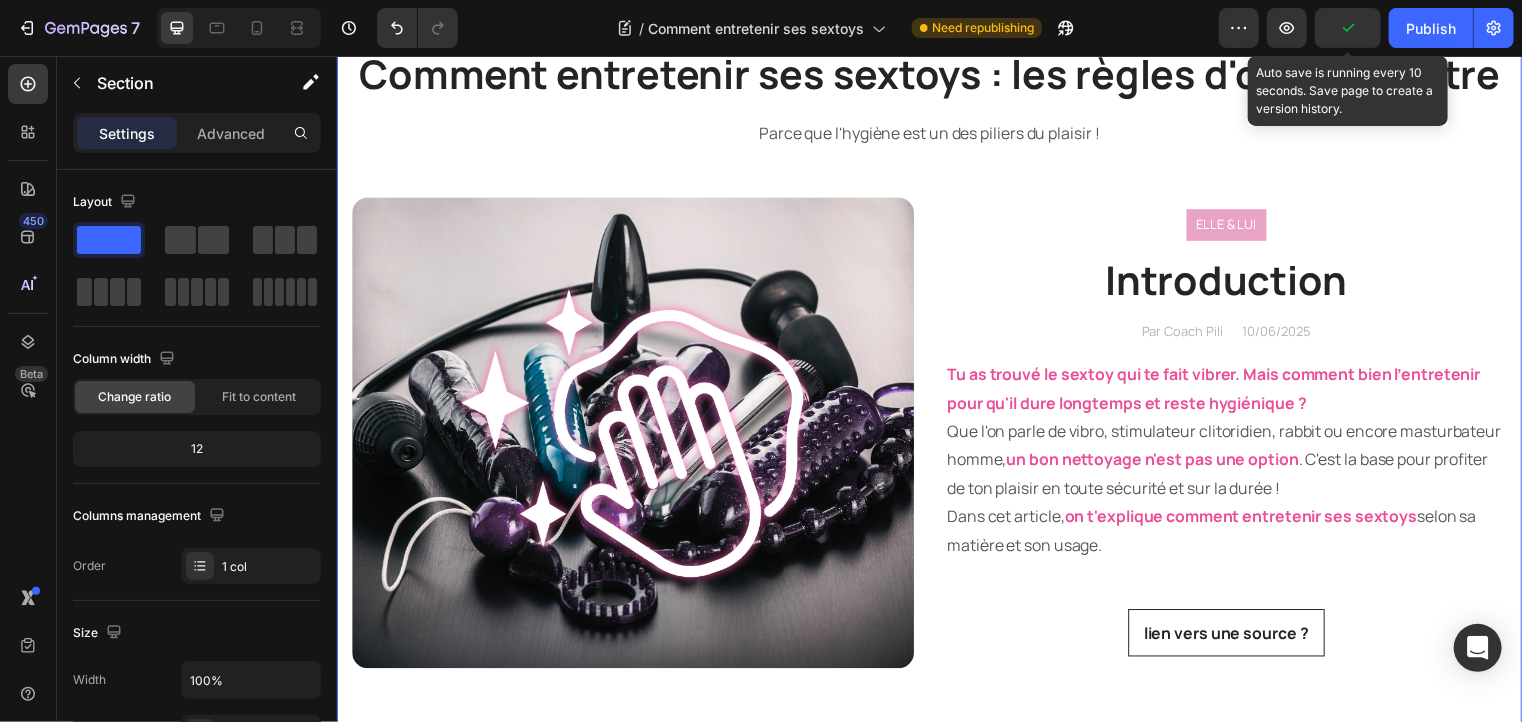 click 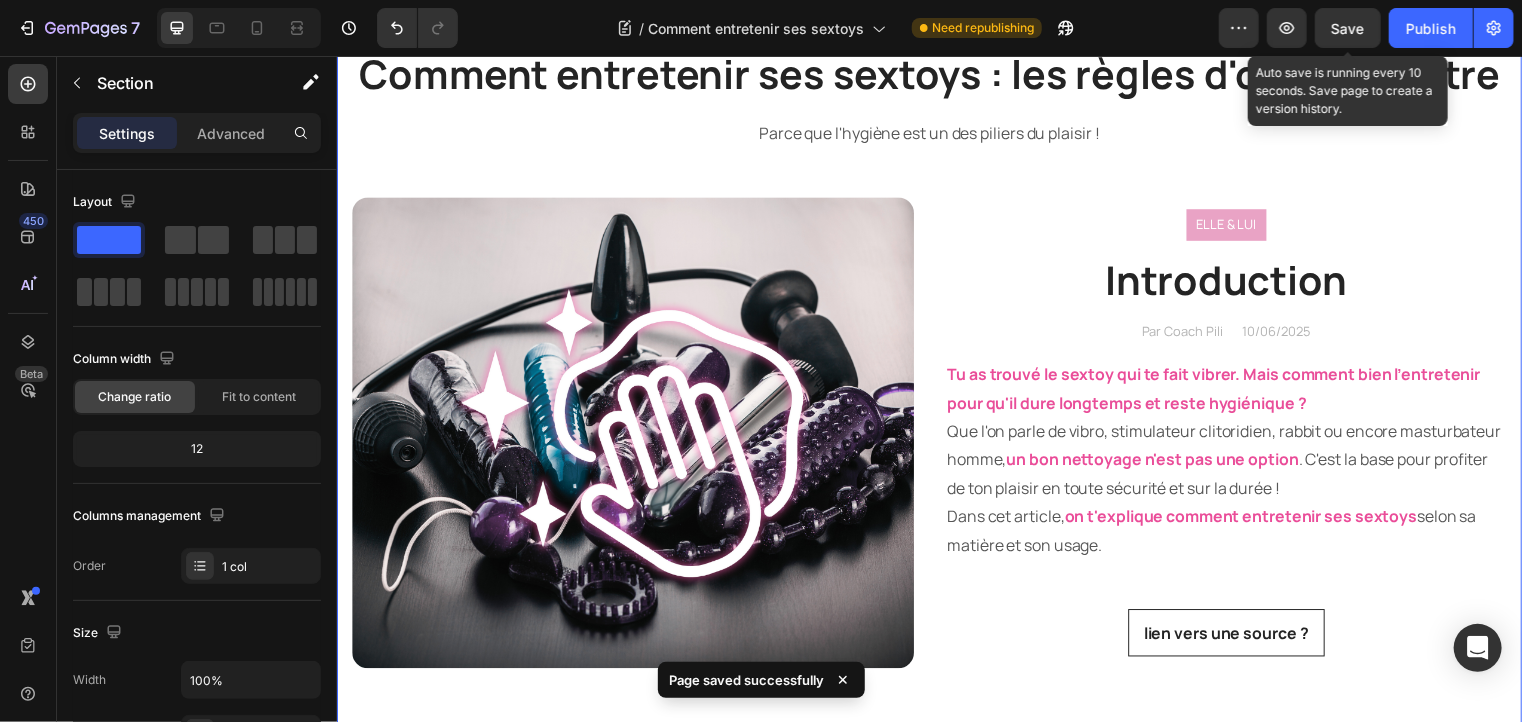 click on "Save" at bounding box center [1348, 28] 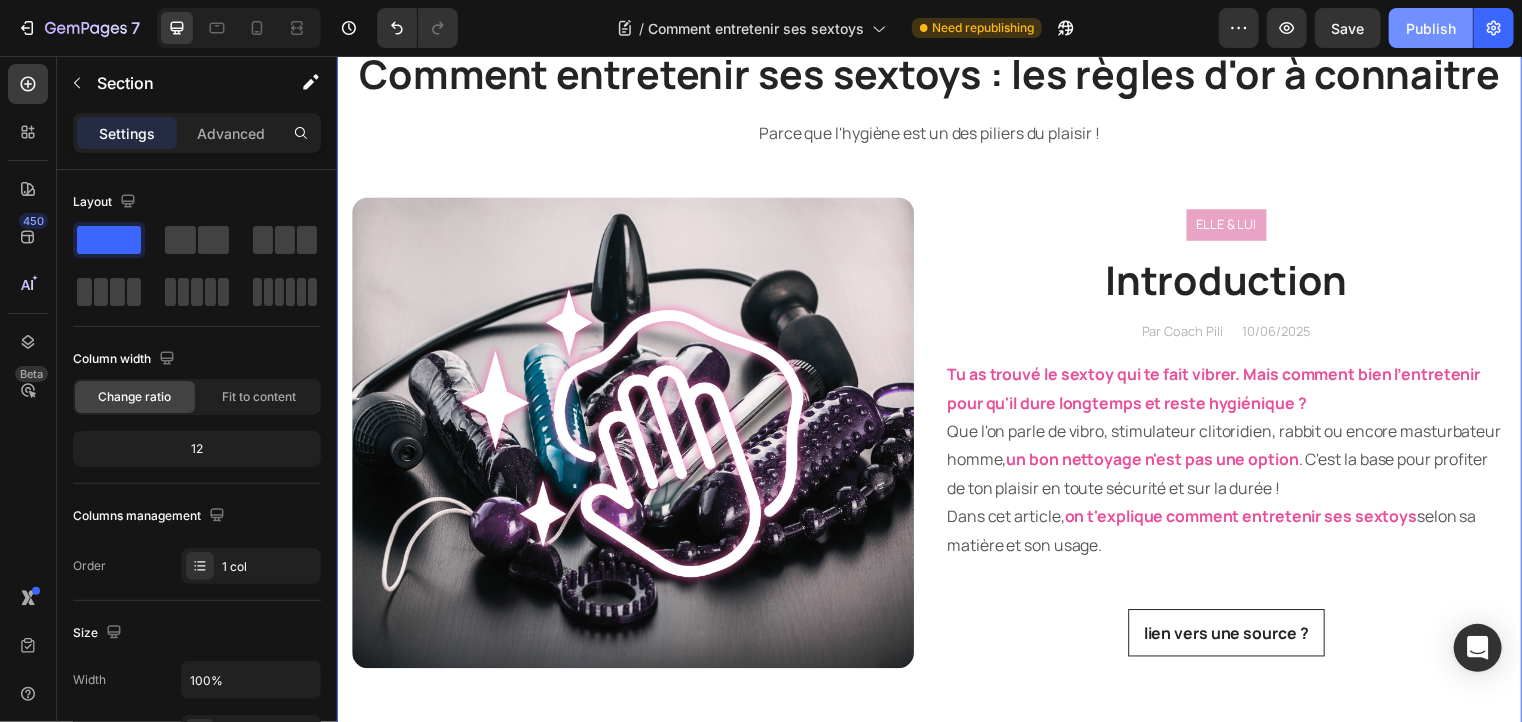 click on "Publish" at bounding box center [1431, 28] 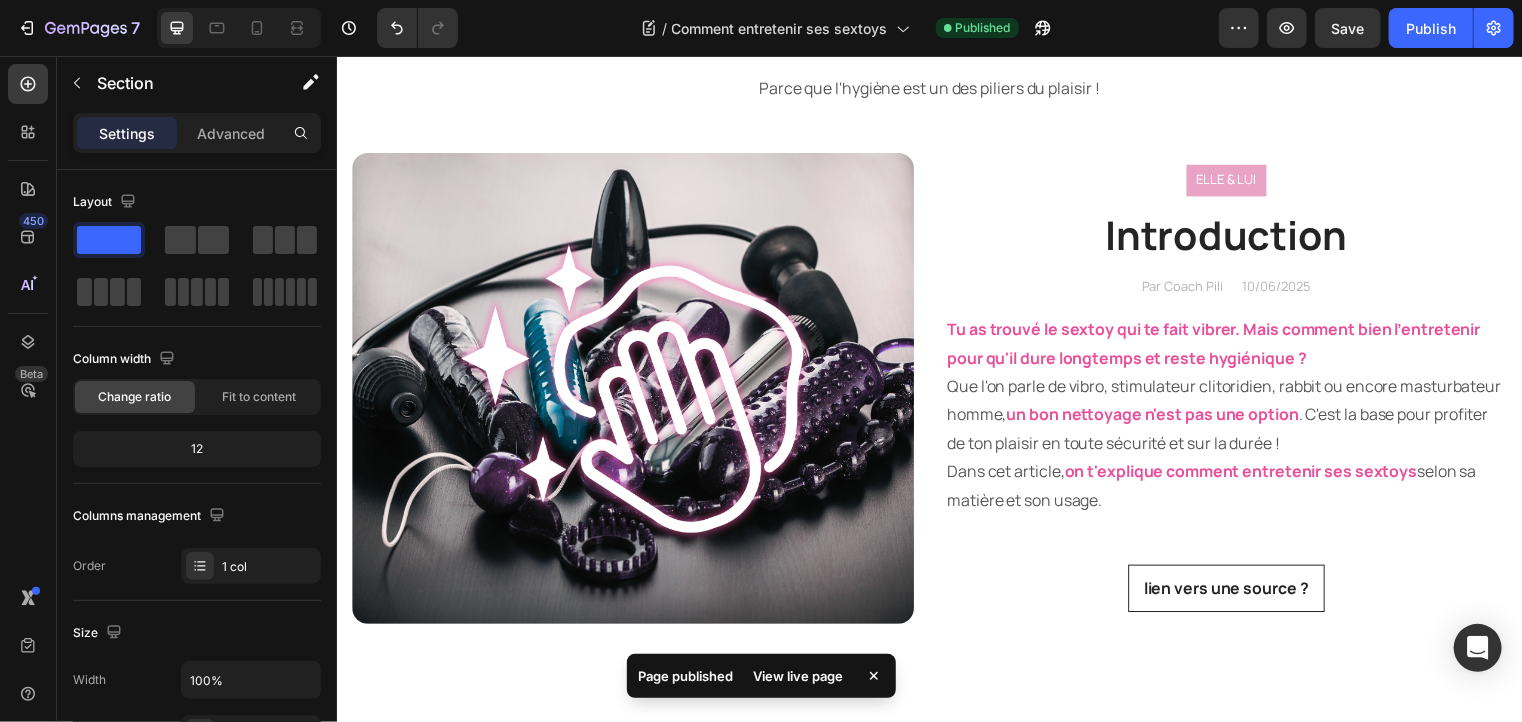 scroll, scrollTop: 0, scrollLeft: 0, axis: both 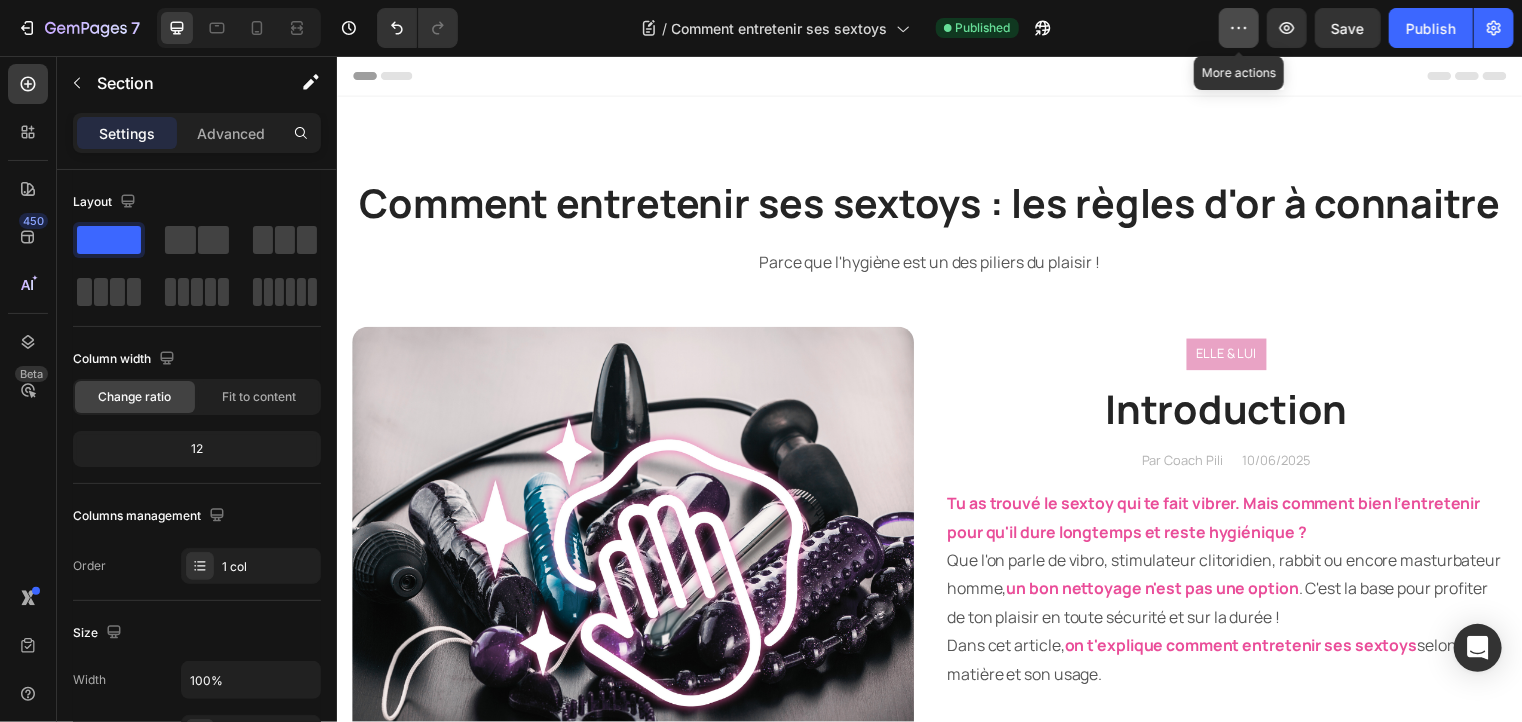 click 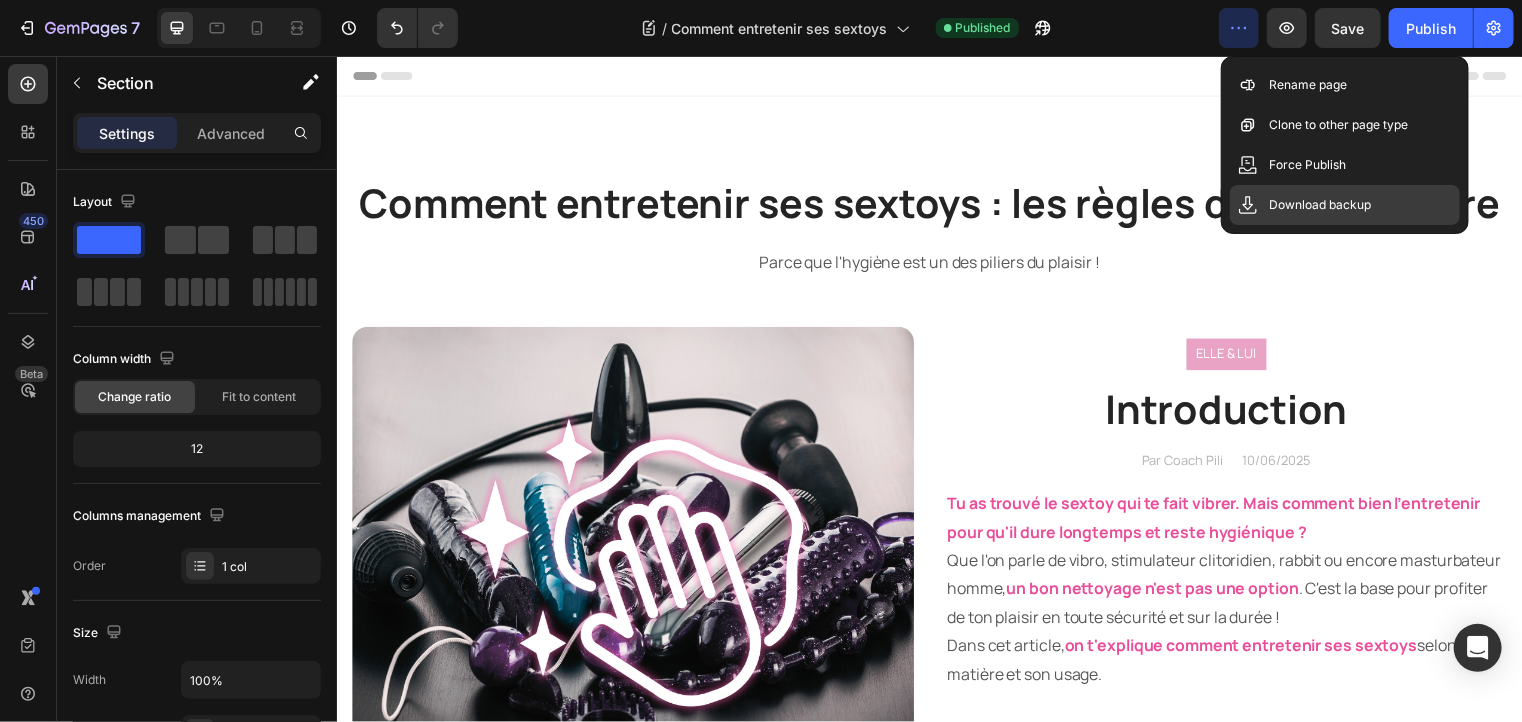 click on "Download backup" 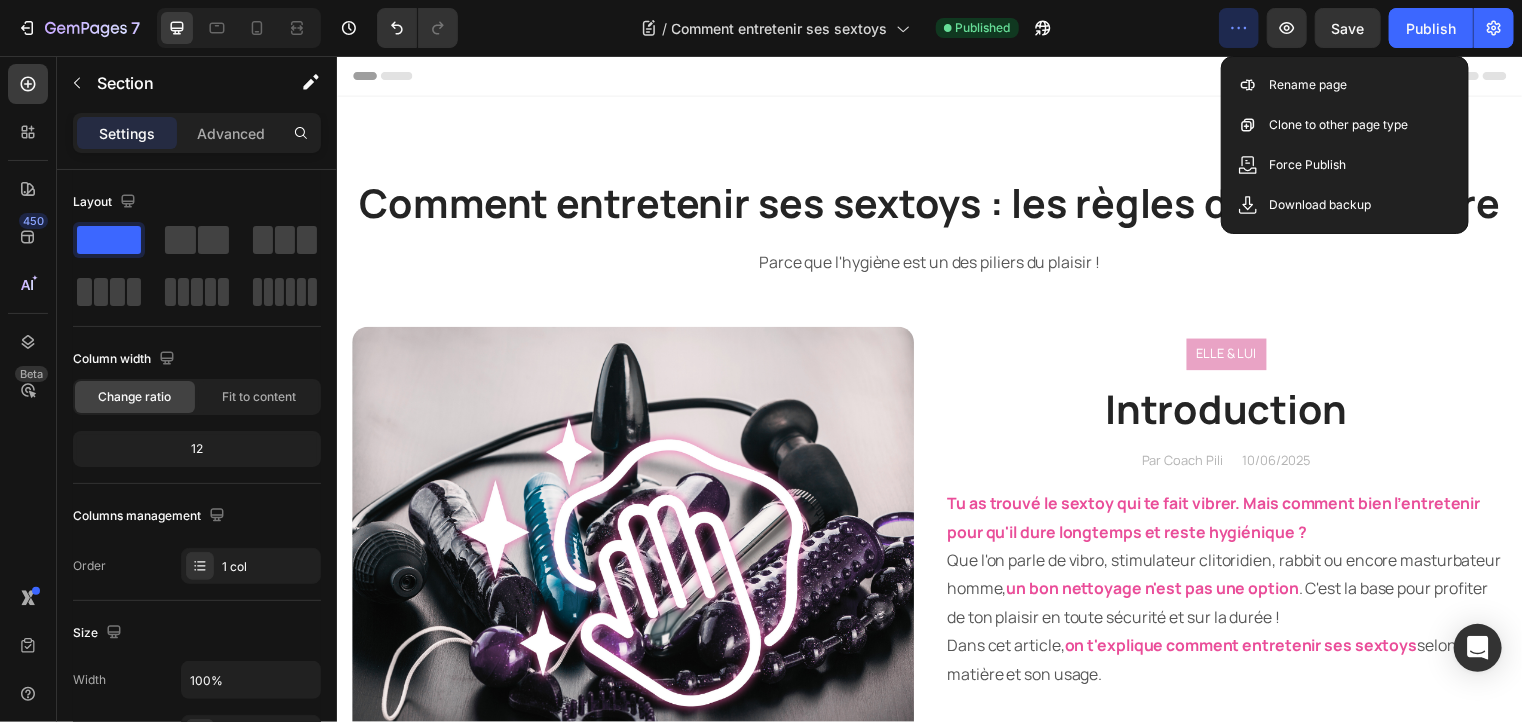 click on "Comment entretenir ses sextoys : les règles d'or à connaitre Heading Parce que l'hygiène est un des piliers du plaisir !  Text block Row Image ELLE & LUI Text block Row Introduction Heading Par Coach Pili Text block 10/06/2025 Text block Row Tu as trouvé le sextoy qui te fait vibrer . Mais comment bien l'entretenir pour qu'il dure longtemps et reste hygiénique ?  Que l'on parle de vibro, stimulateur clitoridien, rabbit ou encore masturbateur homme,  un bon nettoyage n'est pas une option . C'est la base pour profiter de ton plaisir en toute sécurité et sur la durée !  Dans cet article,  on t'explique comment entretenir ses sextoys  selon sa matière et son usage.  Text block lien vers une source ? Button Row Section 1" at bounding box center [936, 516] 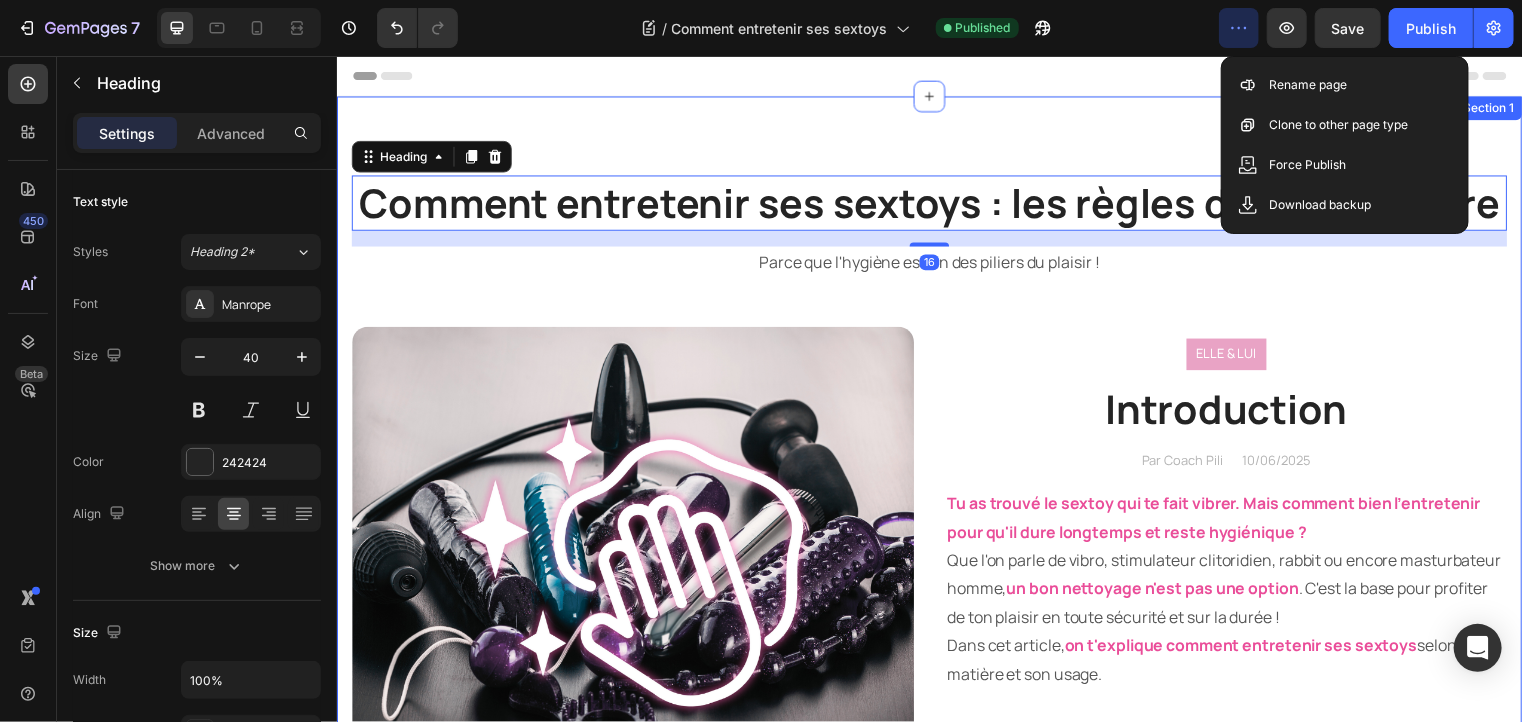 click on "Comment entretenir ses sextoys : les règles d'or à connaitre Heading   16 Parce que l'hygiène est un des piliers du plaisir !  Text block Row Image ELLE & LUI Text block Row Introduction Heading Par Coach Pili Text block 10/06/2025 Text block Row Tu as trouvé le sextoy qui te fait vibrer . Mais comment bien l'entretenir pour qu'il dure longtemps et reste hygiénique ?  Que l'on parle de vibro, stimulateur clitoridien, rabbit ou encore masturbateur homme,  un bon nettoyage n'est pas une option . C'est la base pour profiter de ton plaisir en toute sécurité et sur la durée !  Dans cet article,  on t'explique comment entretenir ses sextoys  selon sa matière et son usage.  Text block lien vers une source ? Button Row Section 1" at bounding box center [936, 516] 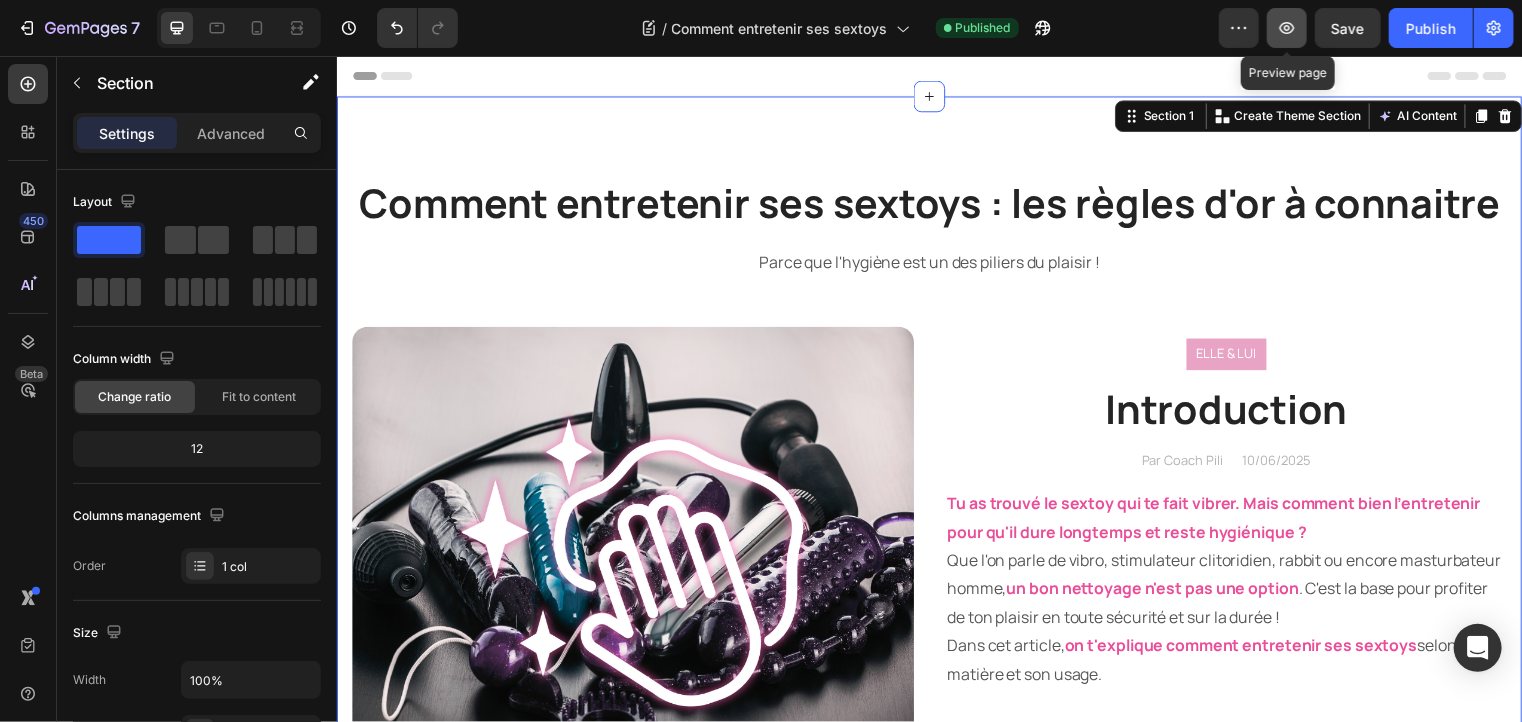 click 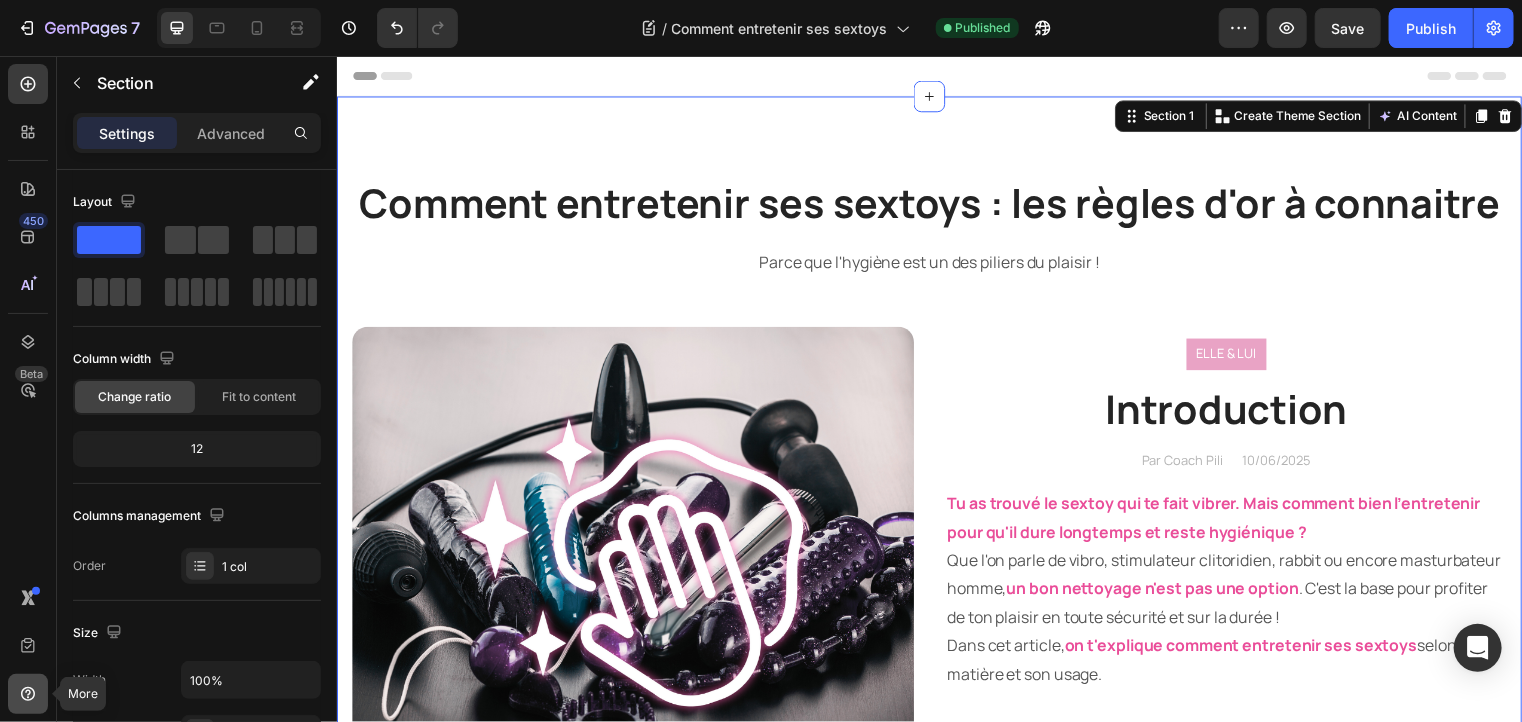 click 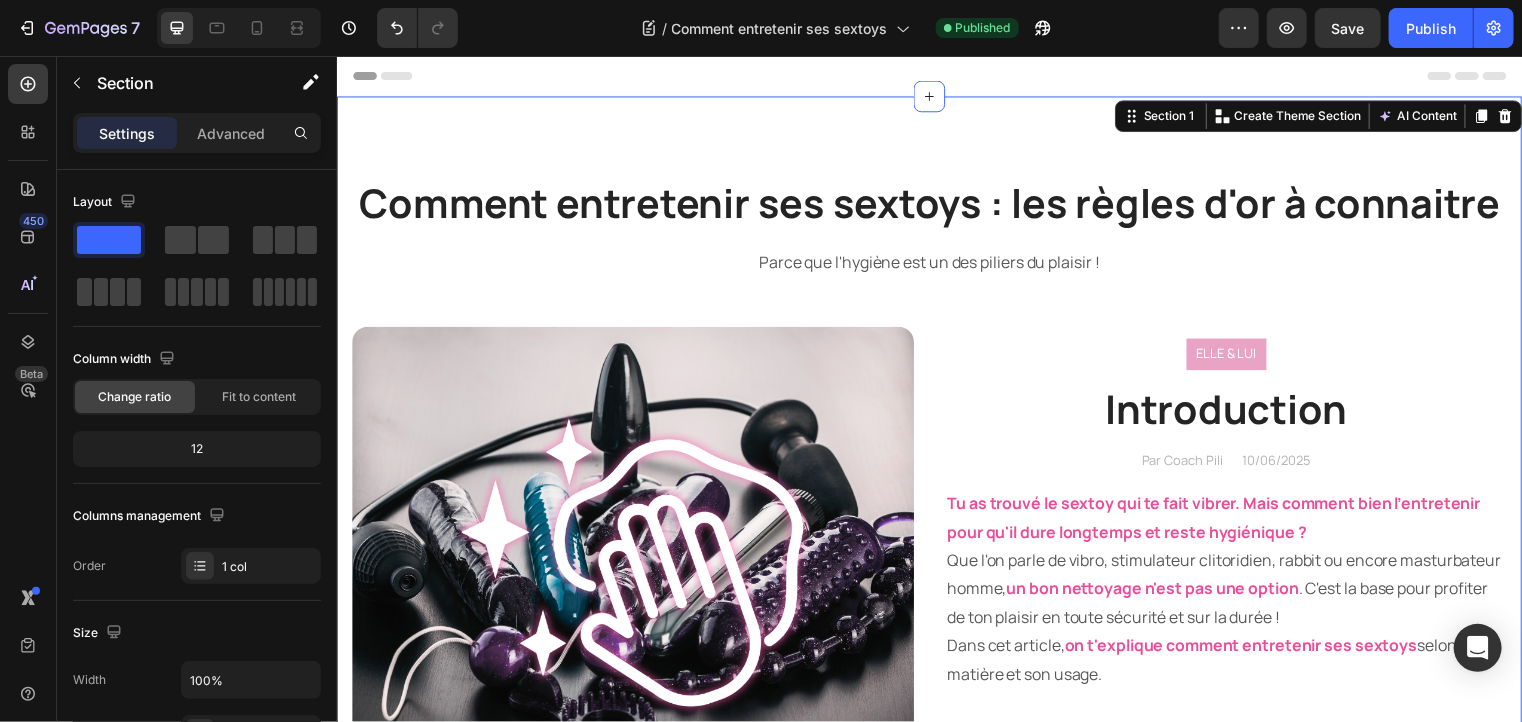click on "450 Beta" at bounding box center [28, 321] 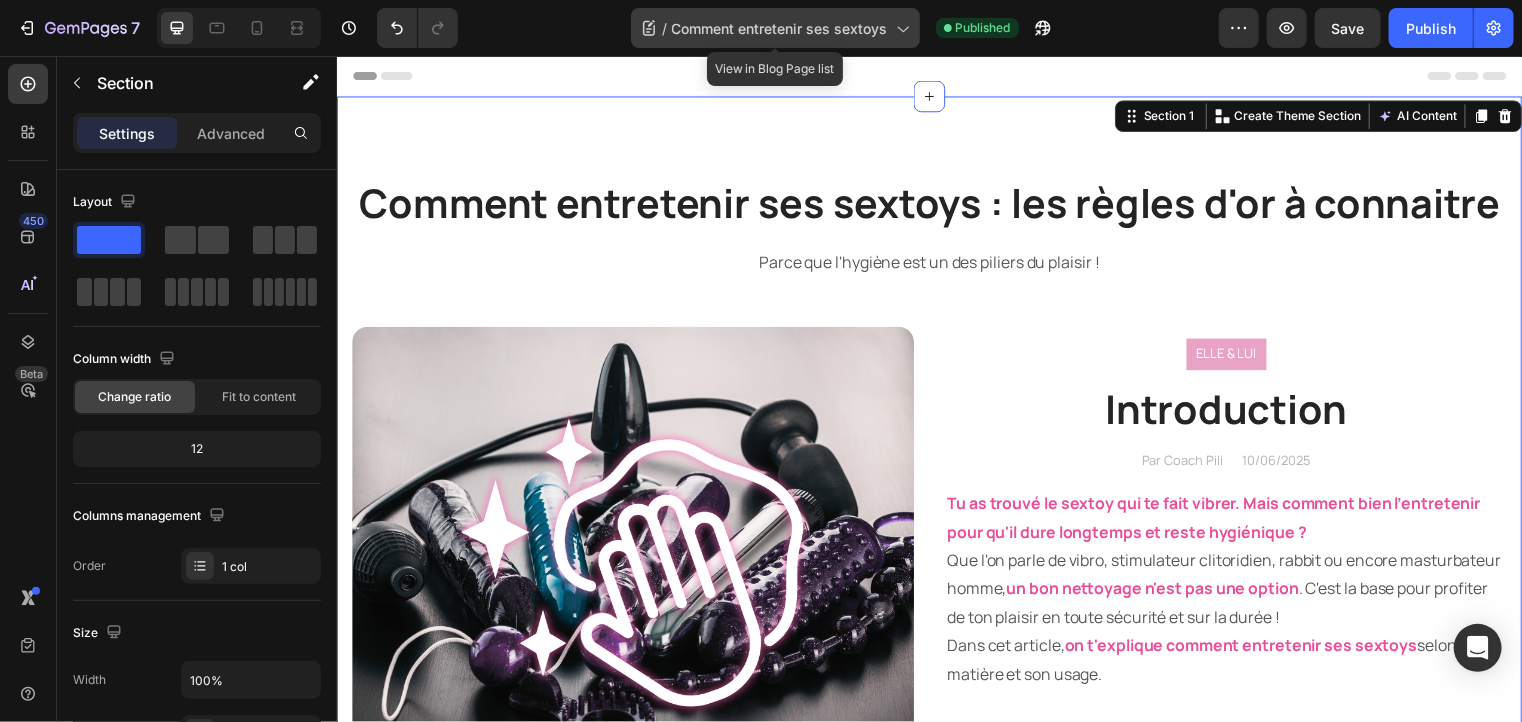 click 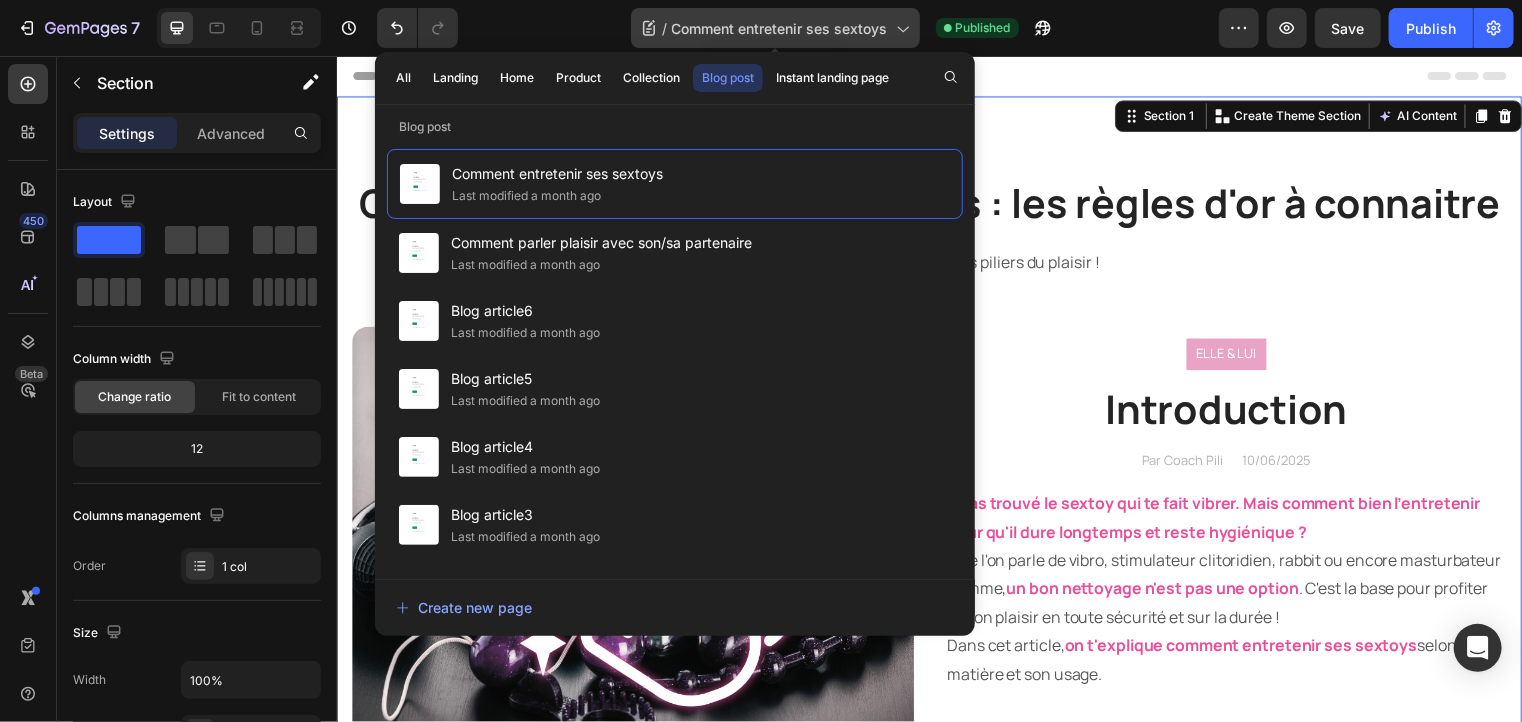 click 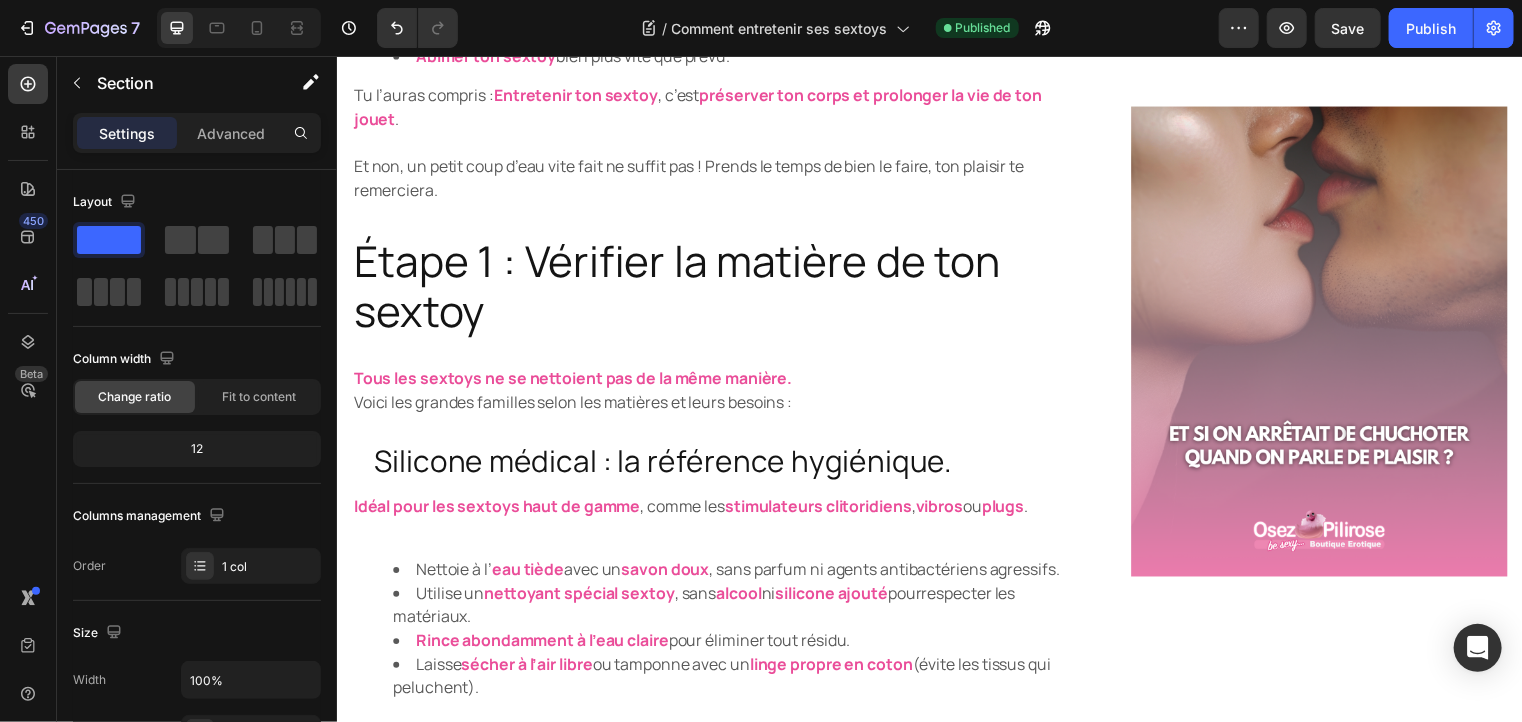 scroll, scrollTop: 896, scrollLeft: 0, axis: vertical 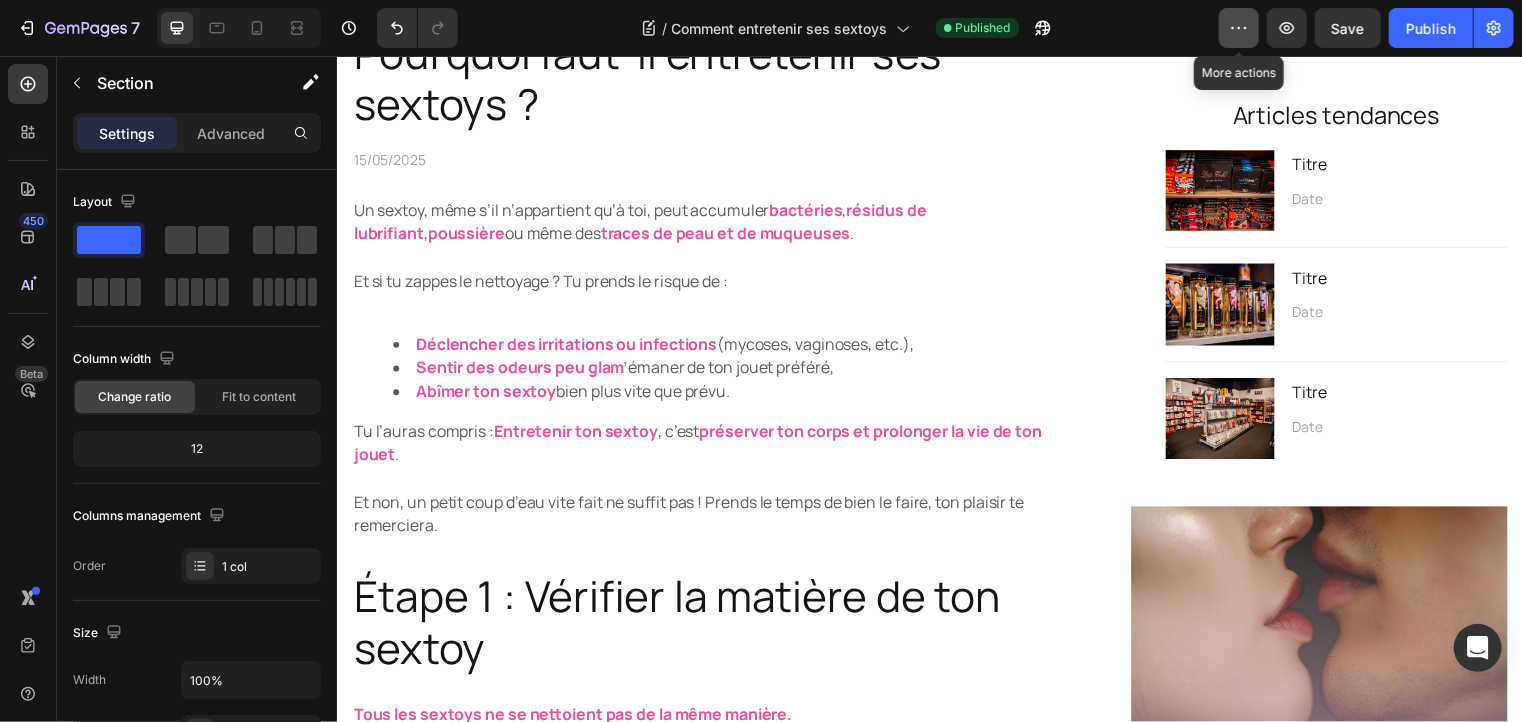 click 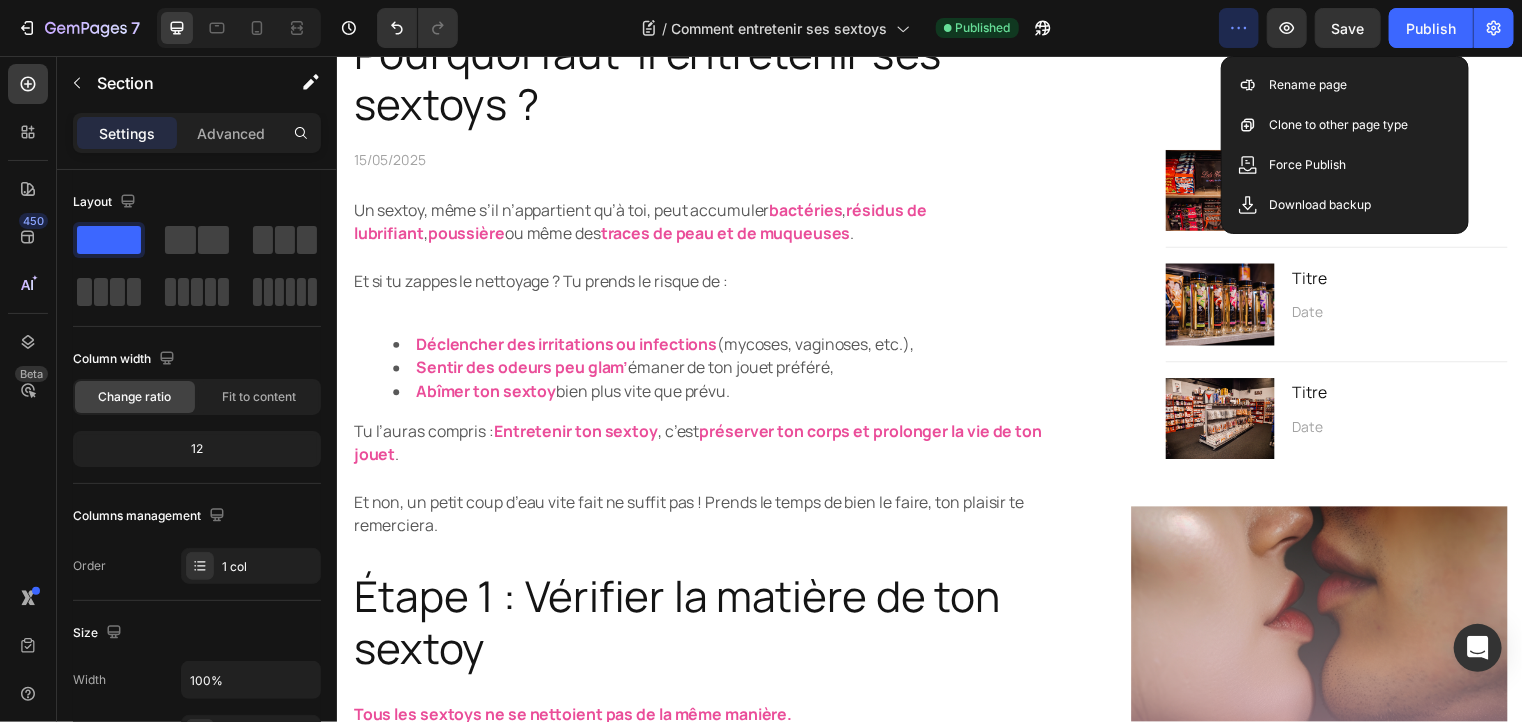 click 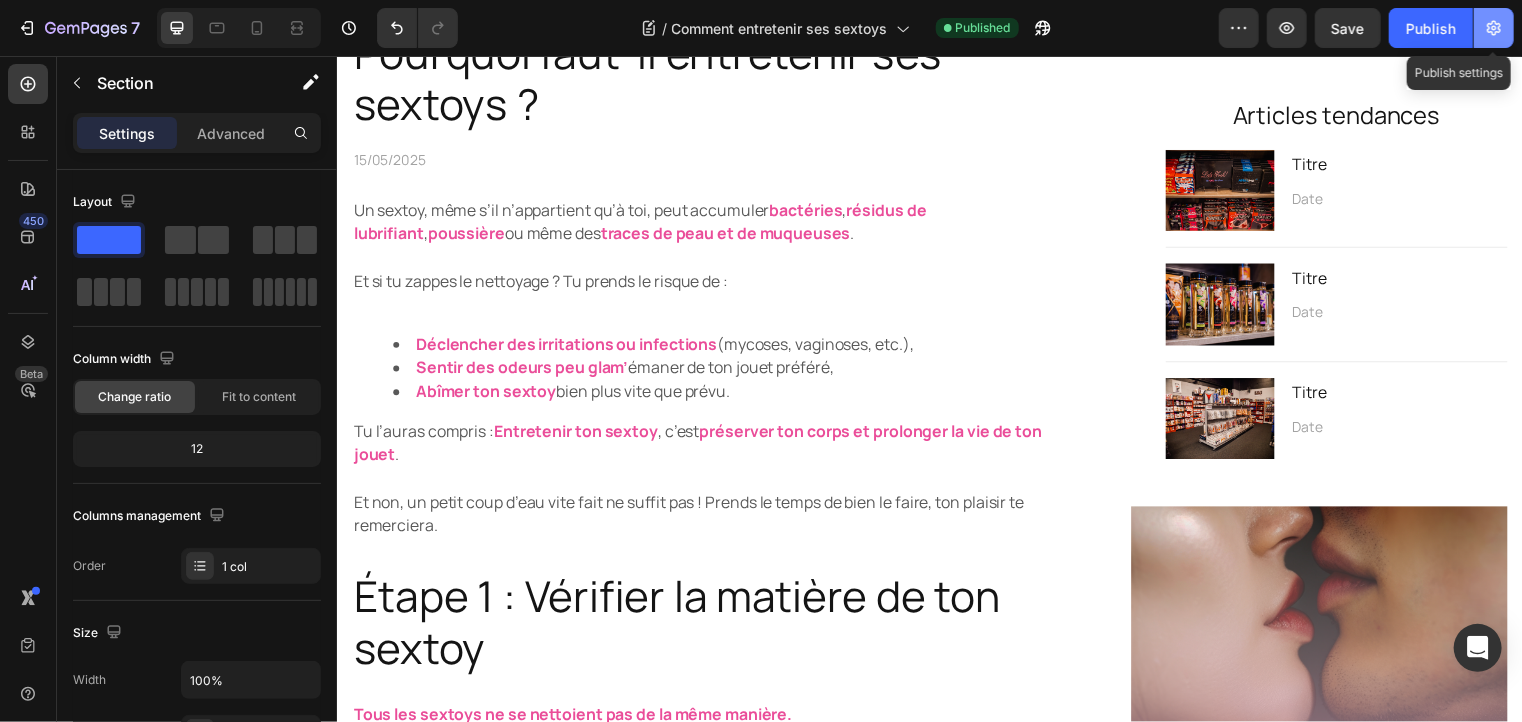 click 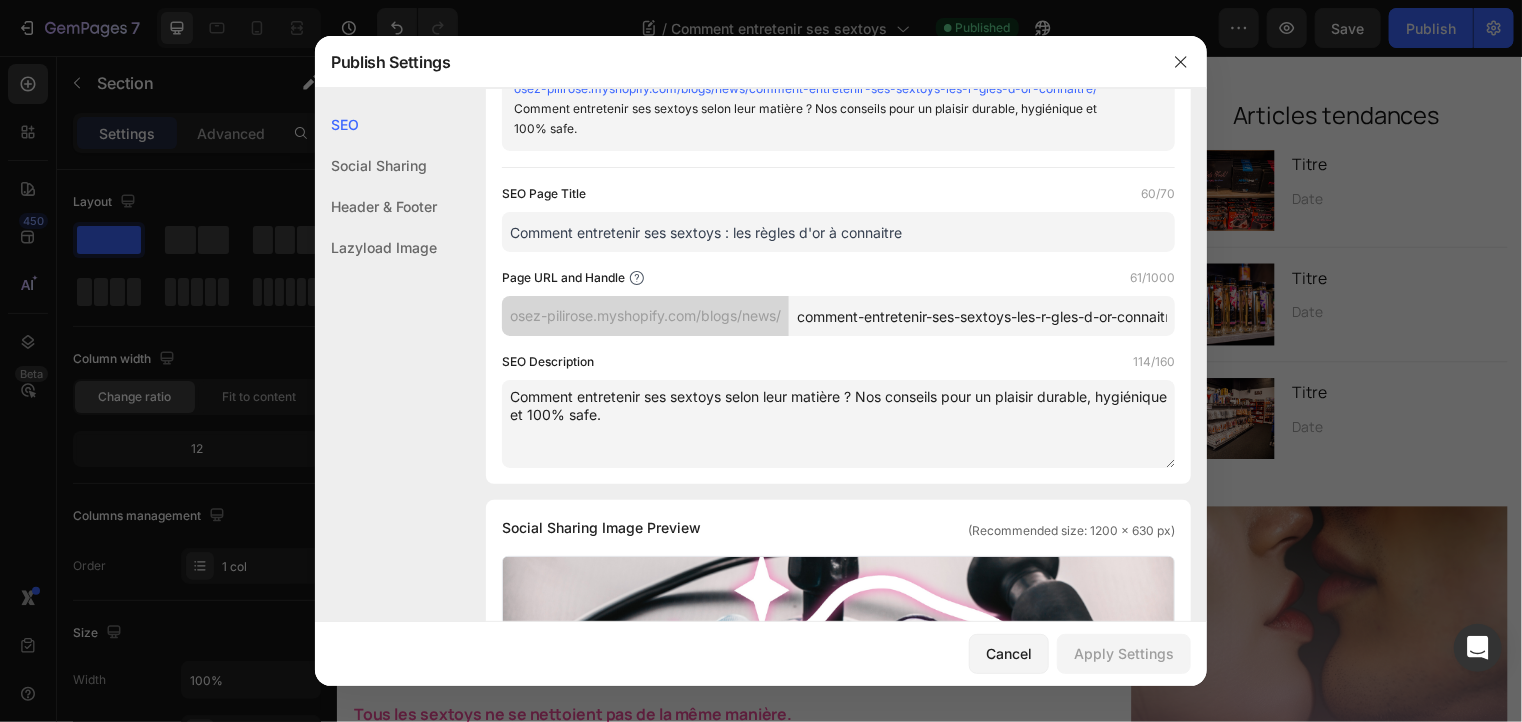 scroll, scrollTop: 0, scrollLeft: 0, axis: both 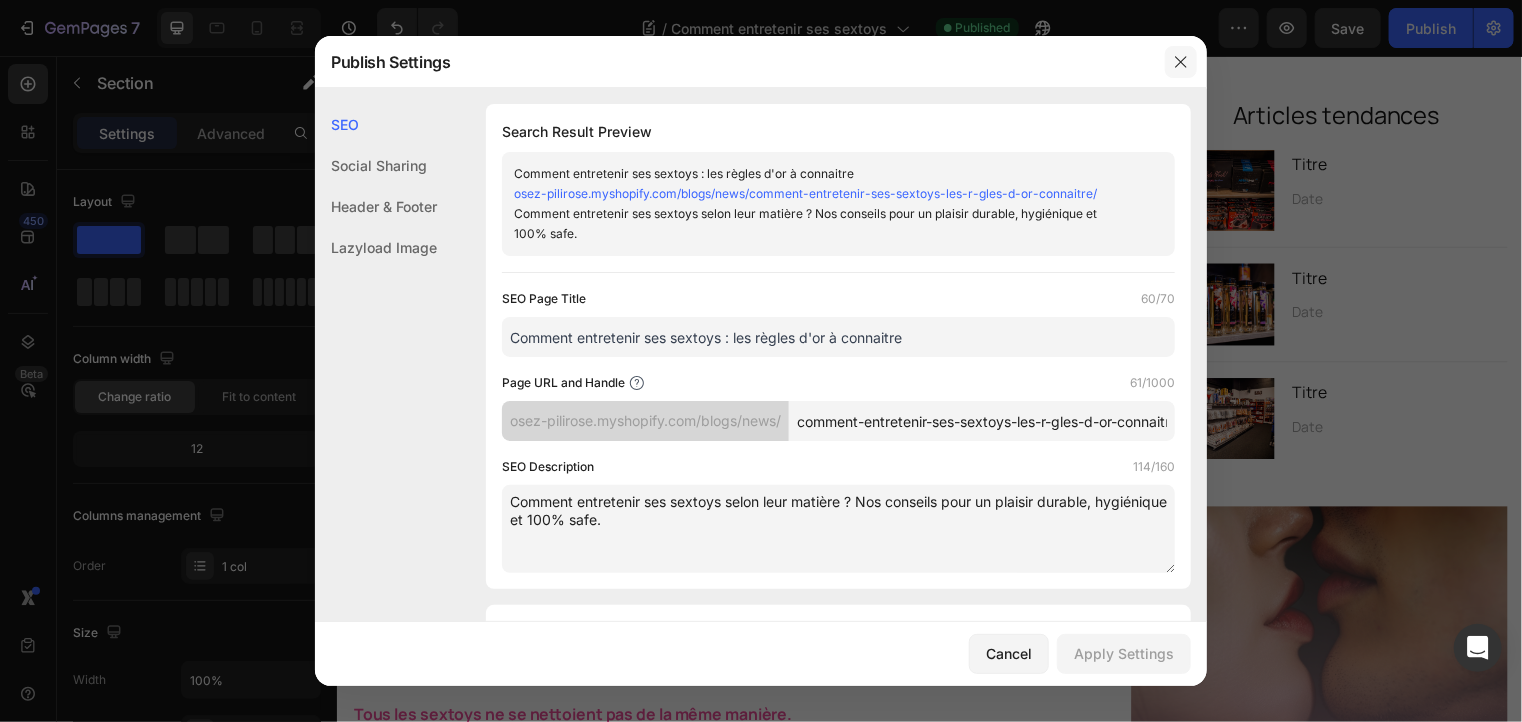 click at bounding box center (1181, 62) 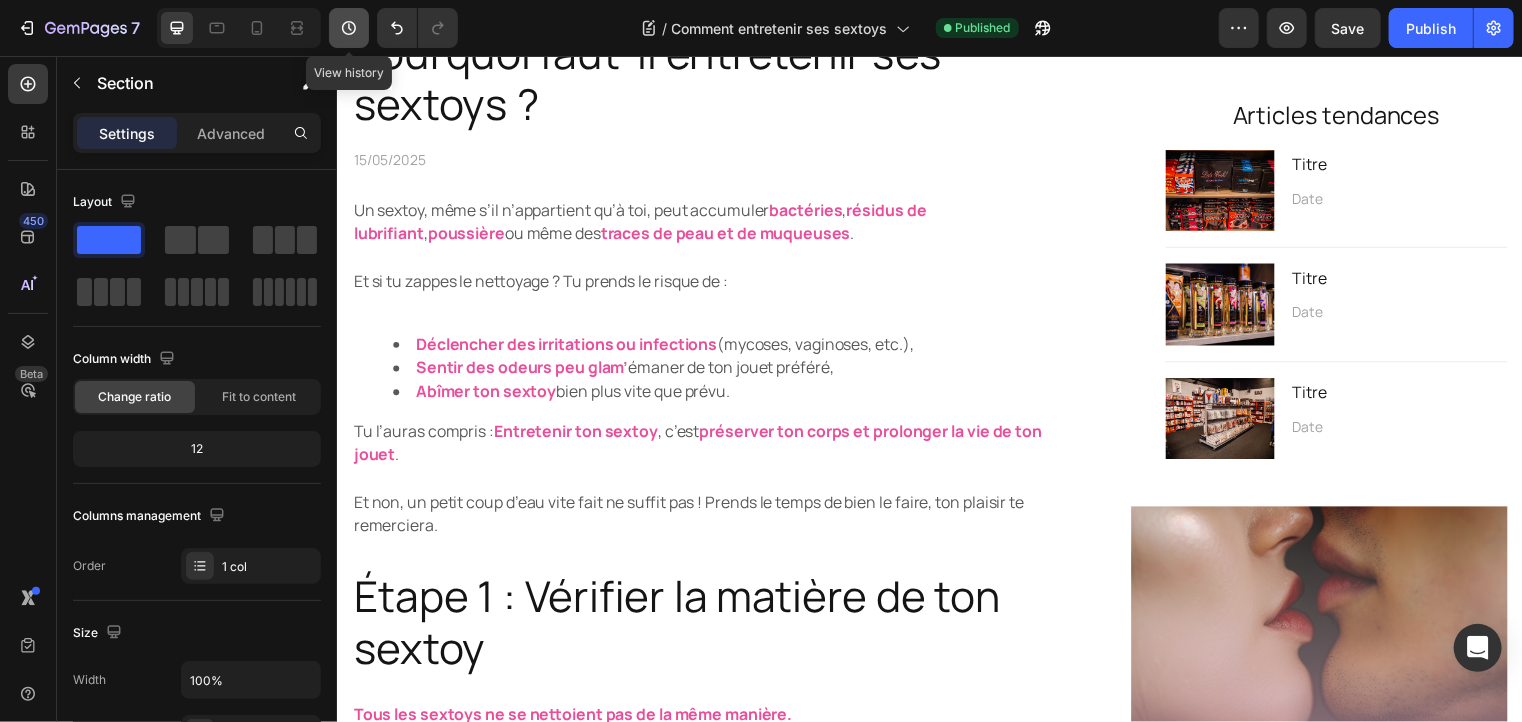 click 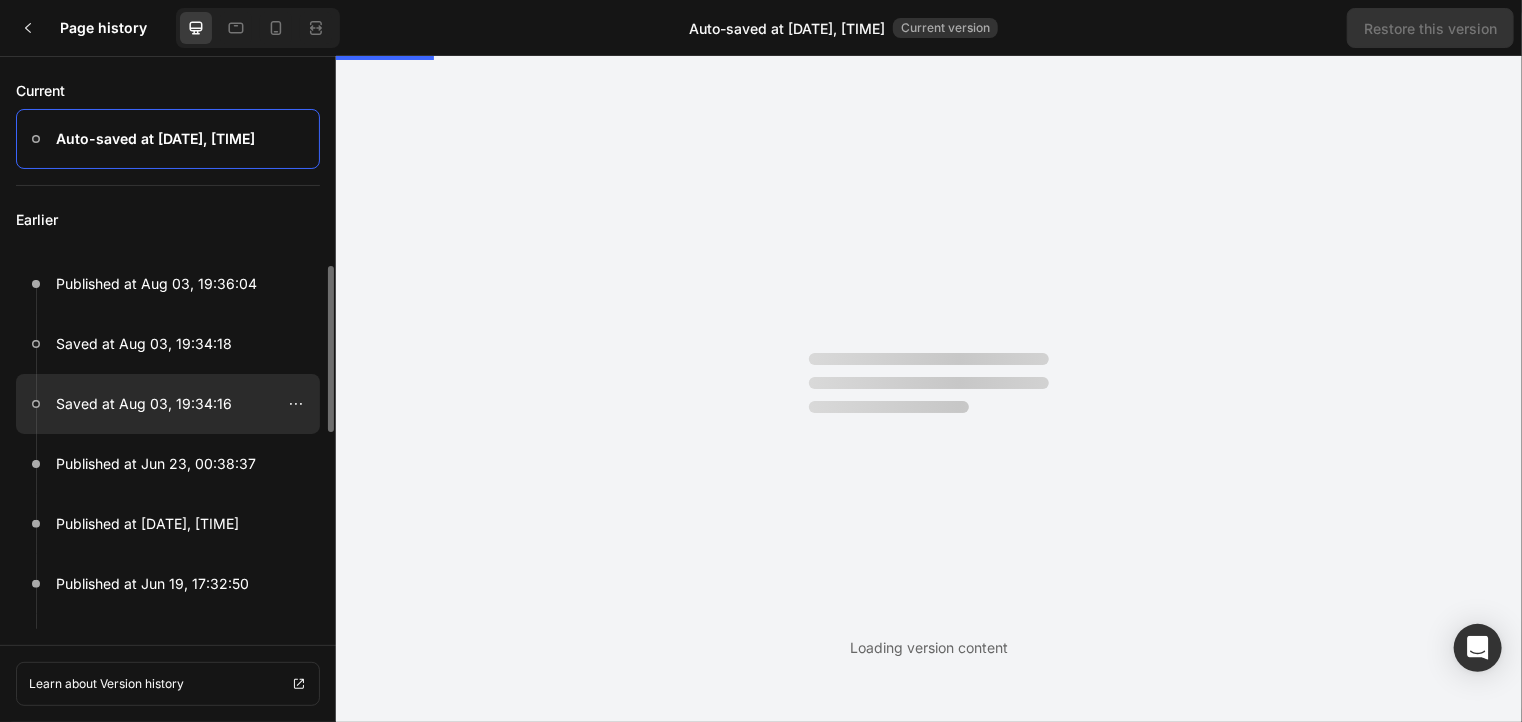 scroll, scrollTop: 0, scrollLeft: 0, axis: both 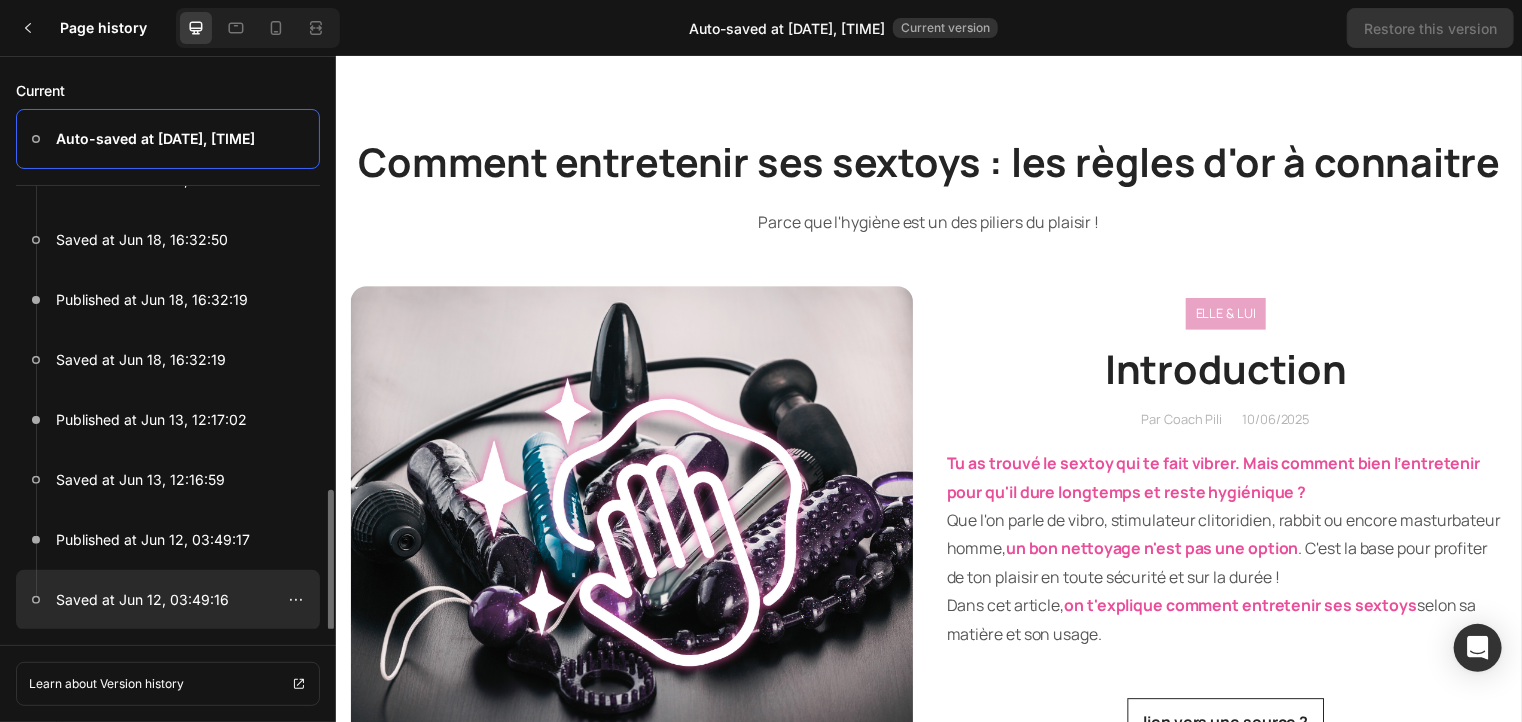 click on "Saved at Jun 12, 03:49:16" at bounding box center [142, 600] 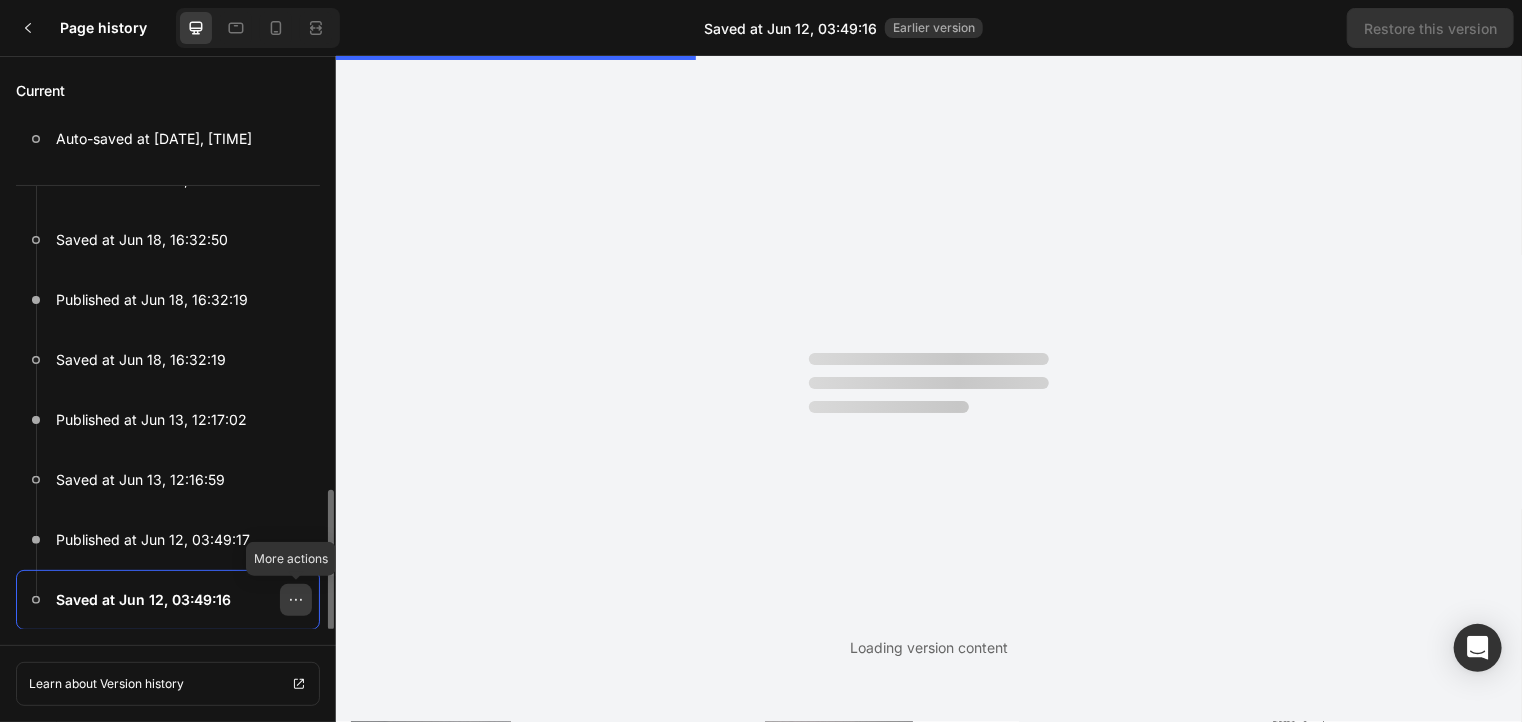 scroll, scrollTop: 0, scrollLeft: 0, axis: both 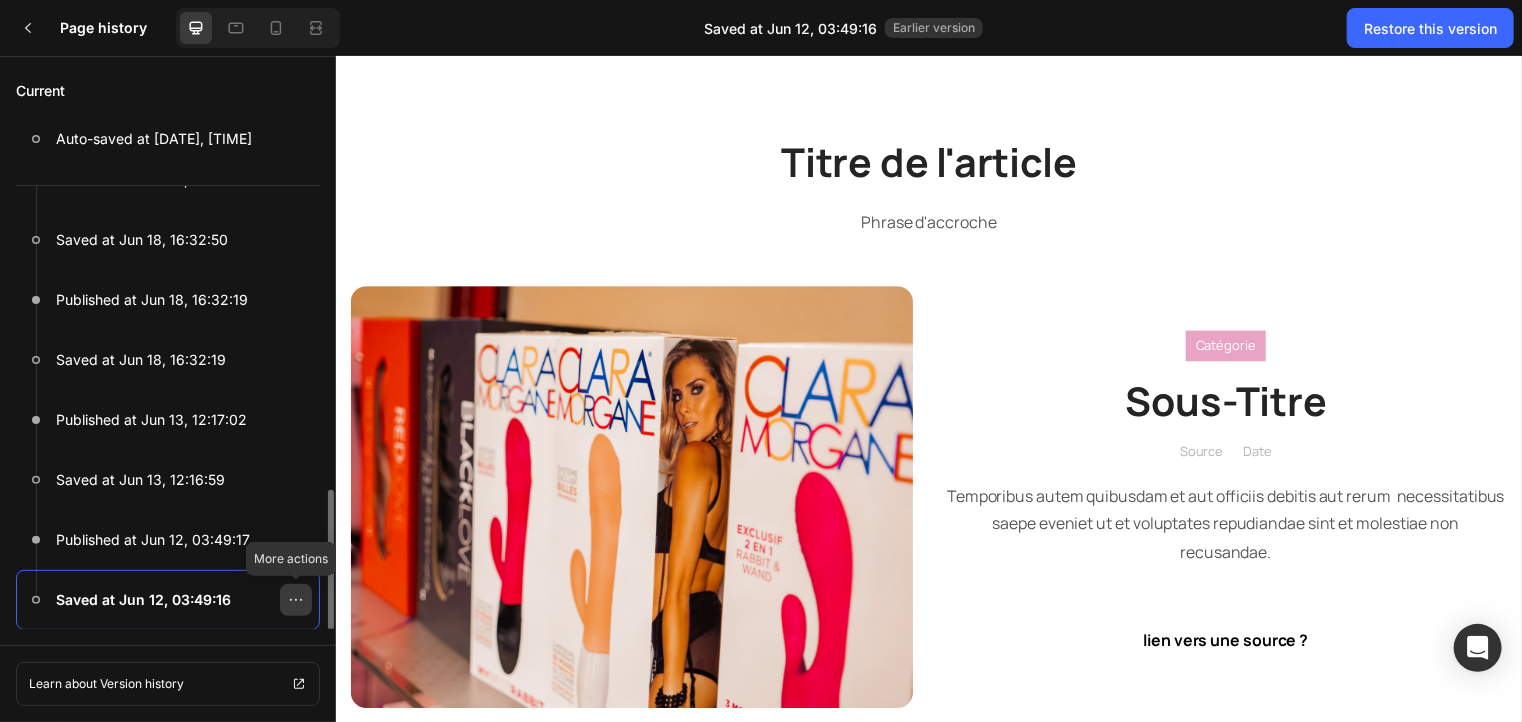 click 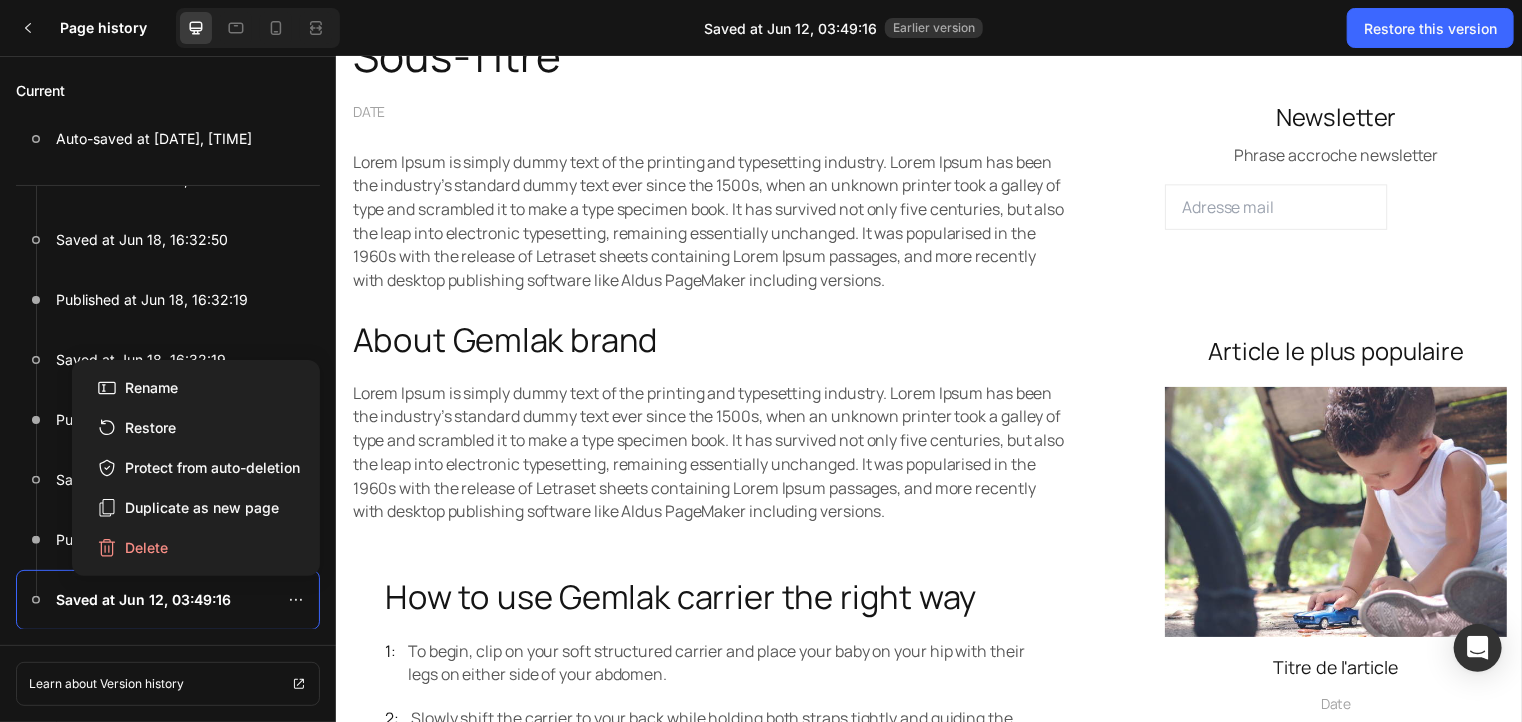 scroll, scrollTop: 384, scrollLeft: 0, axis: vertical 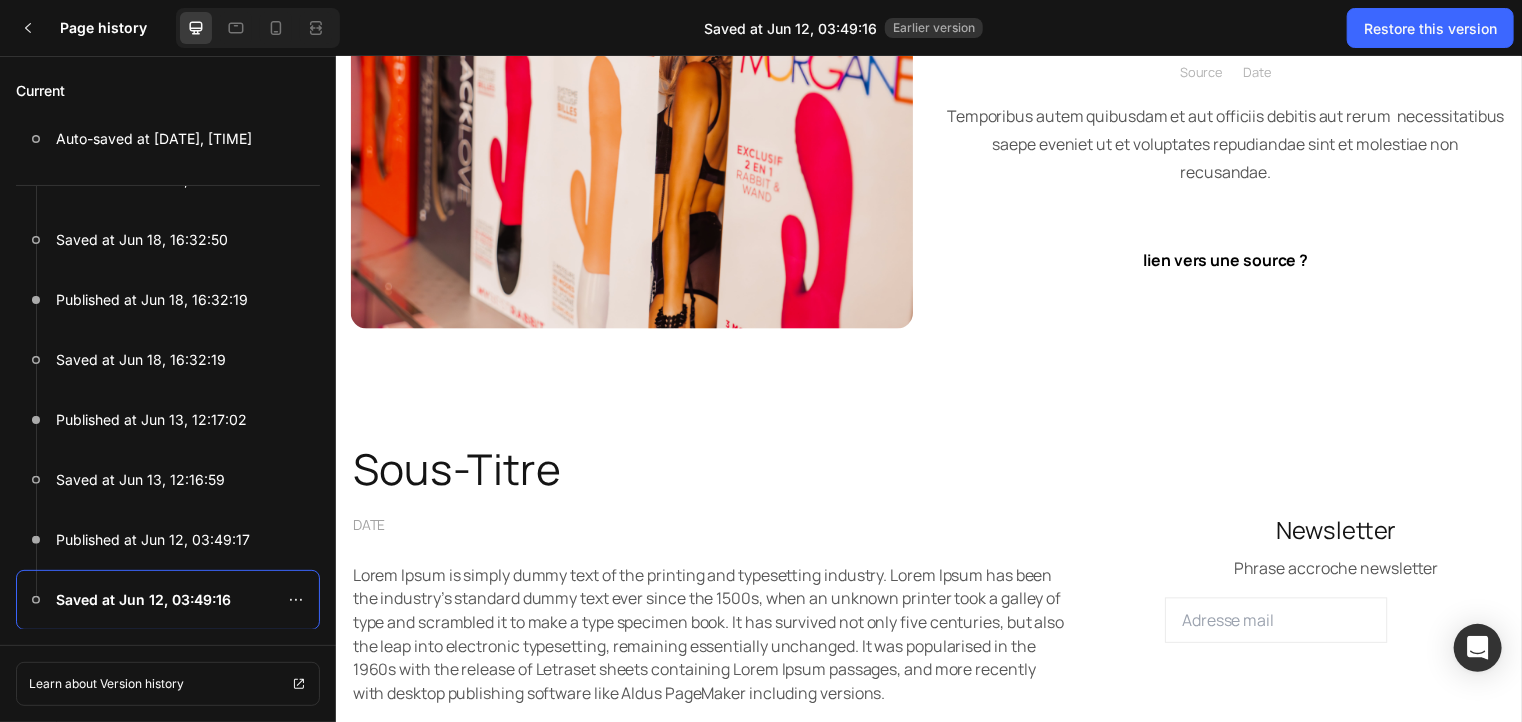 click on "Current Auto-saved at Aug 03, 19:46:51" at bounding box center (168, 129) 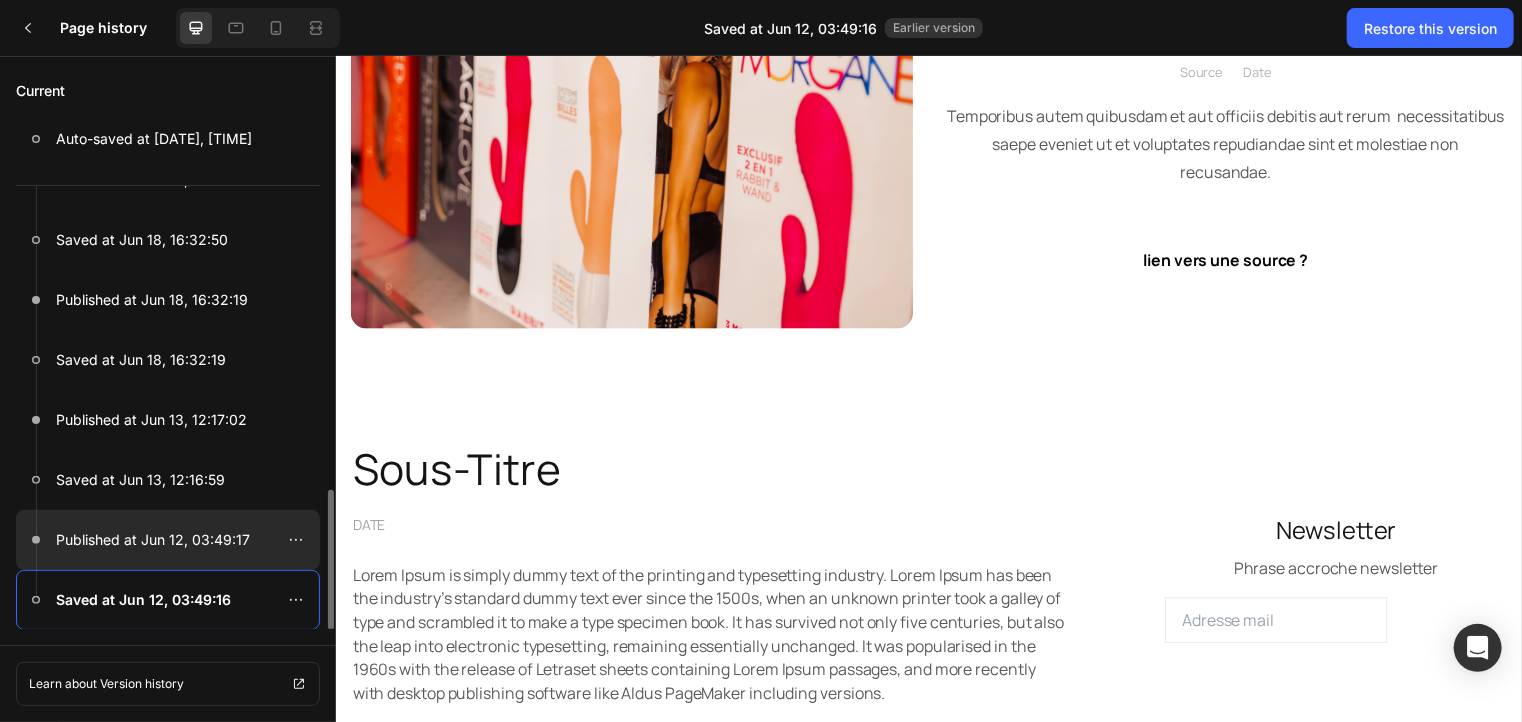 click on "Published at Jun 12, 03:49:17" at bounding box center (153, 540) 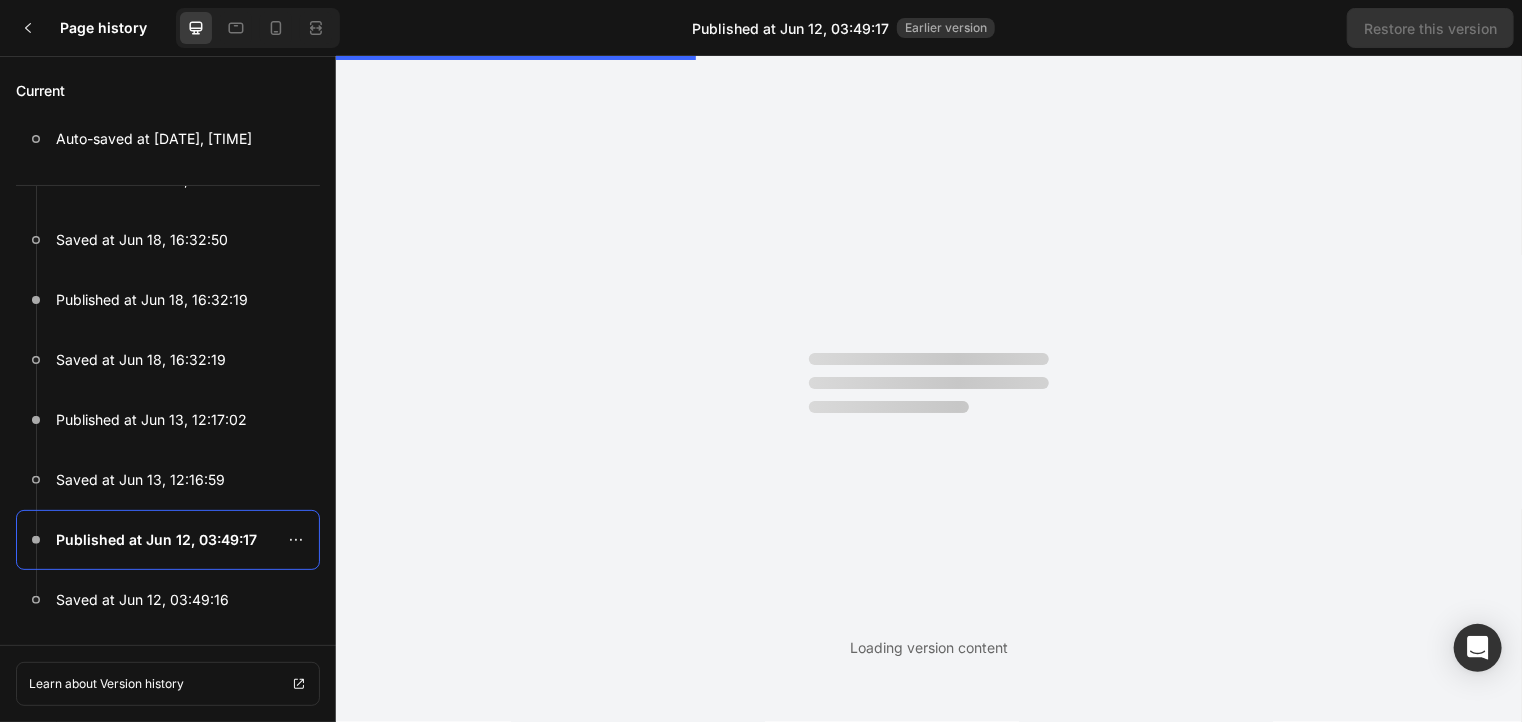 scroll, scrollTop: 0, scrollLeft: 0, axis: both 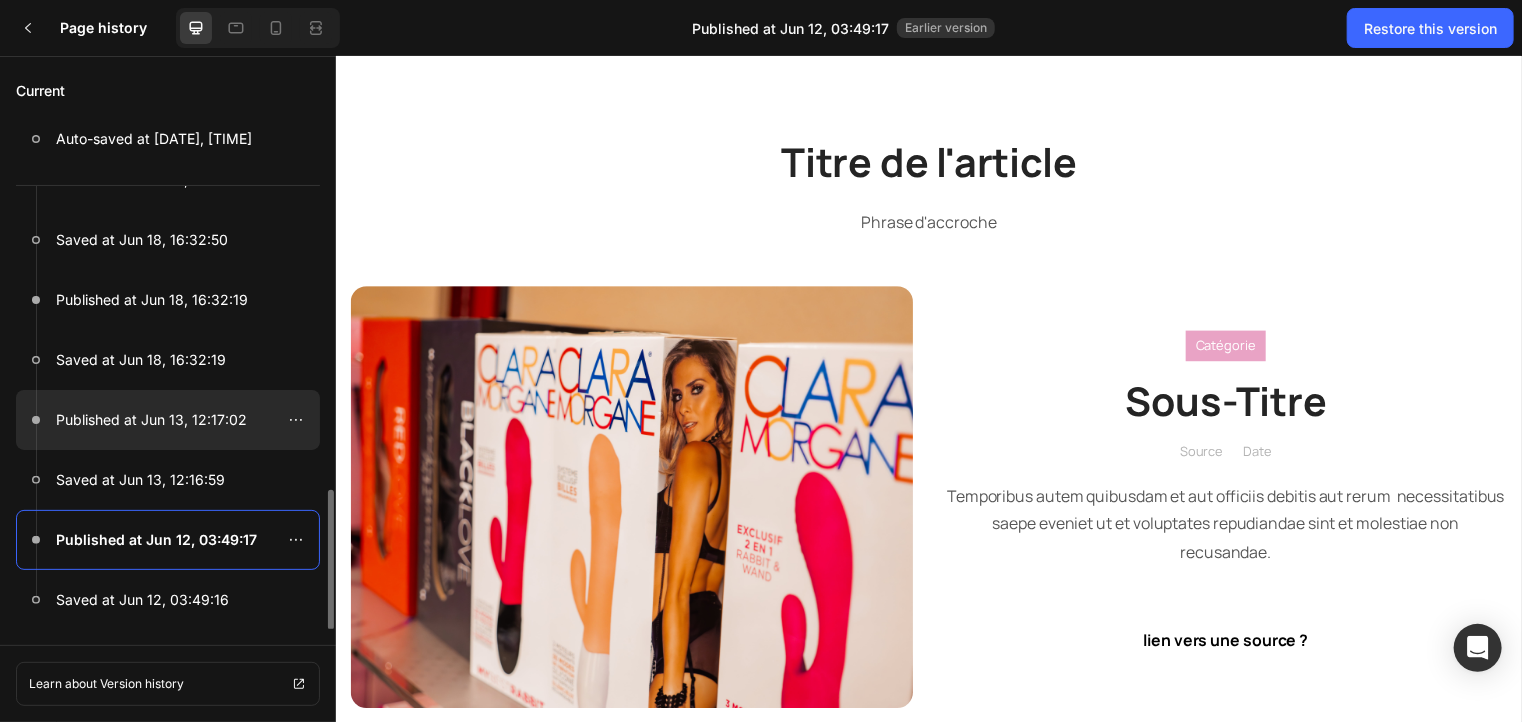 click at bounding box center (168, 420) 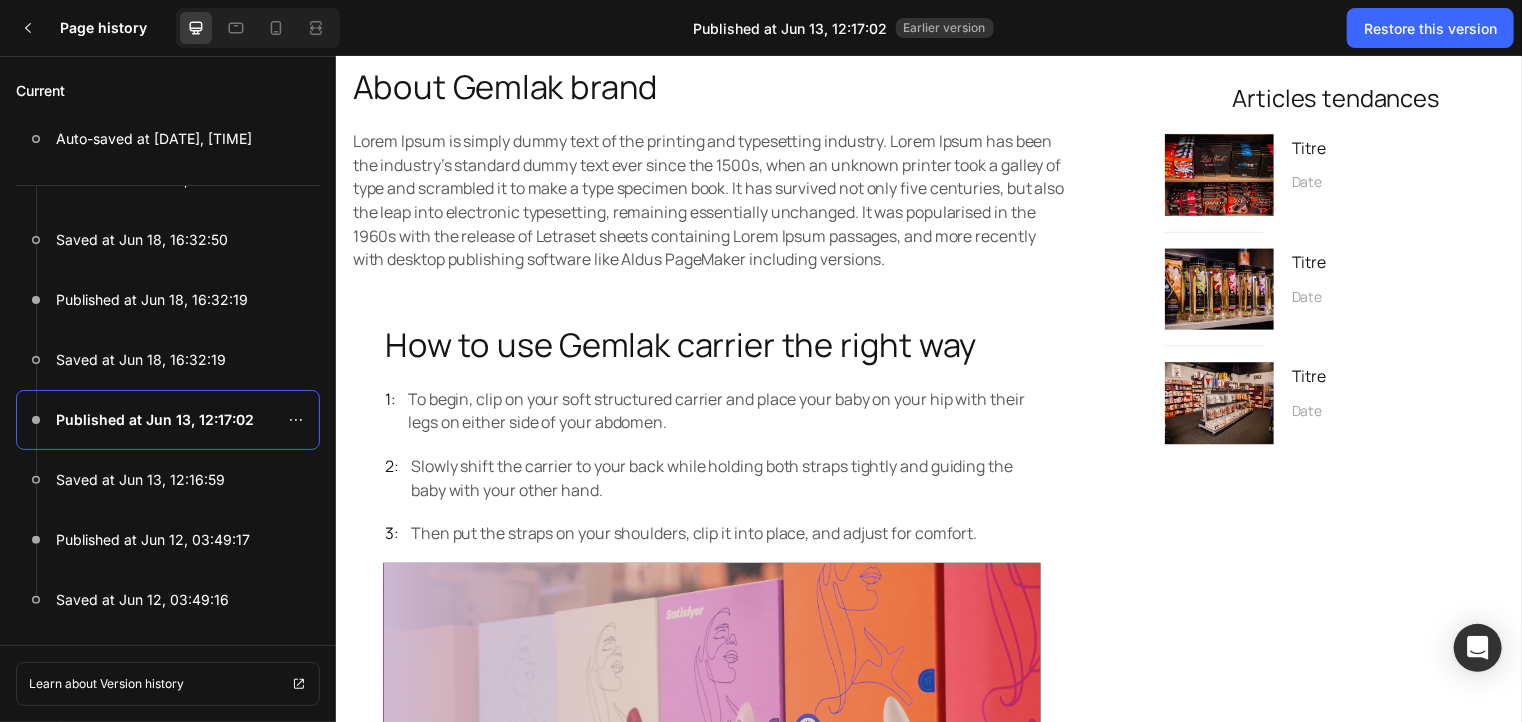 scroll, scrollTop: 1099, scrollLeft: 0, axis: vertical 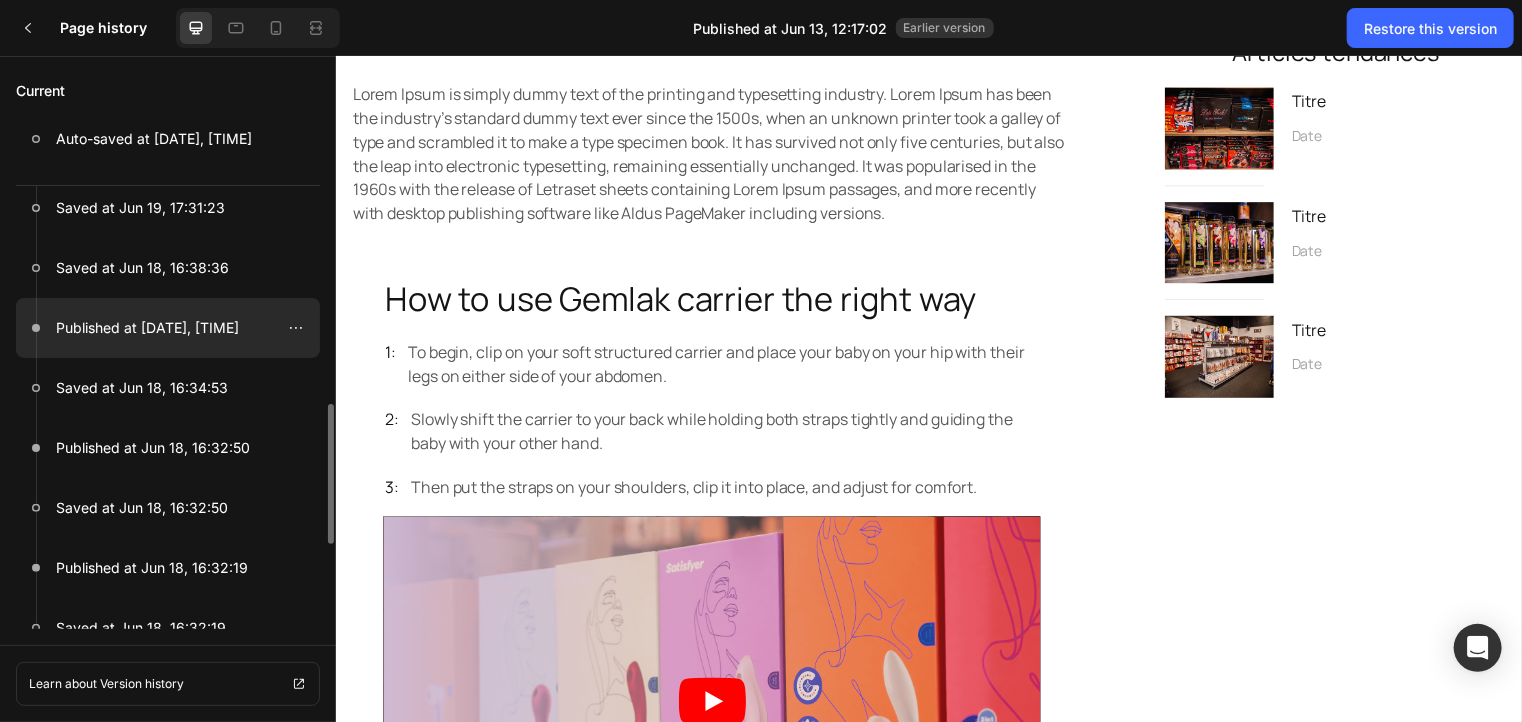 click on "Published at Jun 18, 16:34:54" at bounding box center [147, 328] 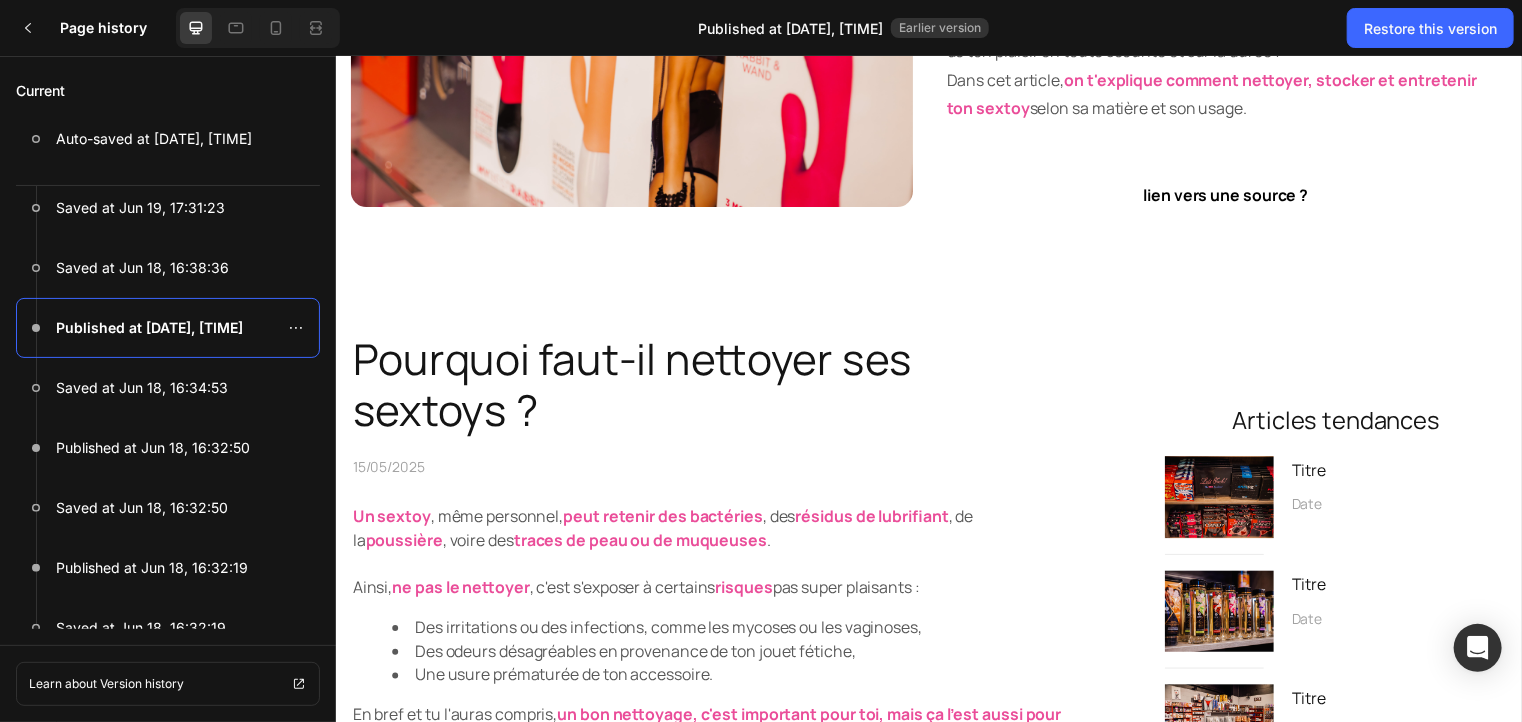 scroll, scrollTop: 472, scrollLeft: 0, axis: vertical 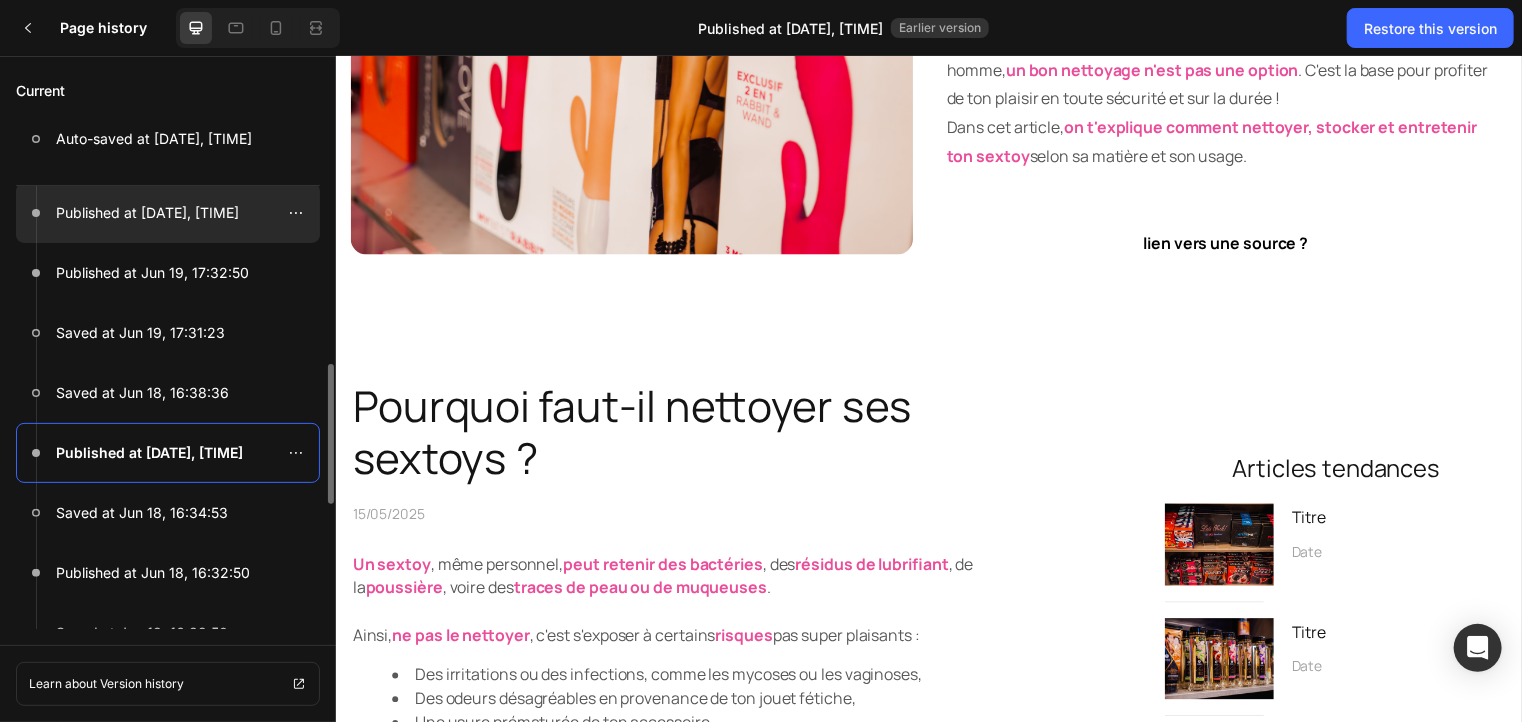 click on "Published at Jun 23, 00:38:36" at bounding box center (147, 213) 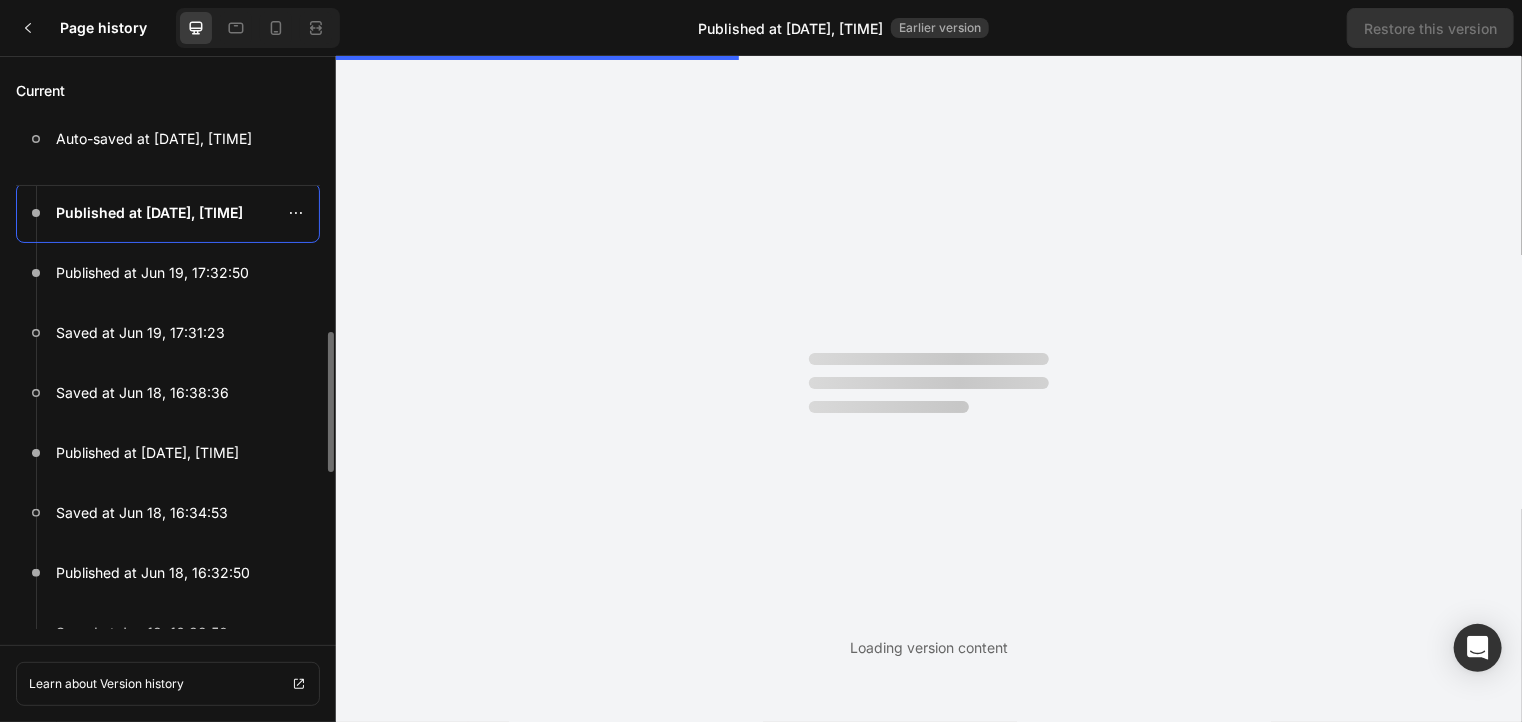 scroll, scrollTop: 283, scrollLeft: 0, axis: vertical 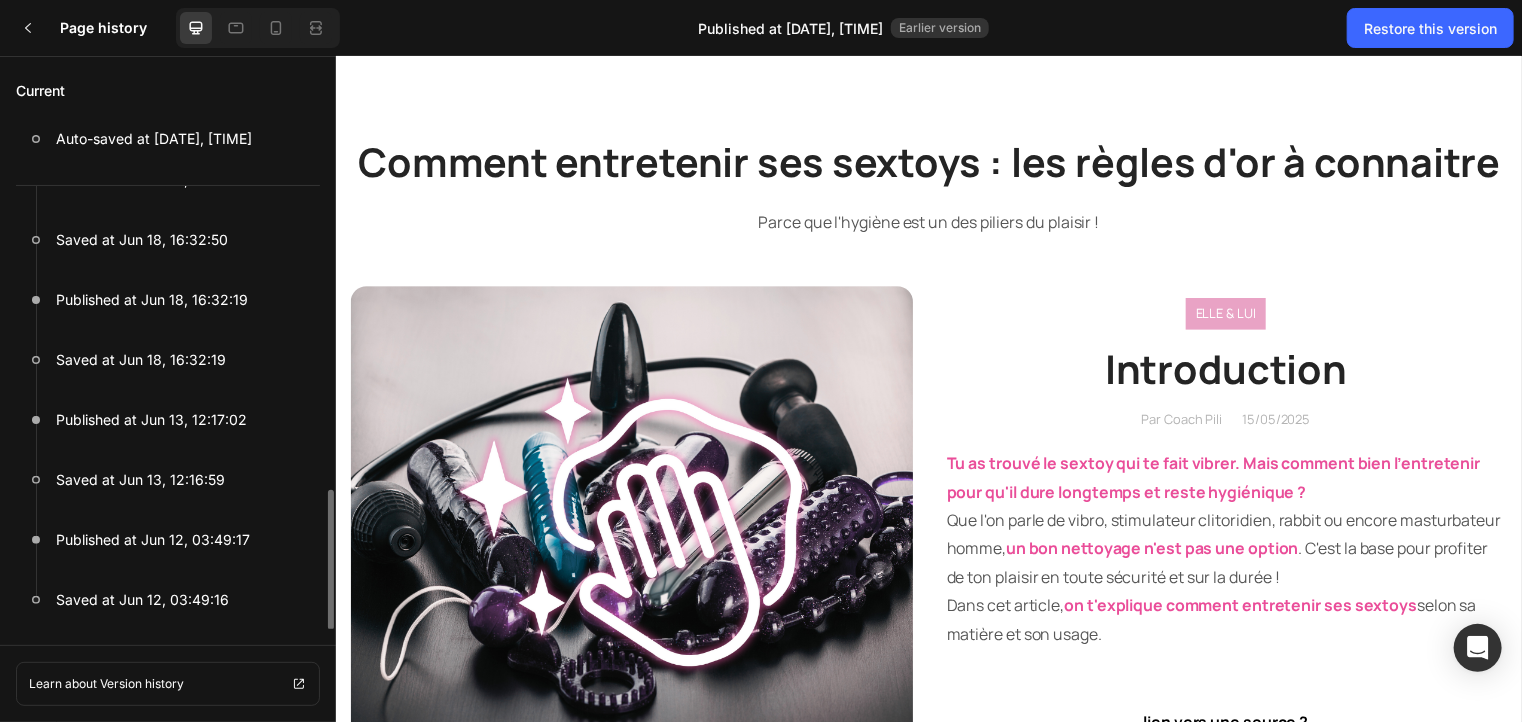 click at bounding box center (168, 360) 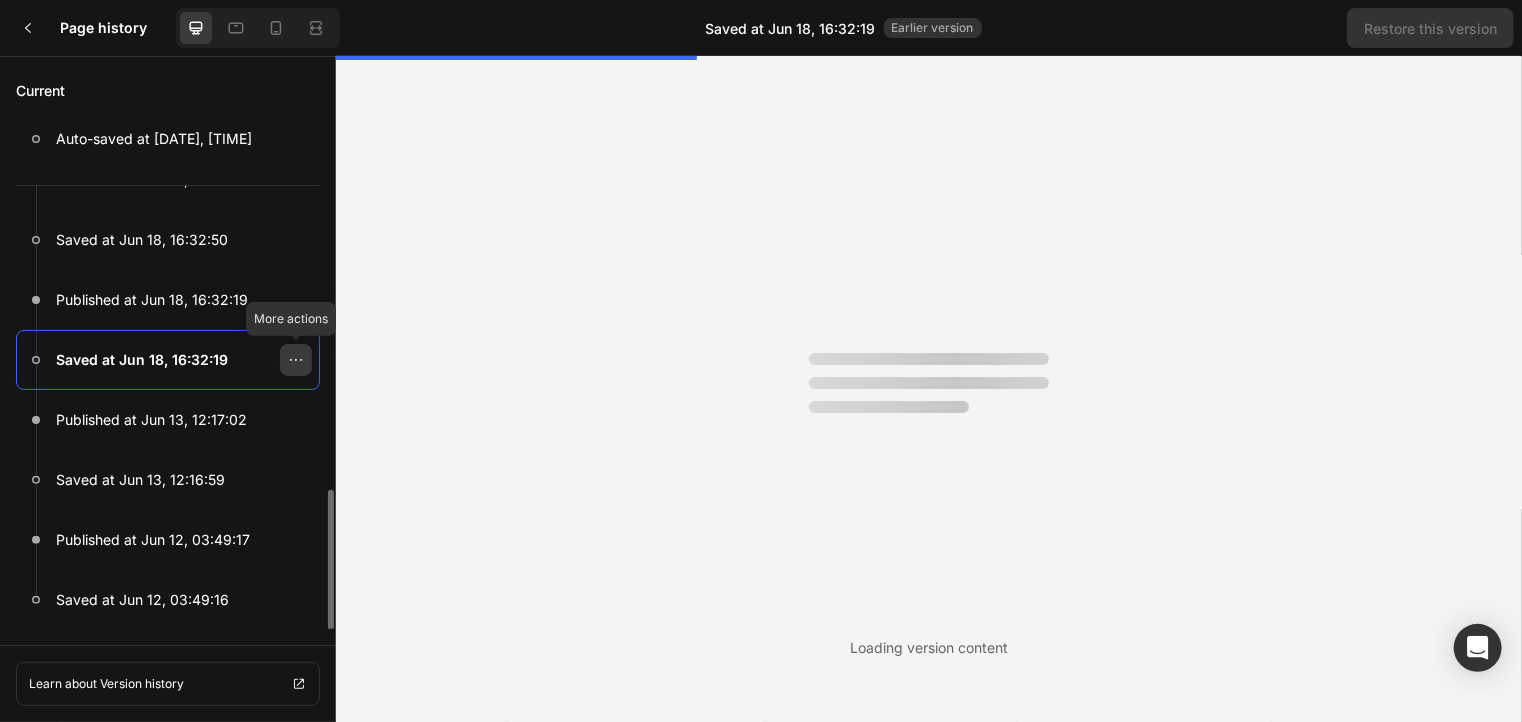 click 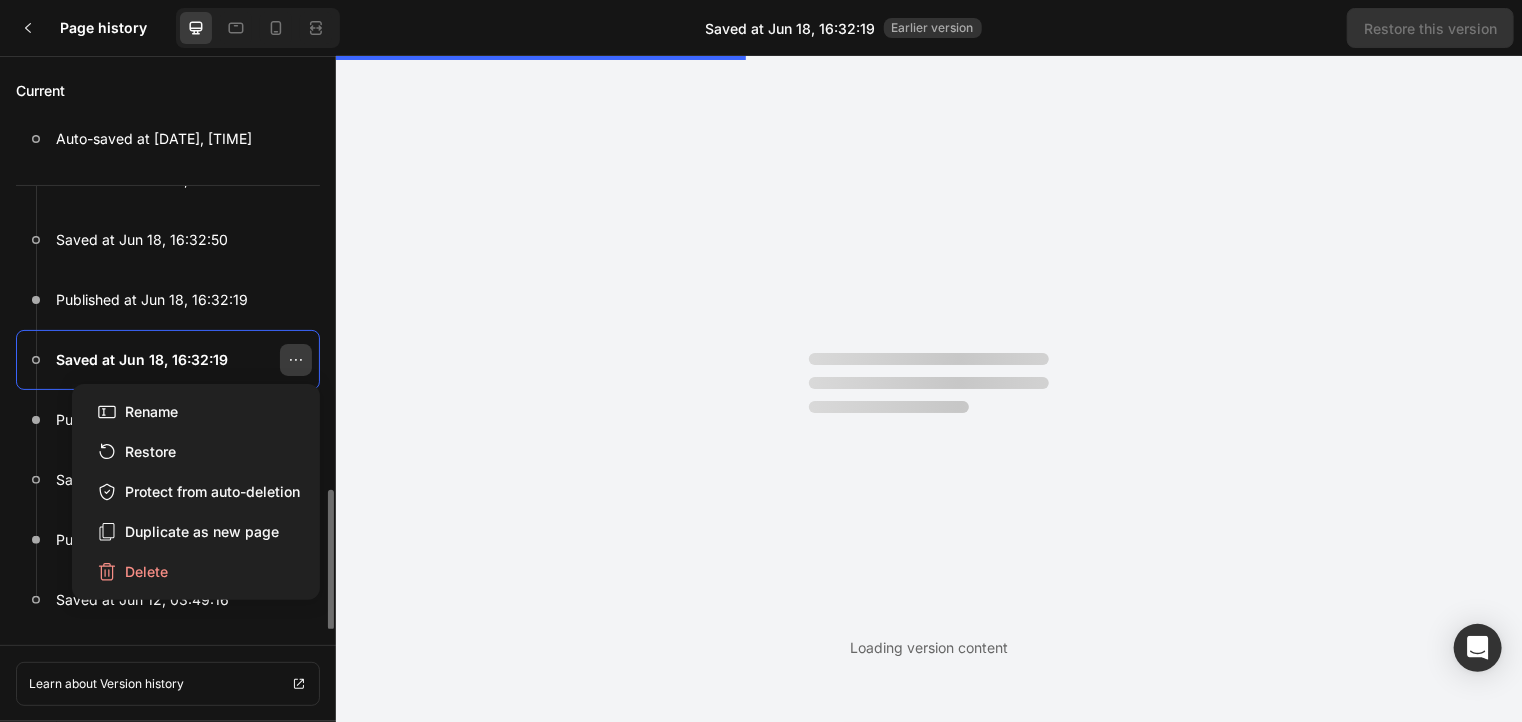 scroll, scrollTop: 0, scrollLeft: 0, axis: both 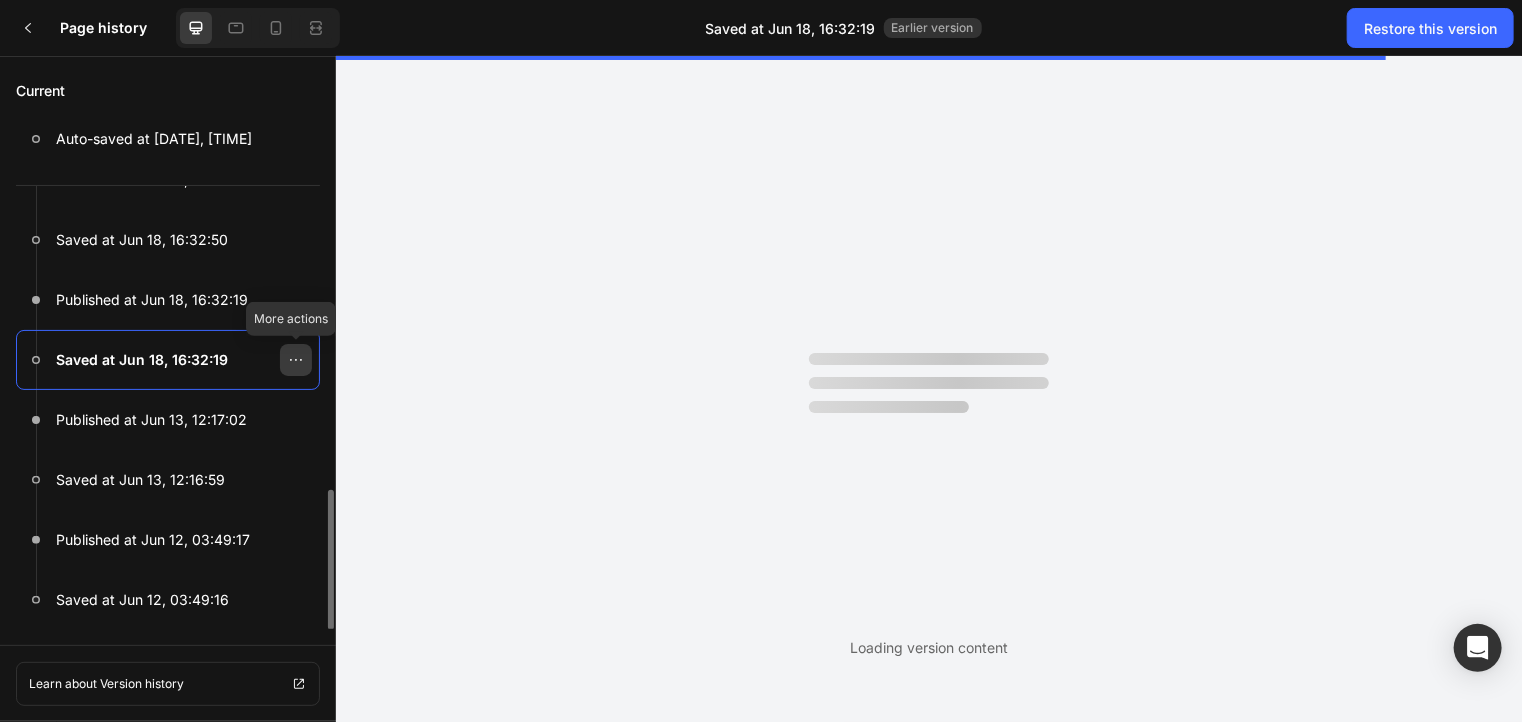 click 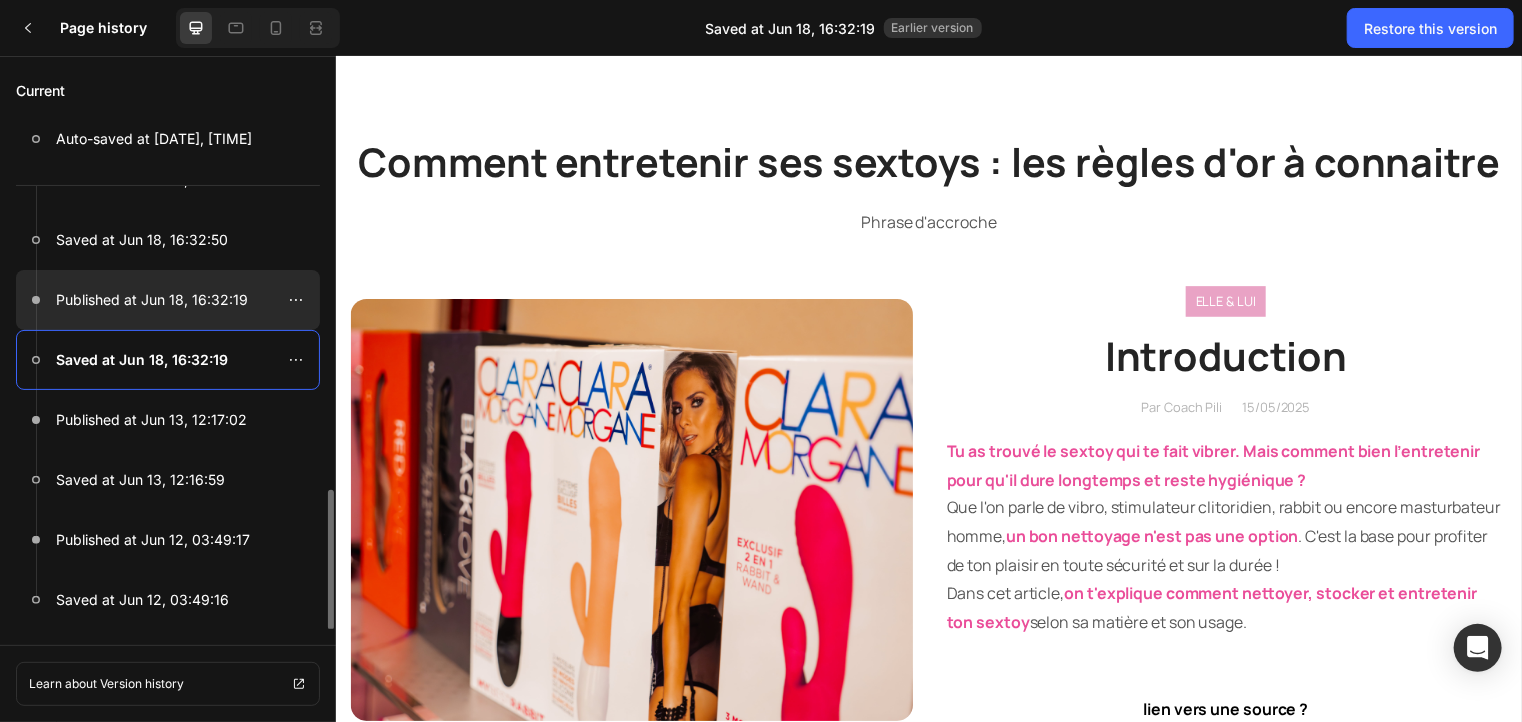 click at bounding box center [168, 300] 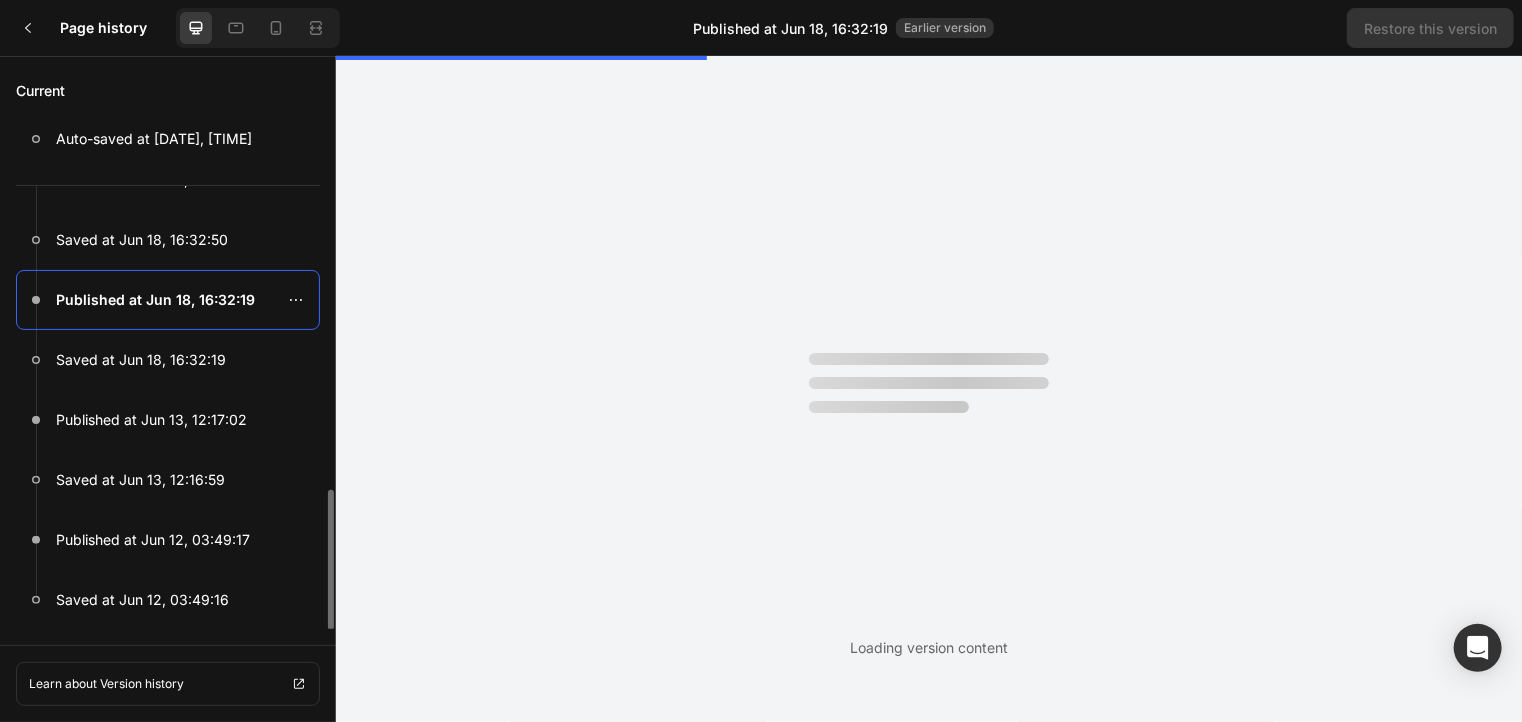 scroll, scrollTop: 0, scrollLeft: 0, axis: both 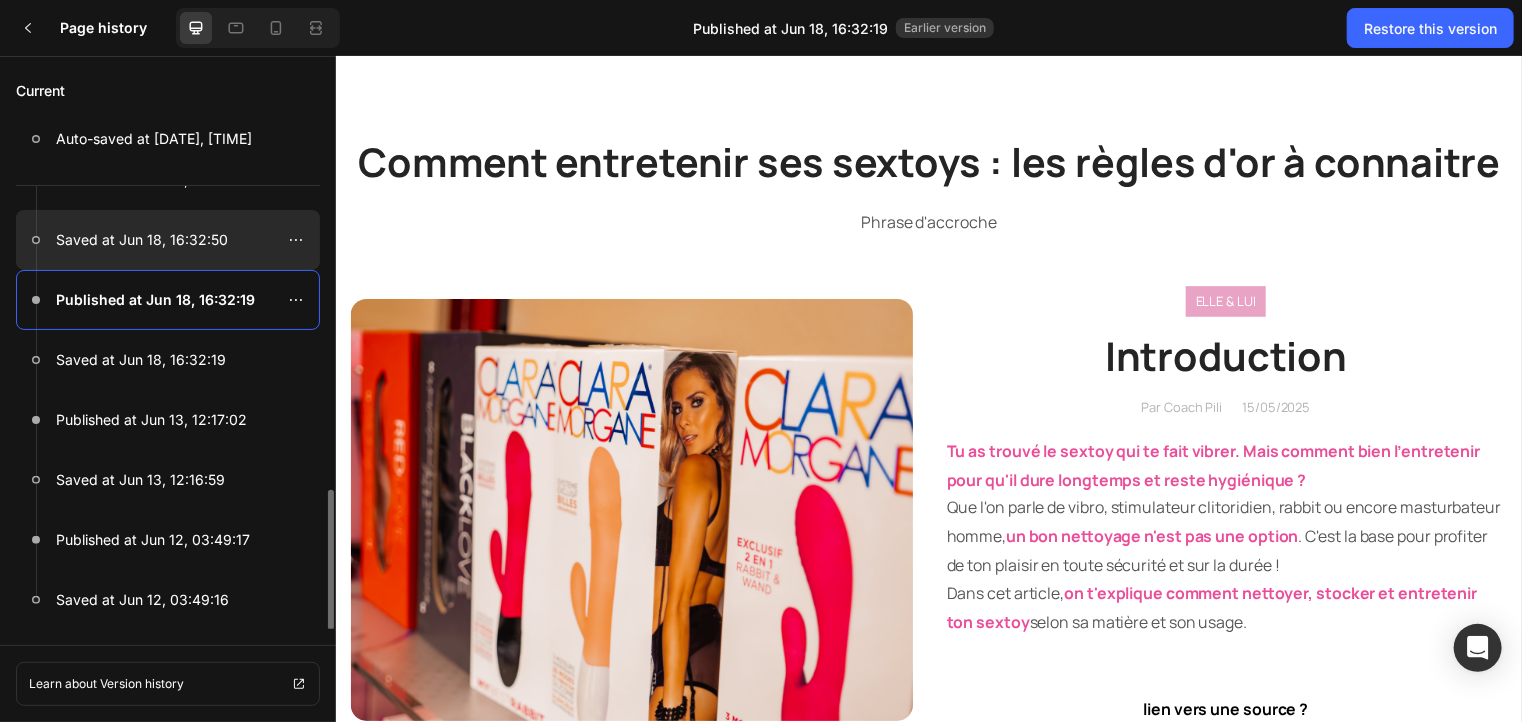 click at bounding box center (168, 240) 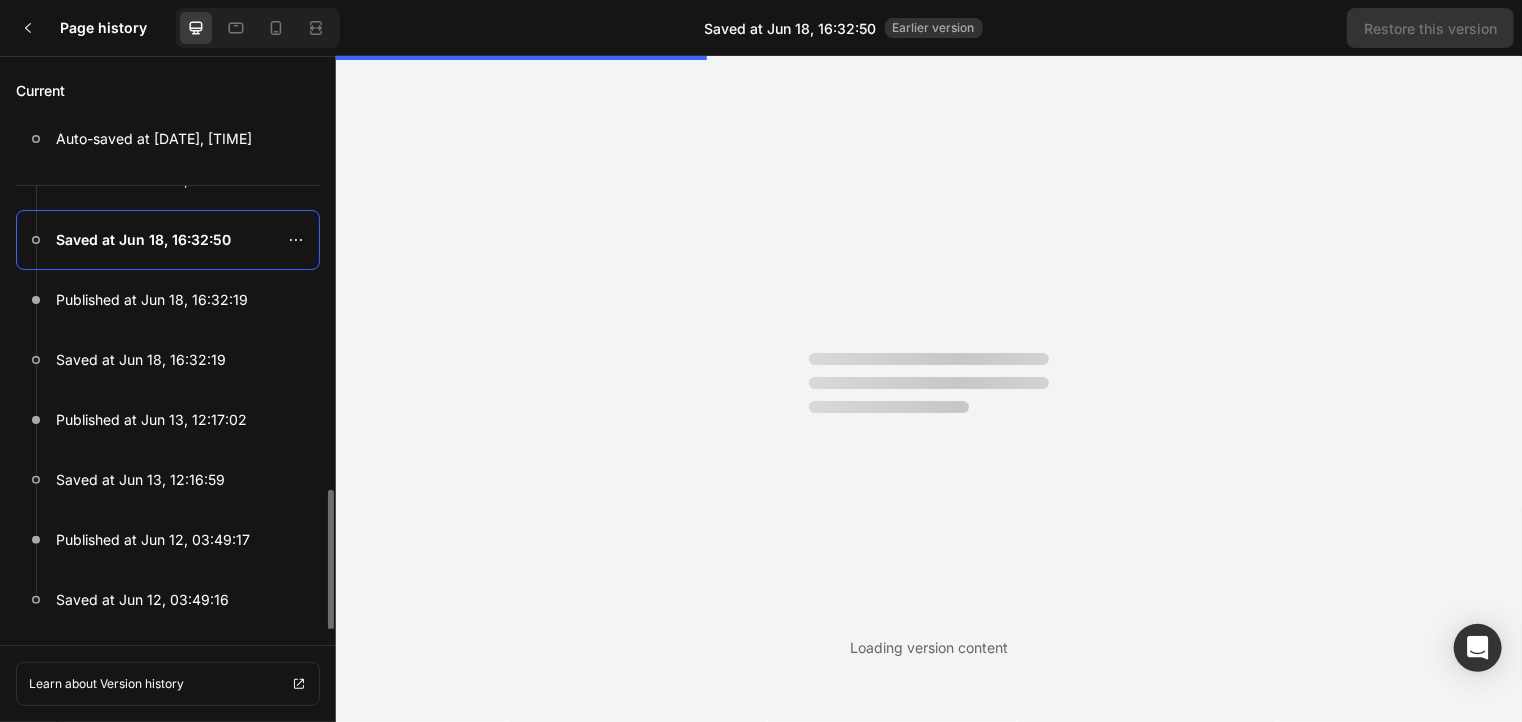 scroll, scrollTop: 0, scrollLeft: 0, axis: both 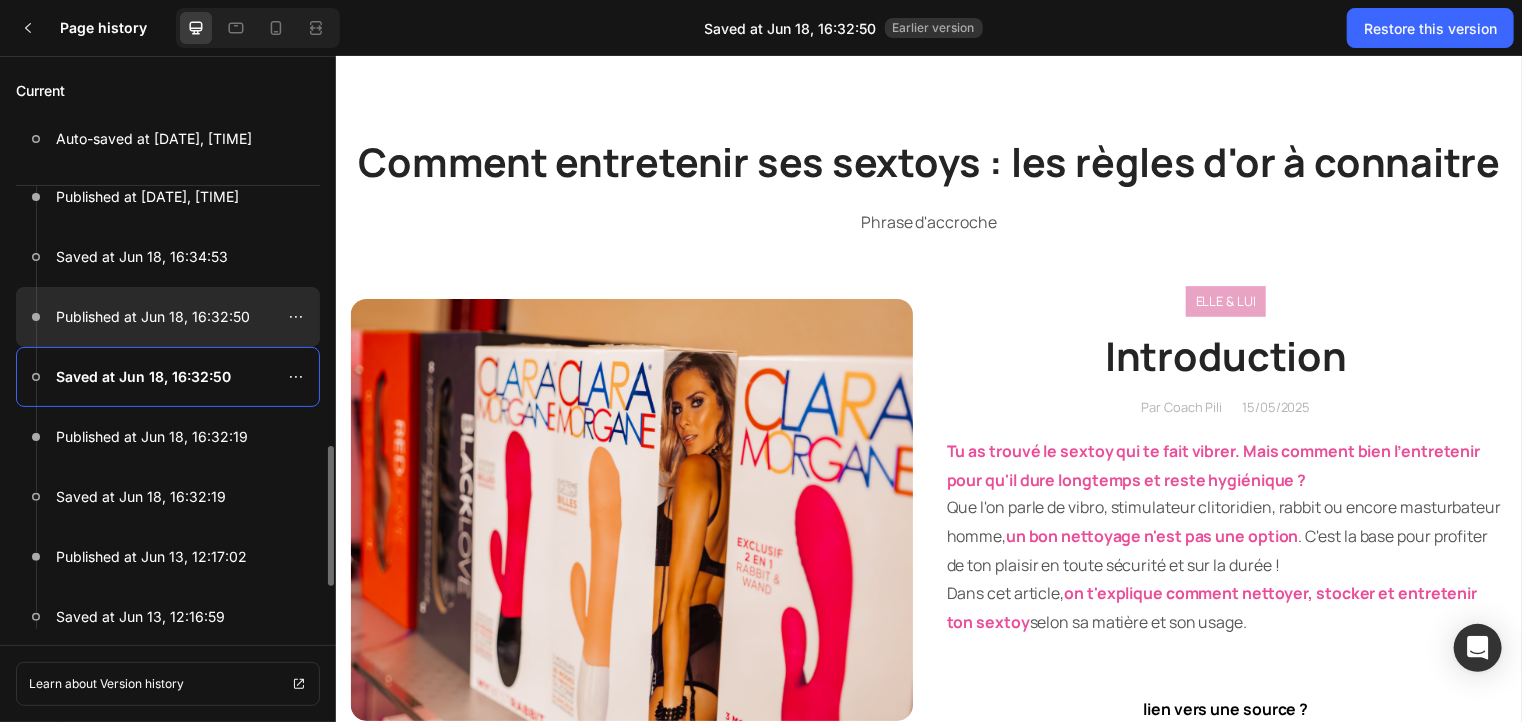 click on "Published at Jun 18, 16:32:50" at bounding box center [153, 317] 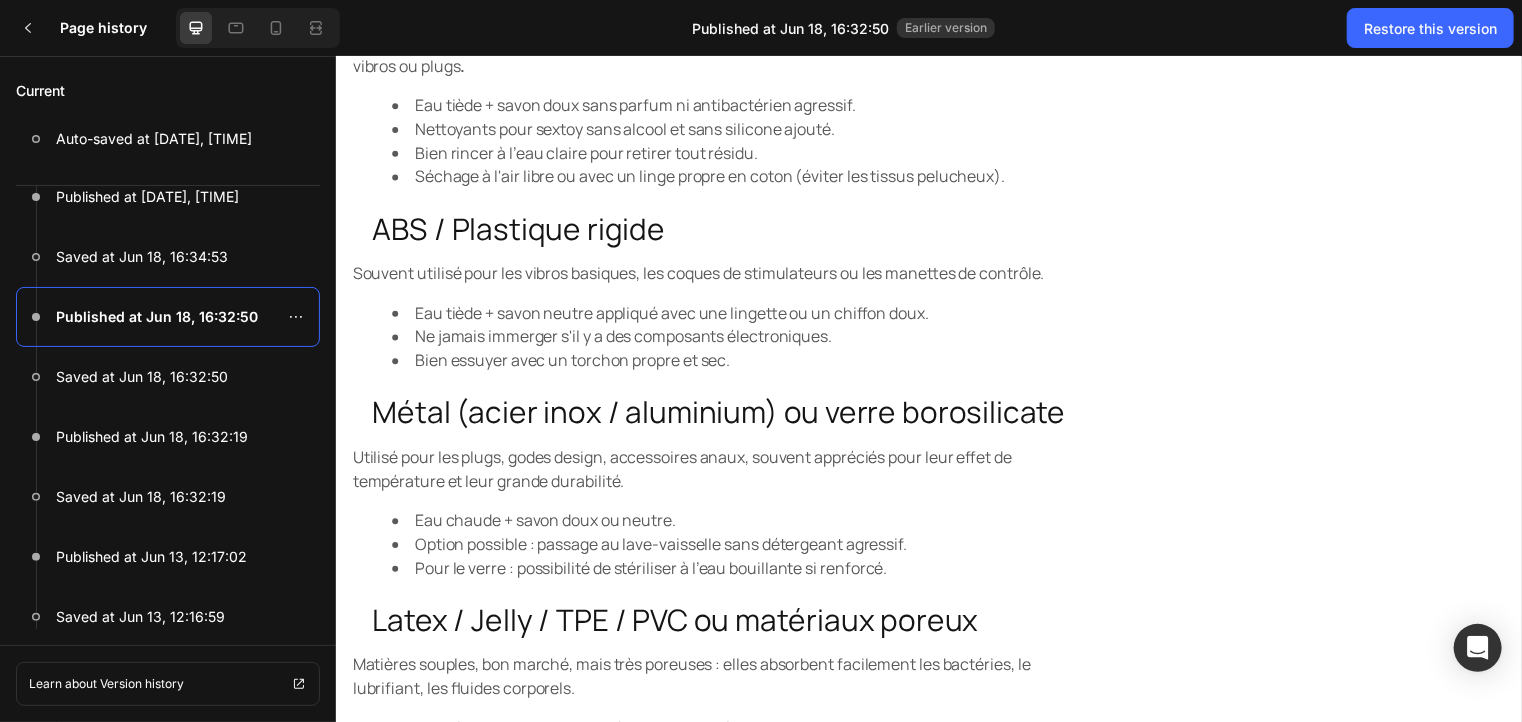 scroll, scrollTop: 1620, scrollLeft: 0, axis: vertical 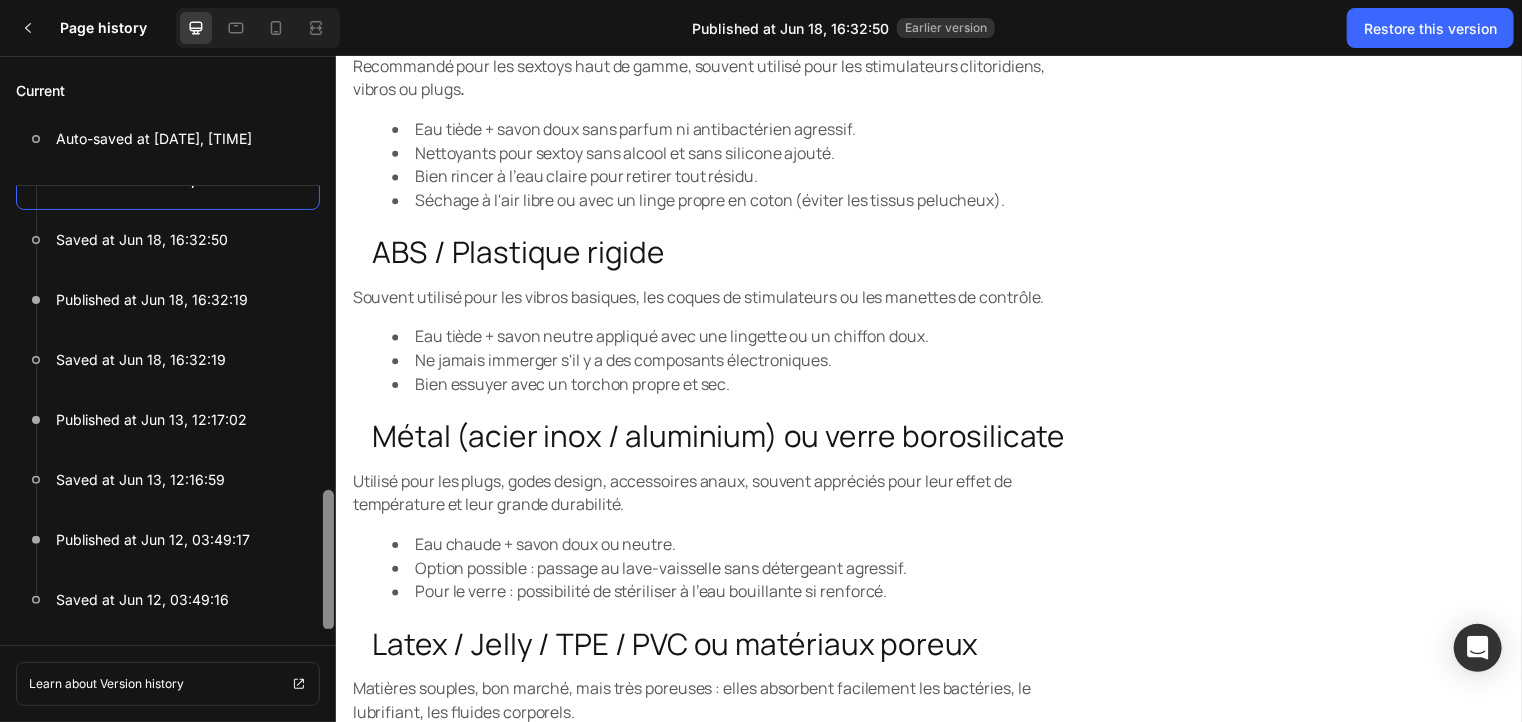 drag, startPoint x: 329, startPoint y: 565, endPoint x: 332, endPoint y: 605, distance: 40.112343 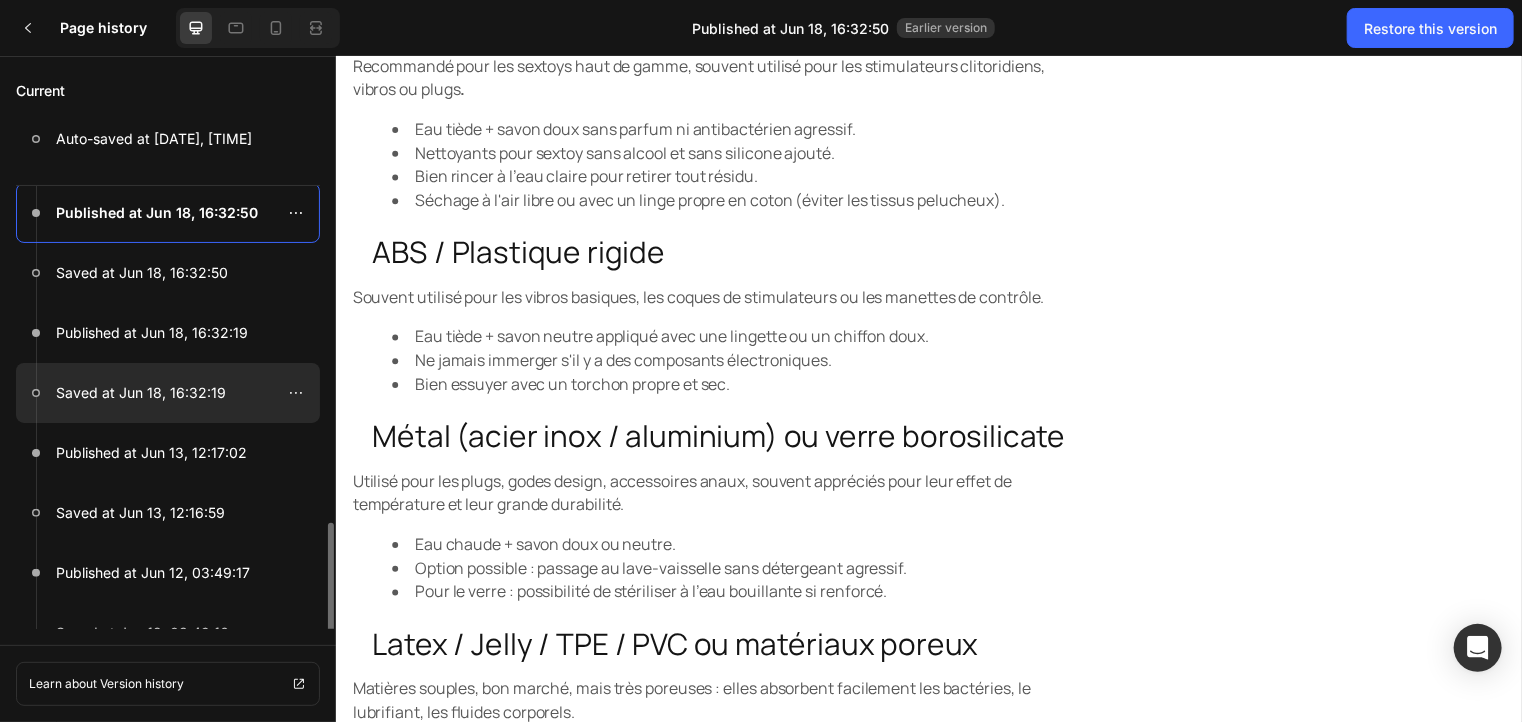 scroll, scrollTop: 704, scrollLeft: 0, axis: vertical 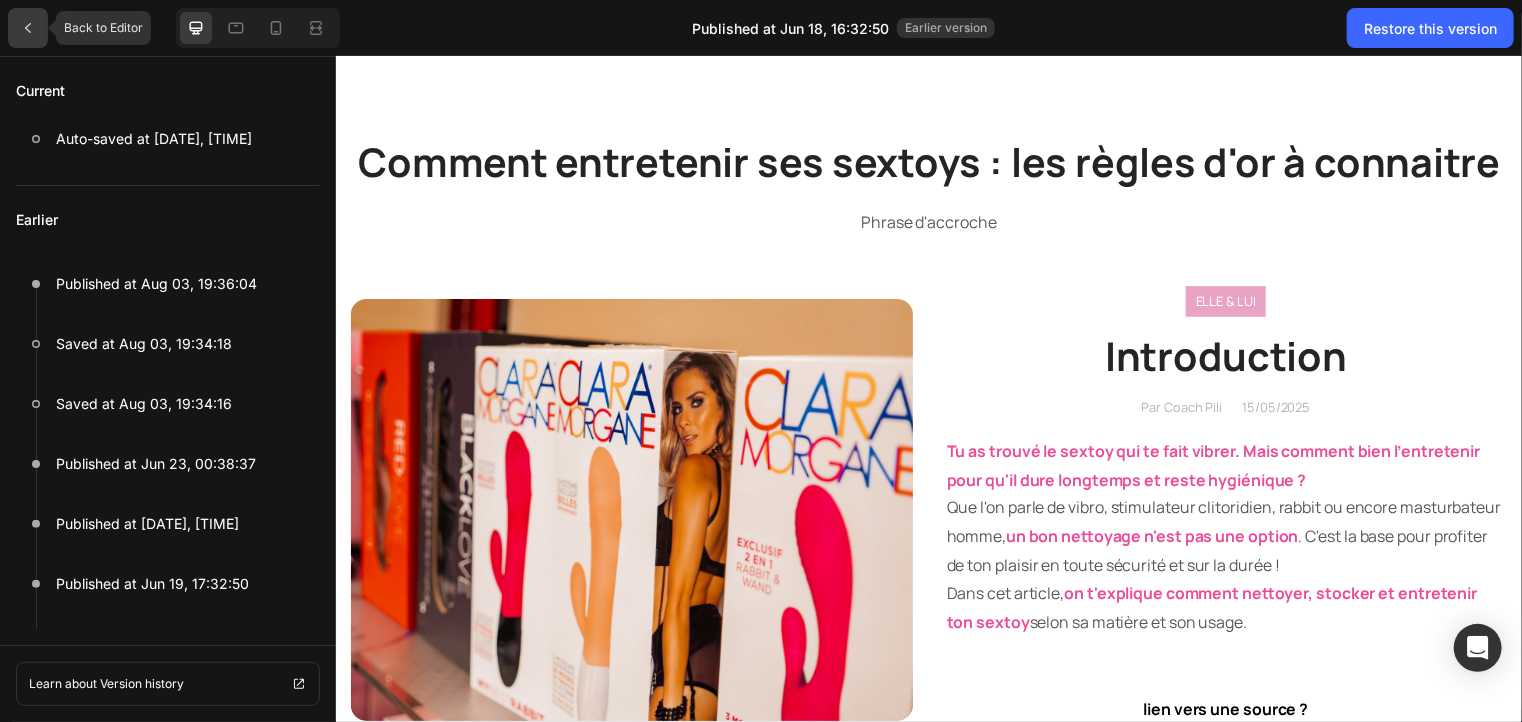 click 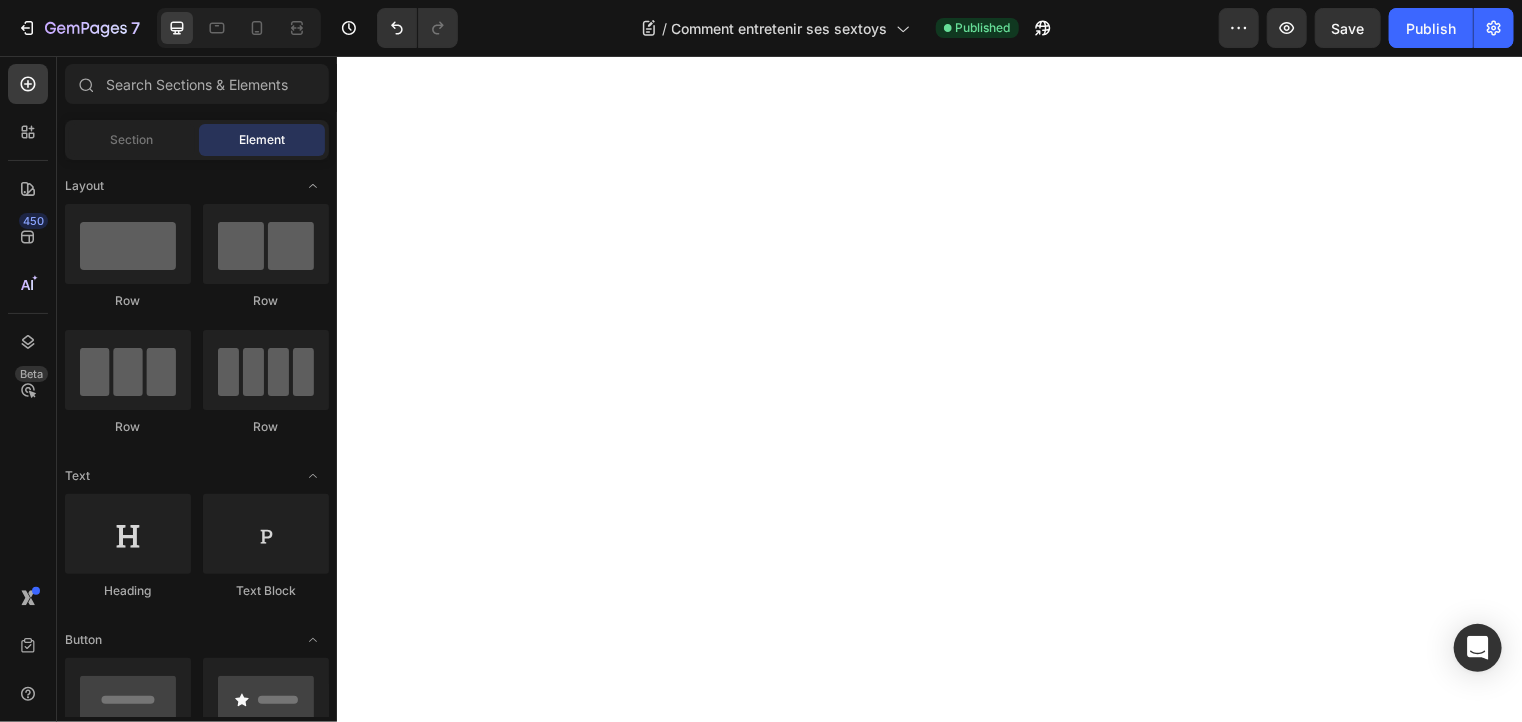 scroll, scrollTop: 0, scrollLeft: 0, axis: both 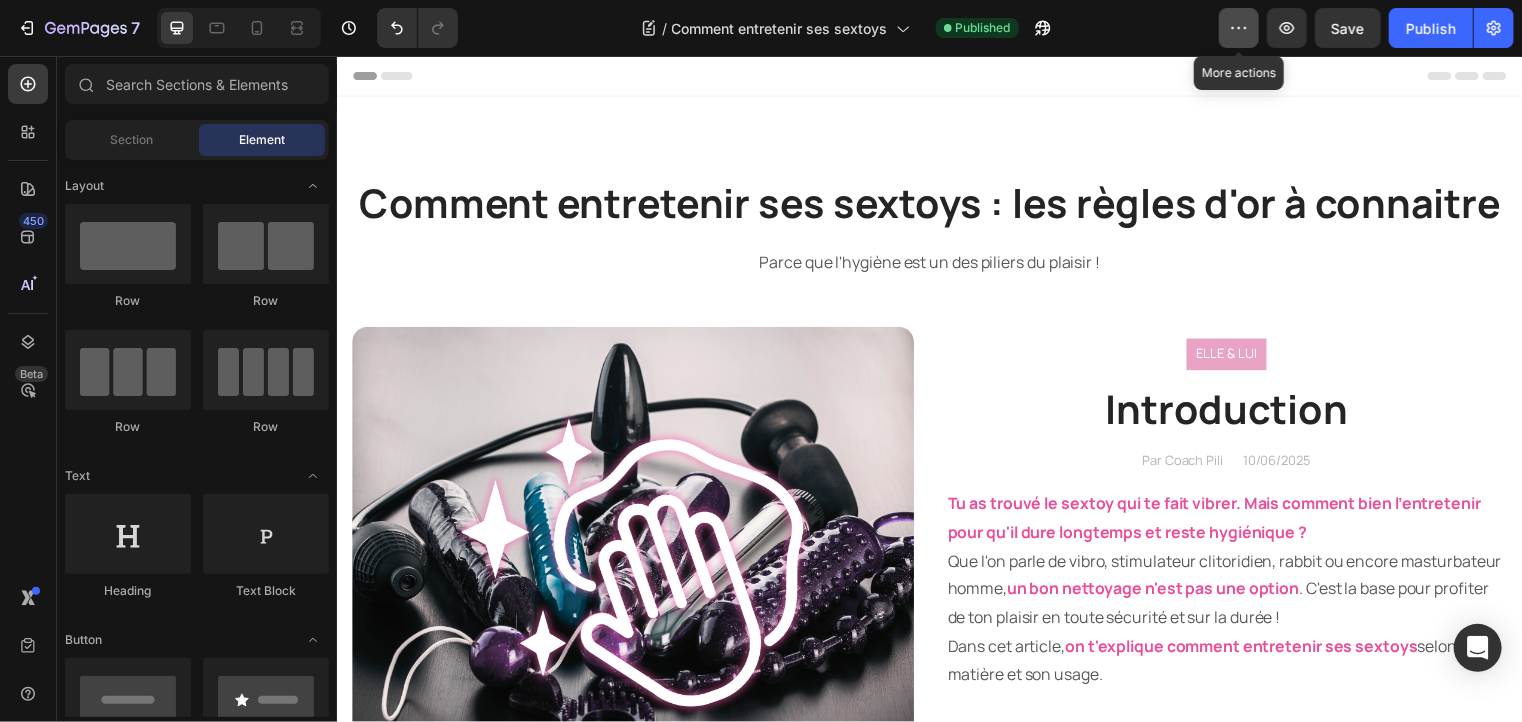 click 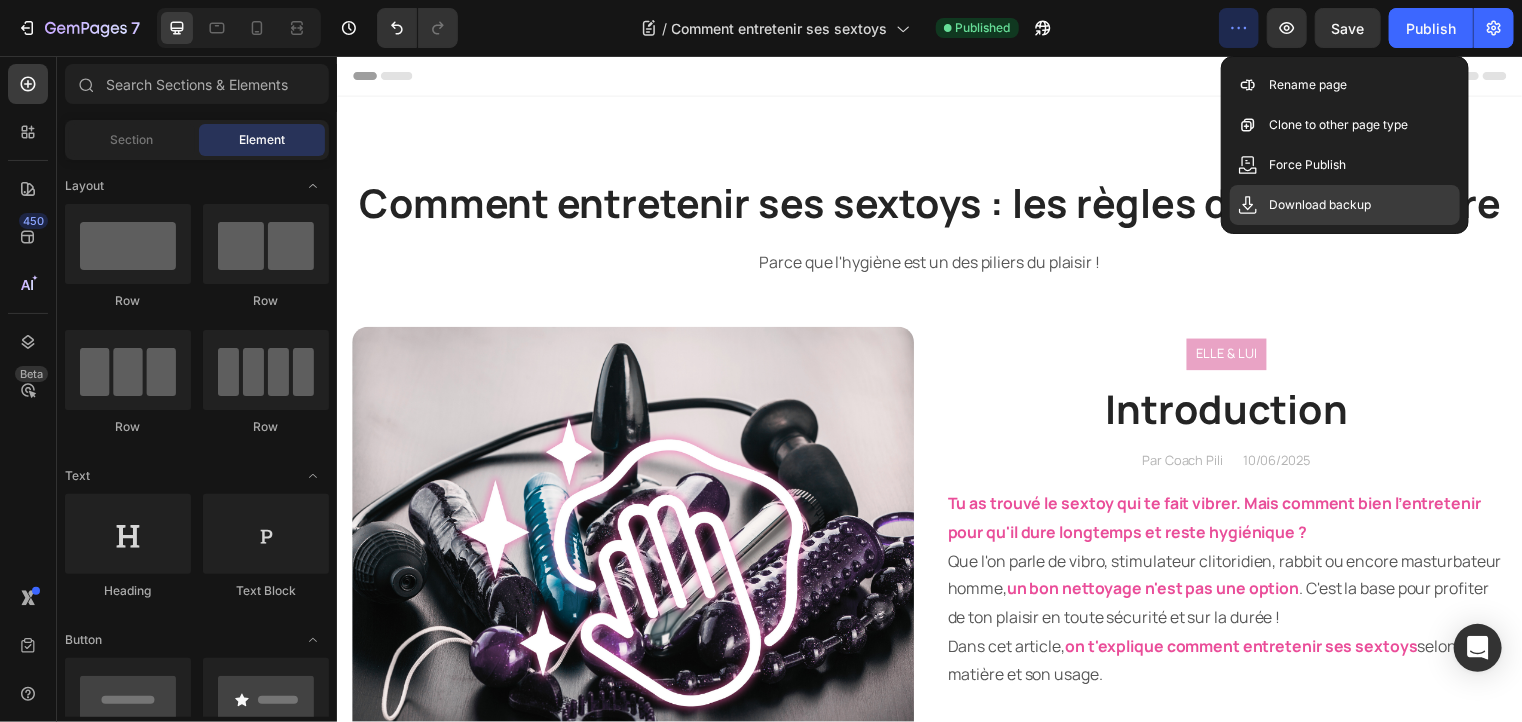 click on "Download backup" at bounding box center (1321, 205) 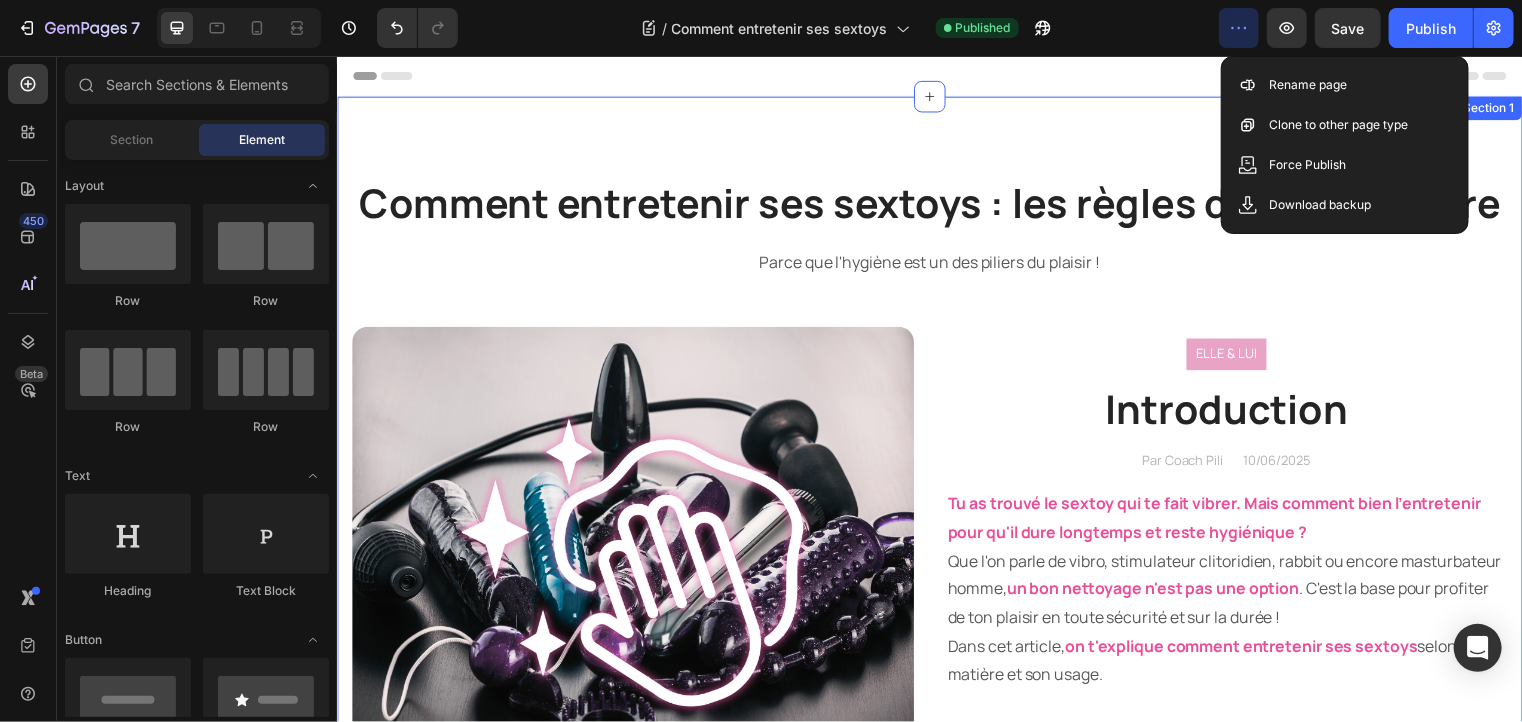 click on "Comment entretenir ses sextoys : les règles d'or à connaitre Heading Parce que l'hygiène est un des piliers du plaisir !  Text block Row Image ELLE & LUI Text block Row Introduction Heading Par Coach Pili Text block 10/06/2025 Text block Row Tu as trouvé le sextoy qui te fait vibrer . Mais comment bien l'entretenir pour qu'il dure longtemps et reste hygiénique ?  Que l'on parle de vibro, stimulateur clitoridien, rabbit ou encore masturbateur homme,  un bon nettoyage n'est pas une option . C'est la base pour profiter de ton plaisir en toute sécurité et sur la durée !  Dans cet article,  on t'explique comment entretenir ses sextoys  selon sa matière et son usage.  Text block lien vers une source ? Button Row Section 1" at bounding box center (936, 516) 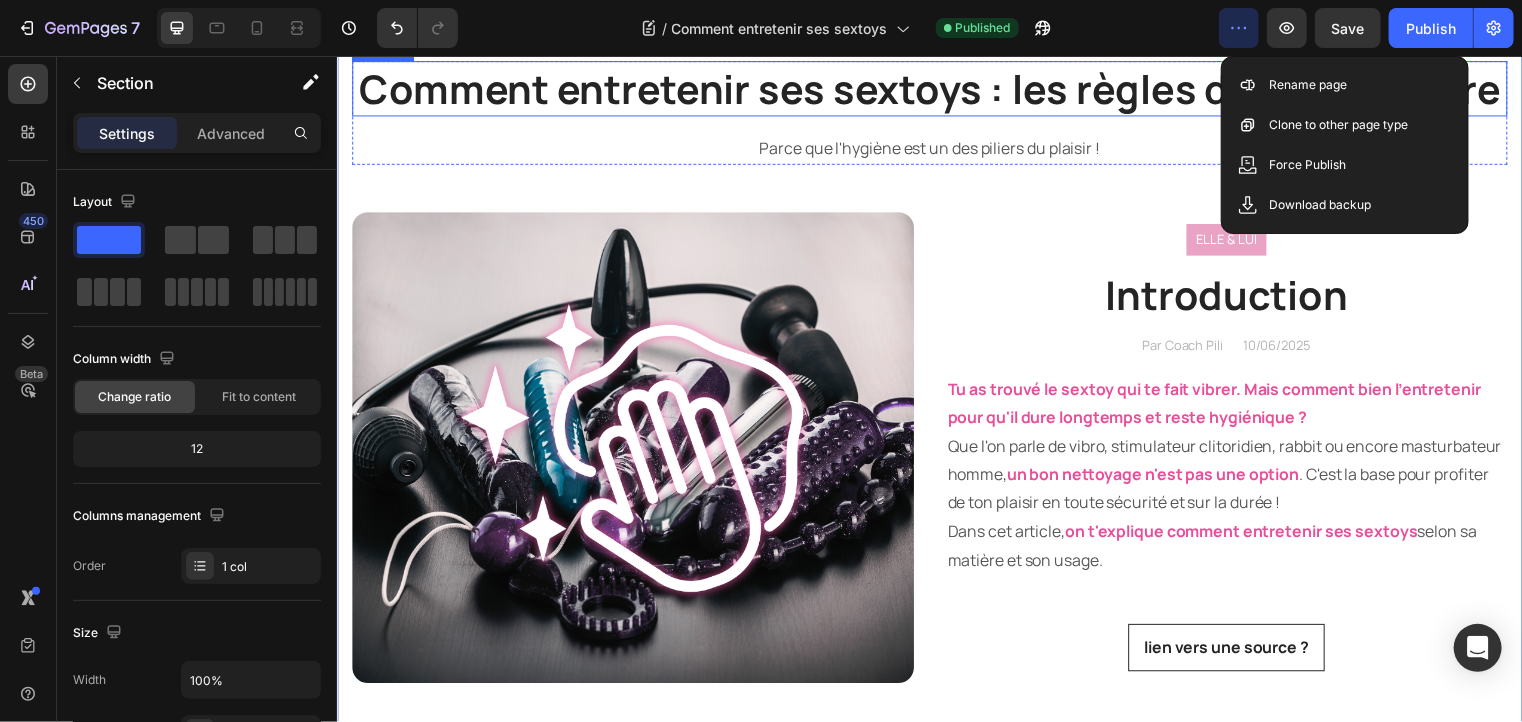 scroll, scrollTop: 0, scrollLeft: 0, axis: both 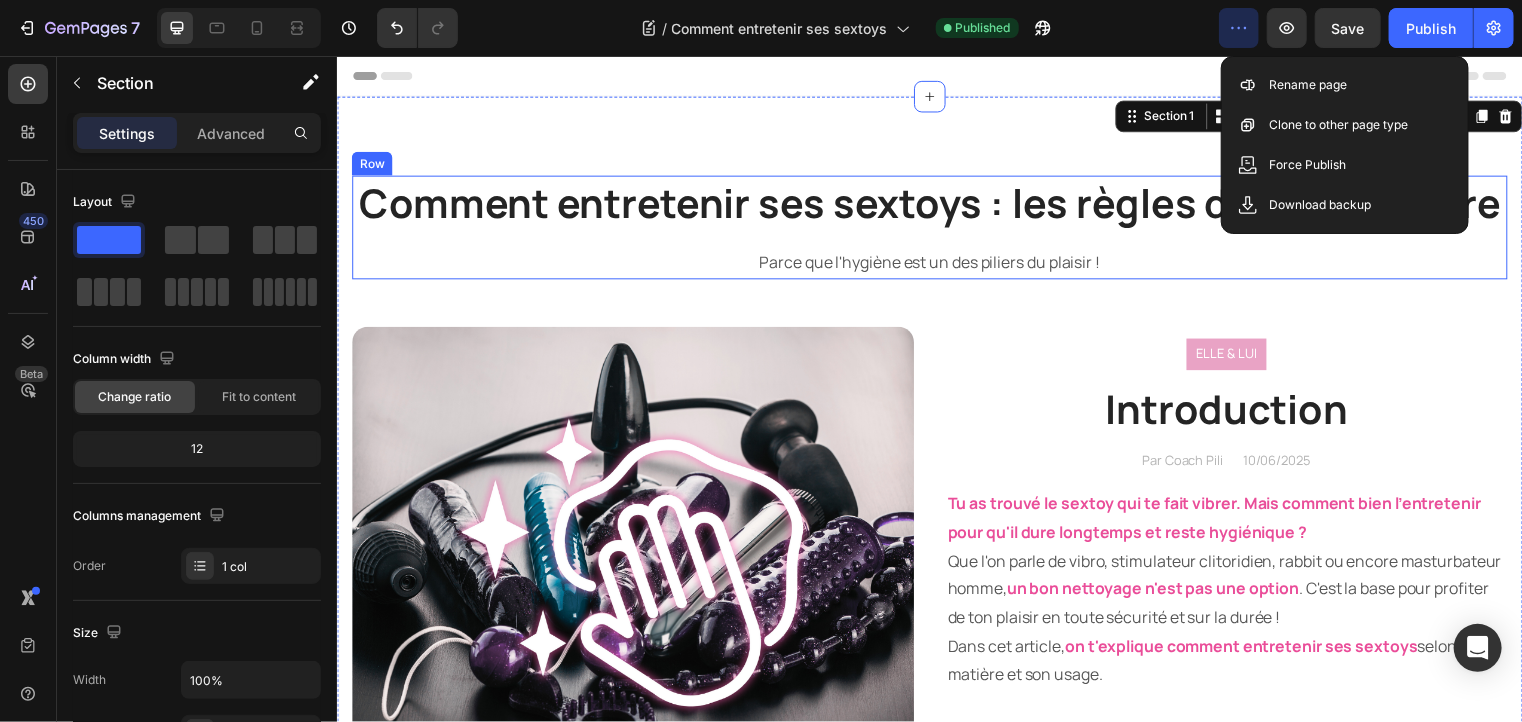 click on "Comment entretenir ses sextoys : les règles d'or à connaitre Heading Parce que l'hygiène est un des piliers du plaisir !  Text block" at bounding box center (936, 229) 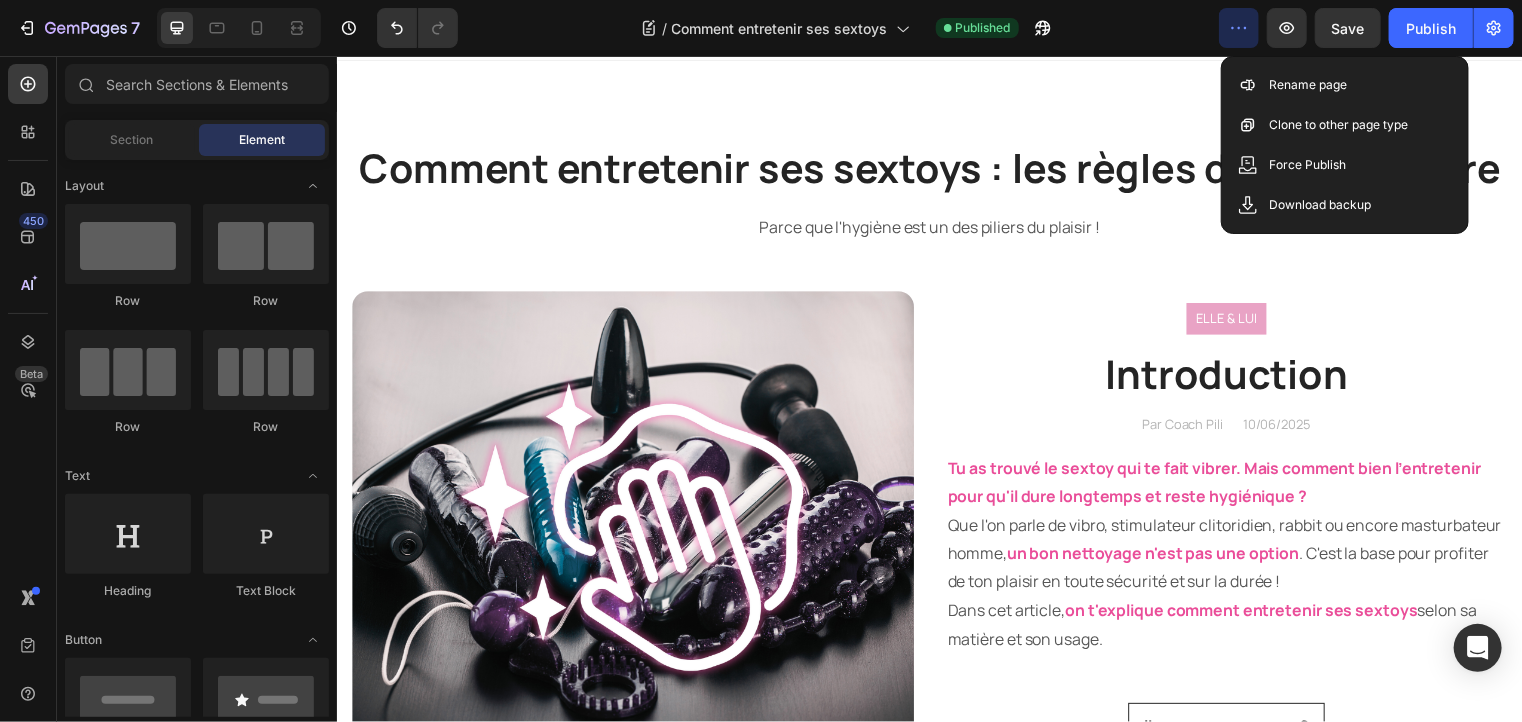 scroll, scrollTop: 120, scrollLeft: 0, axis: vertical 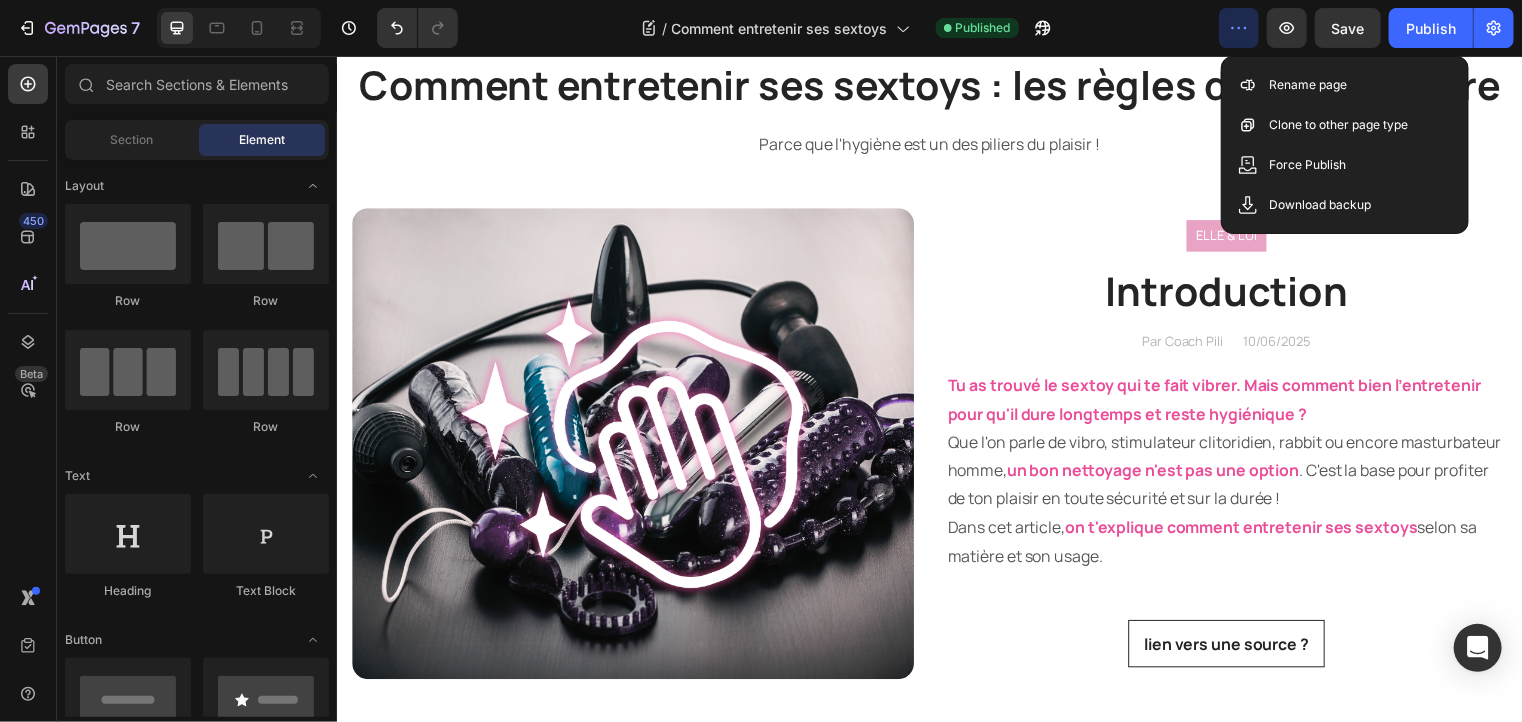 click 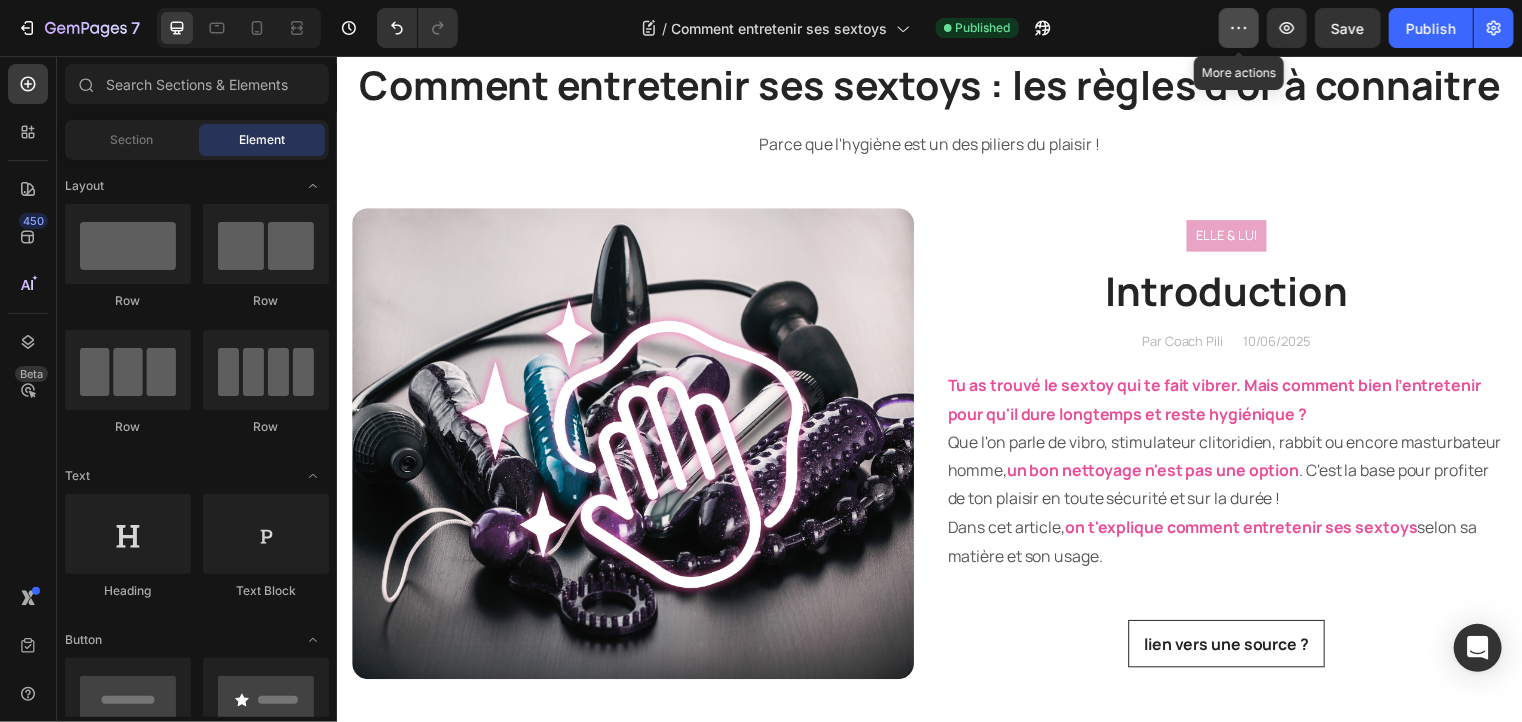 type 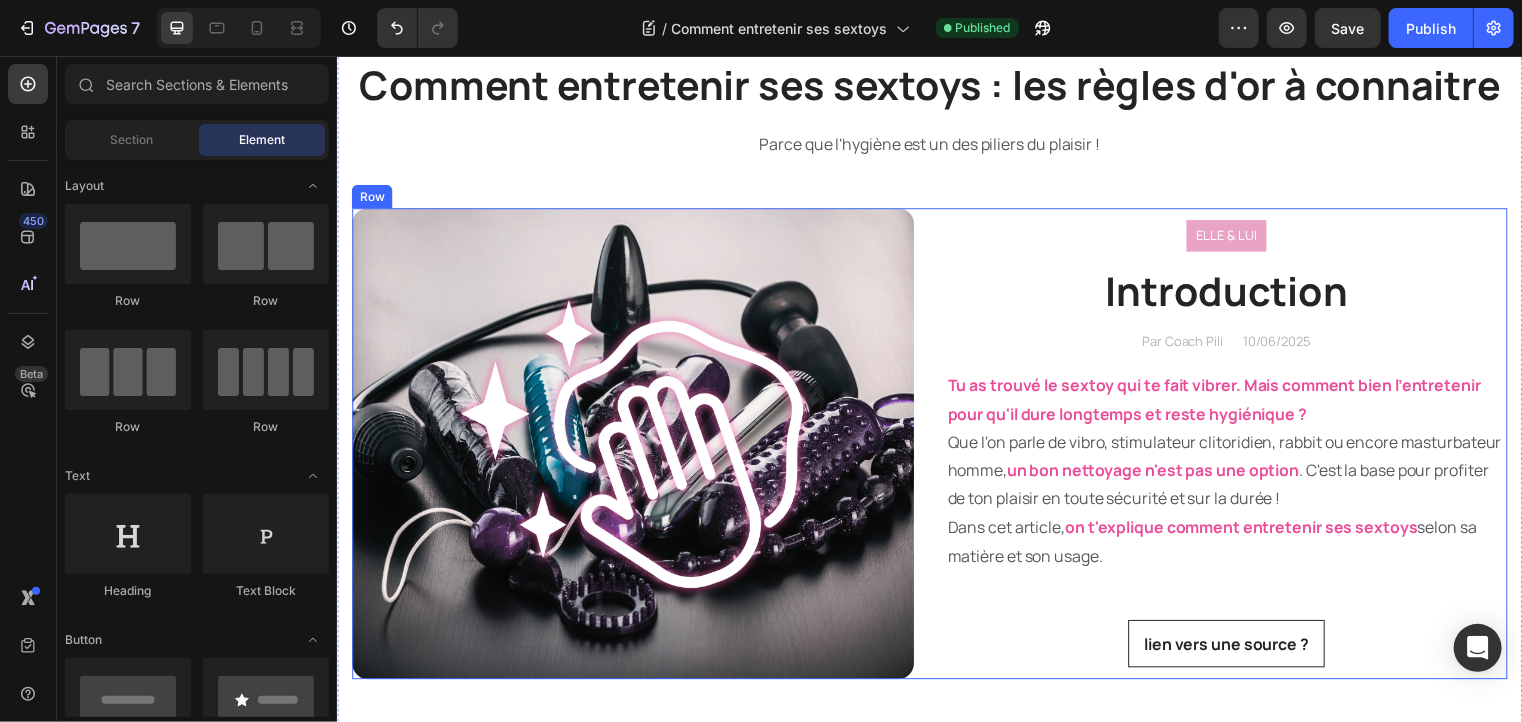 click on "ELLE & LUI Text block Row Introduction Heading Par Coach Pili Text block 10/06/2025 Text block Row Tu as trouvé le sextoy qui te fait vibrer . Mais comment bien l'entretenir pour qu'il dure longtemps et reste hygiénique ?  Que l'on parle de vibro, stimulateur clitoridien, rabbit ou encore masturbateur homme,  un bon nettoyage n'est pas une option . C'est la base pour profiter de ton plaisir en toute sécurité et sur la durée !  Dans cet article,  on t'explique comment entretenir ses sextoys  selon sa matière et son usage.  Text block lien vers une source ? Button" at bounding box center (1236, 448) 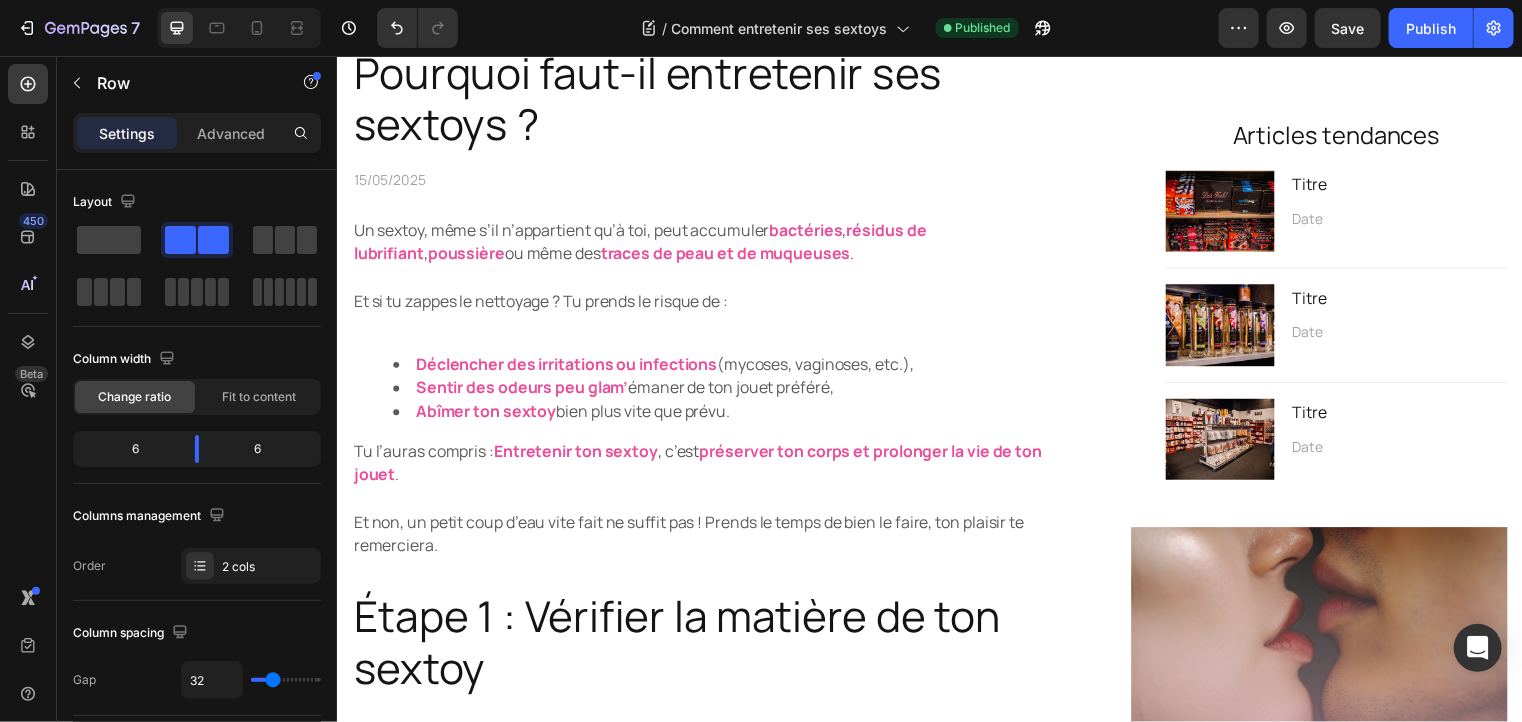 scroll, scrollTop: 876, scrollLeft: 0, axis: vertical 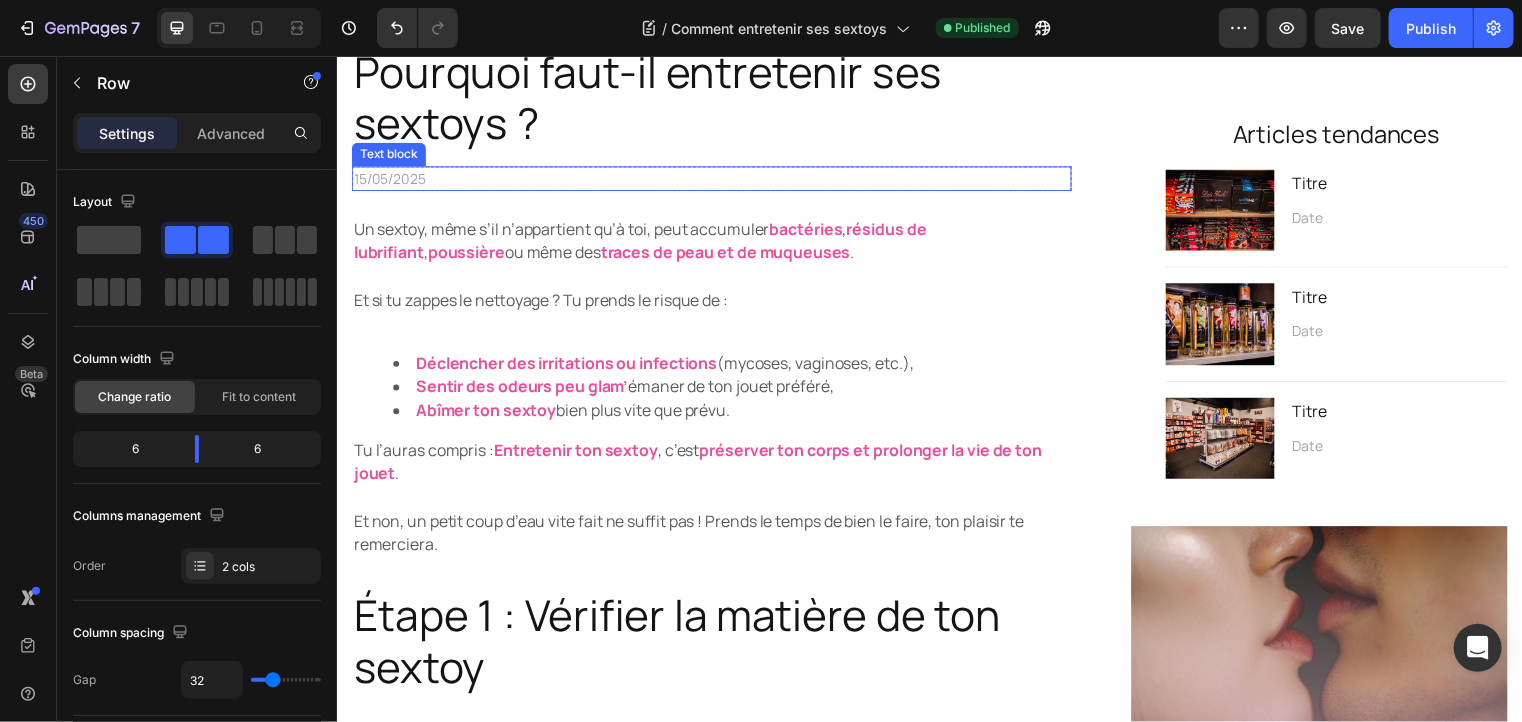 click on "15/05/2025" at bounding box center (715, 180) 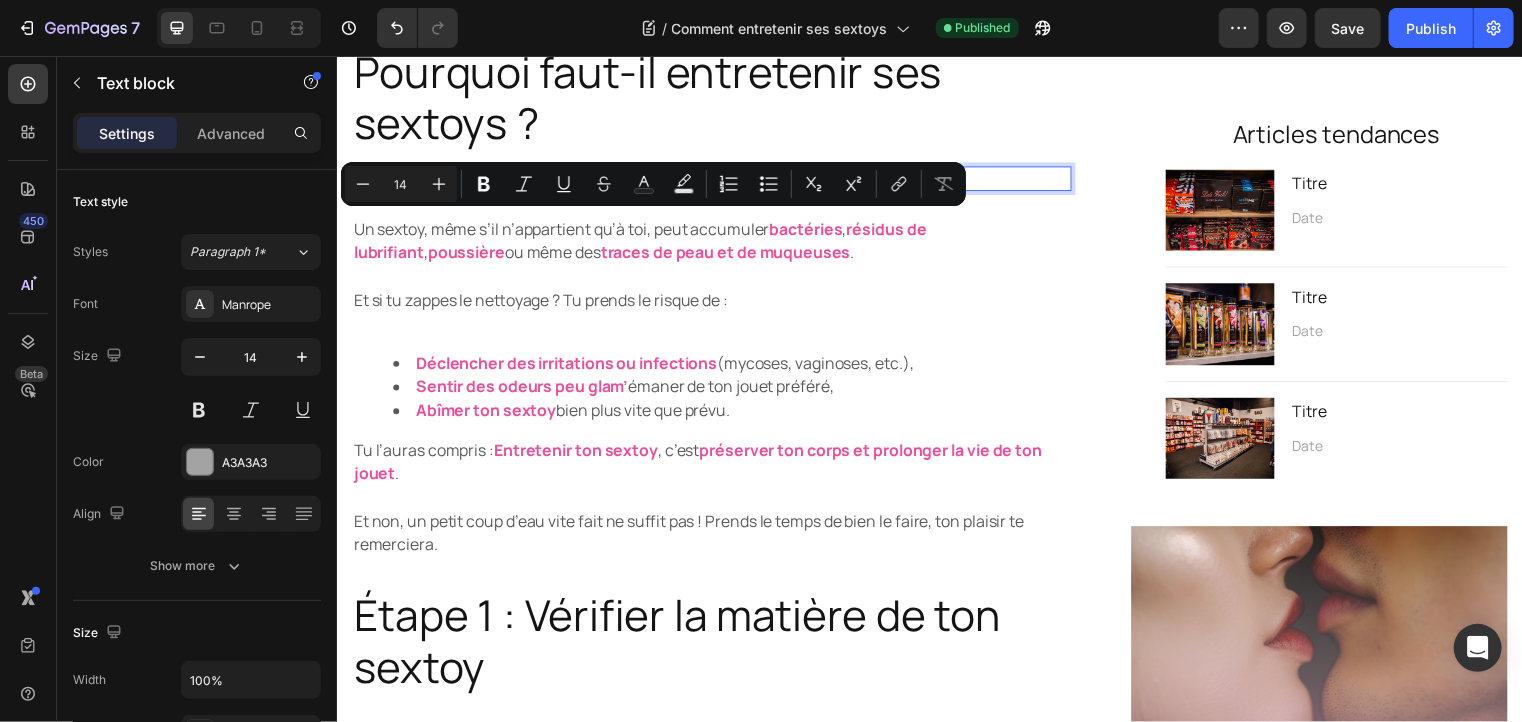 click on "15/05/2025" at bounding box center (715, 180) 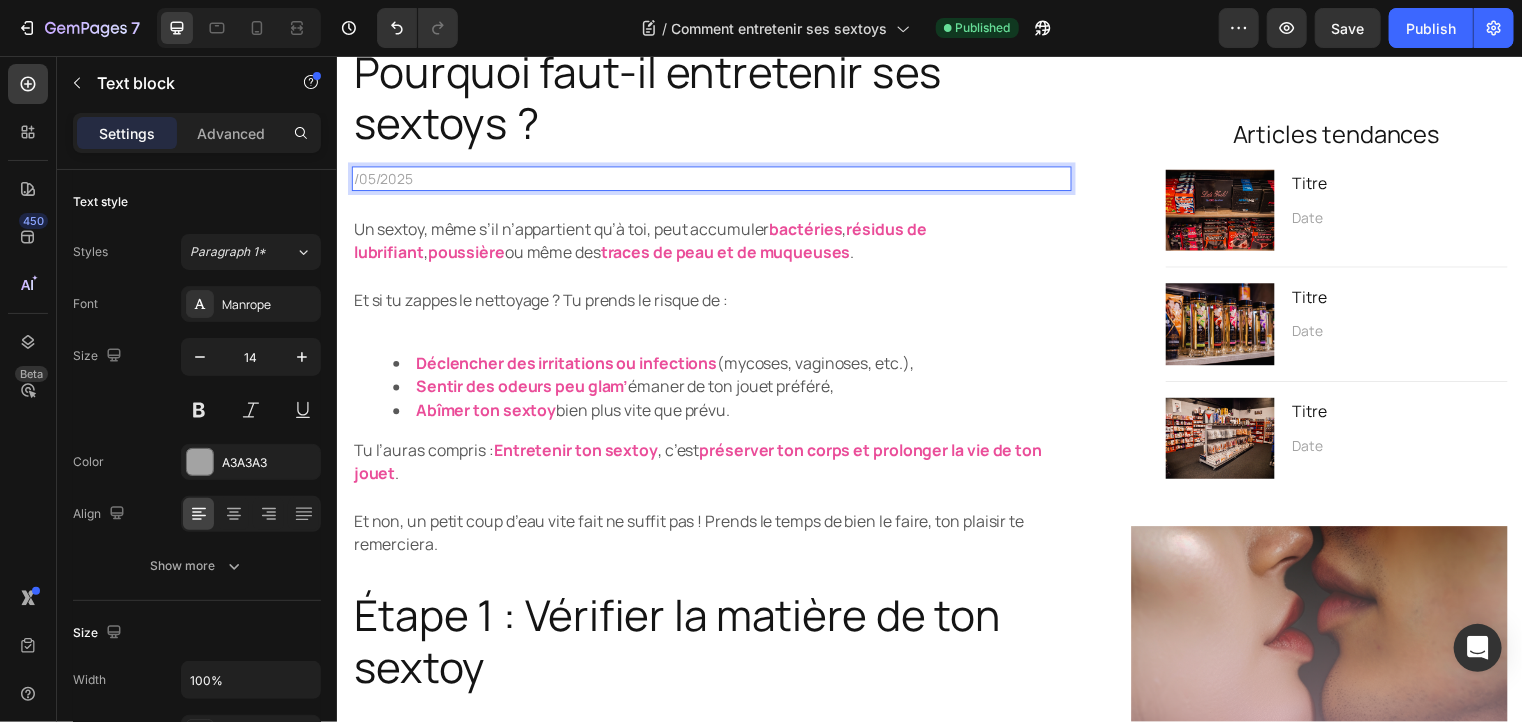 click on "/05/2025" at bounding box center (715, 180) 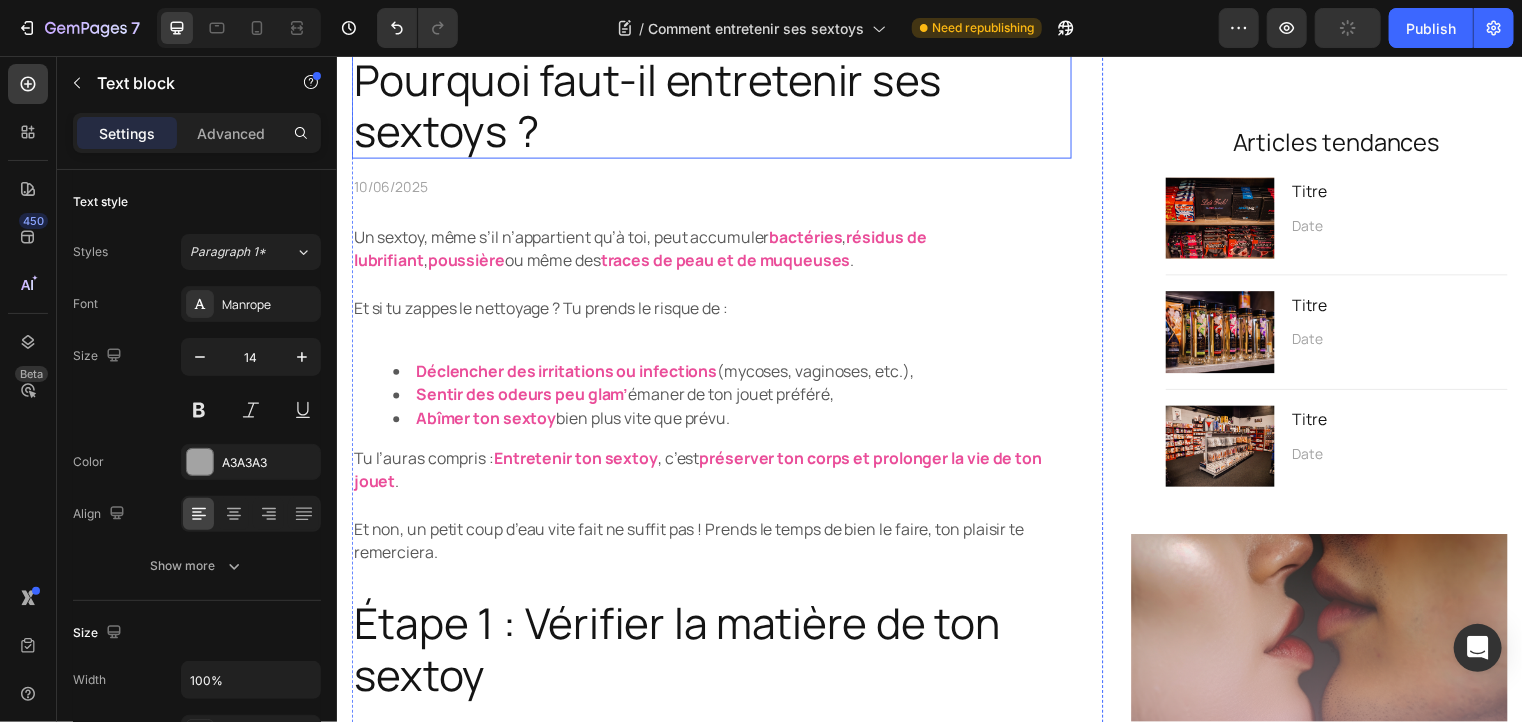 scroll, scrollTop: 870, scrollLeft: 0, axis: vertical 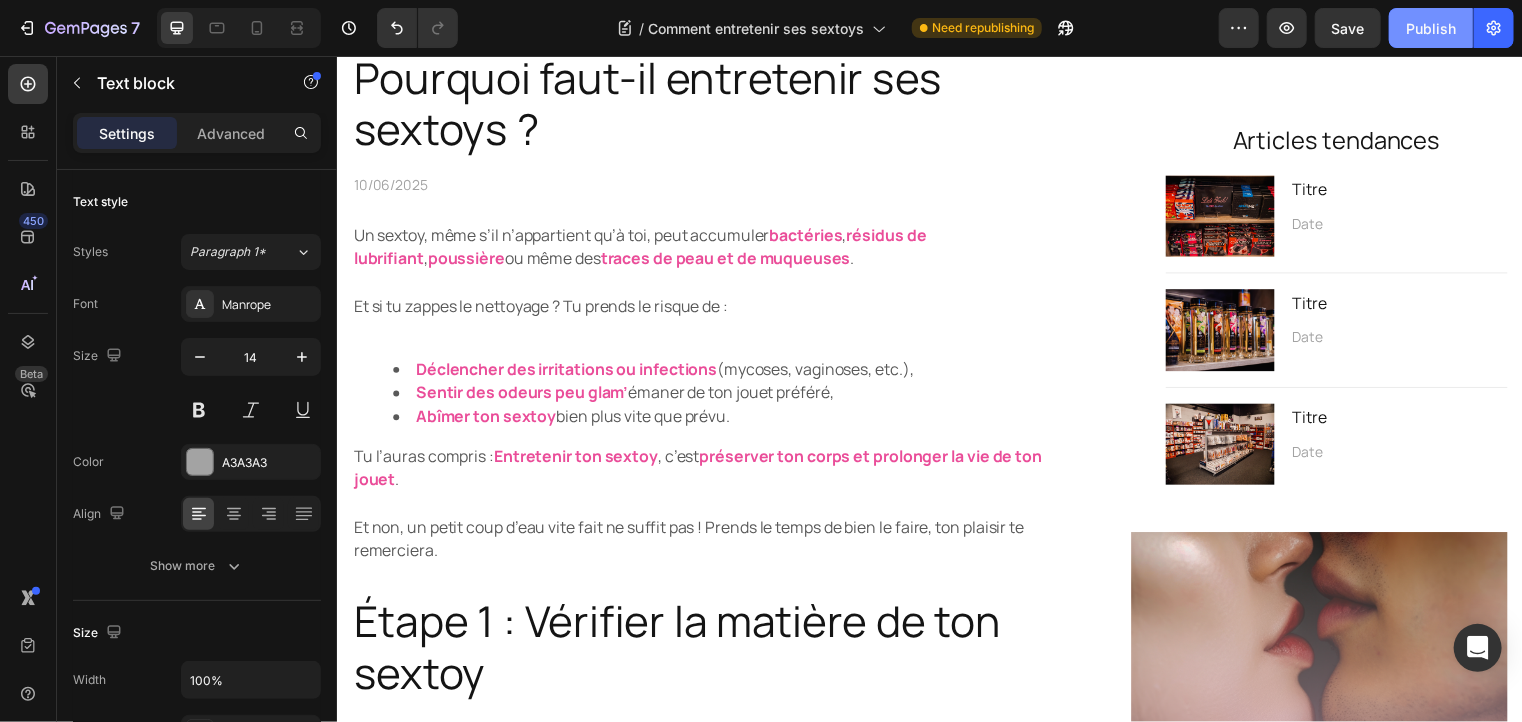 click on "Publish" at bounding box center (1431, 28) 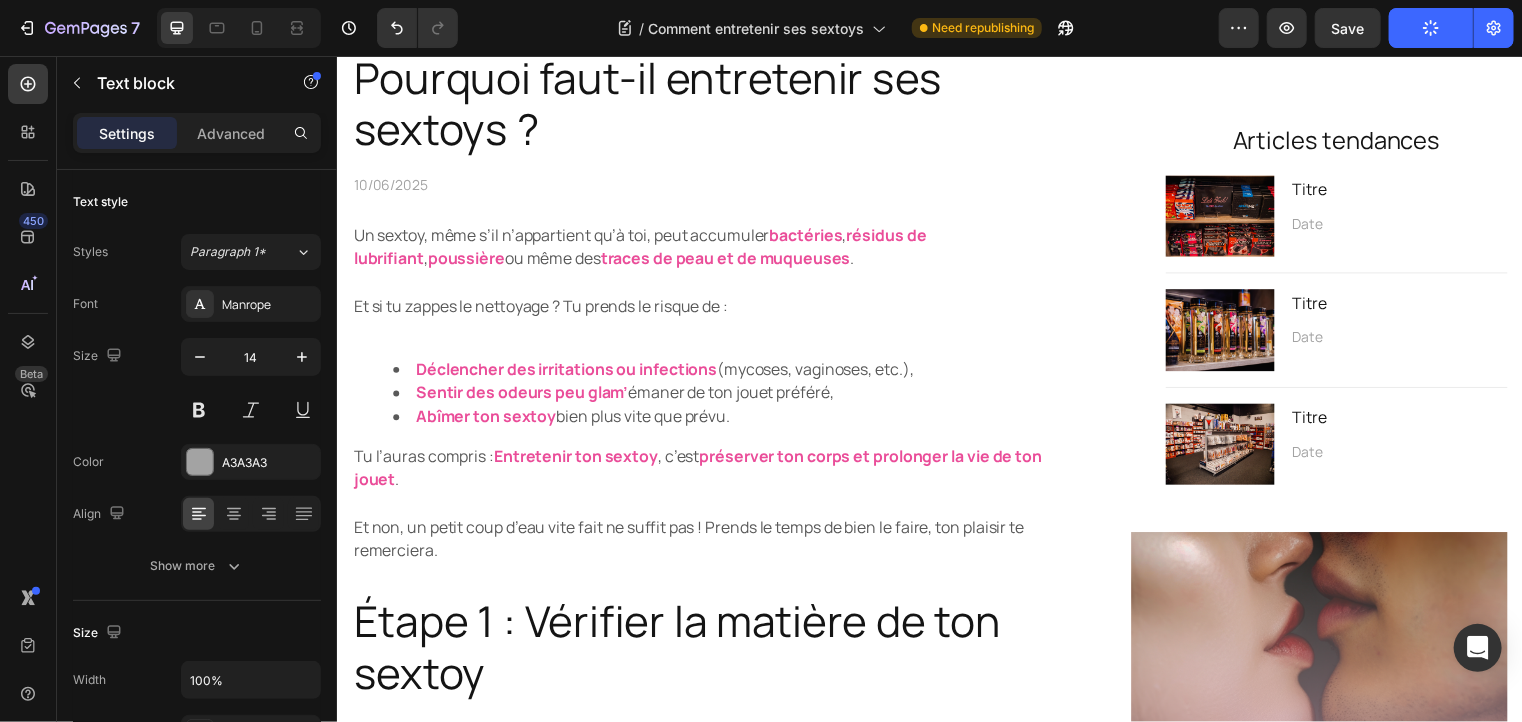 type 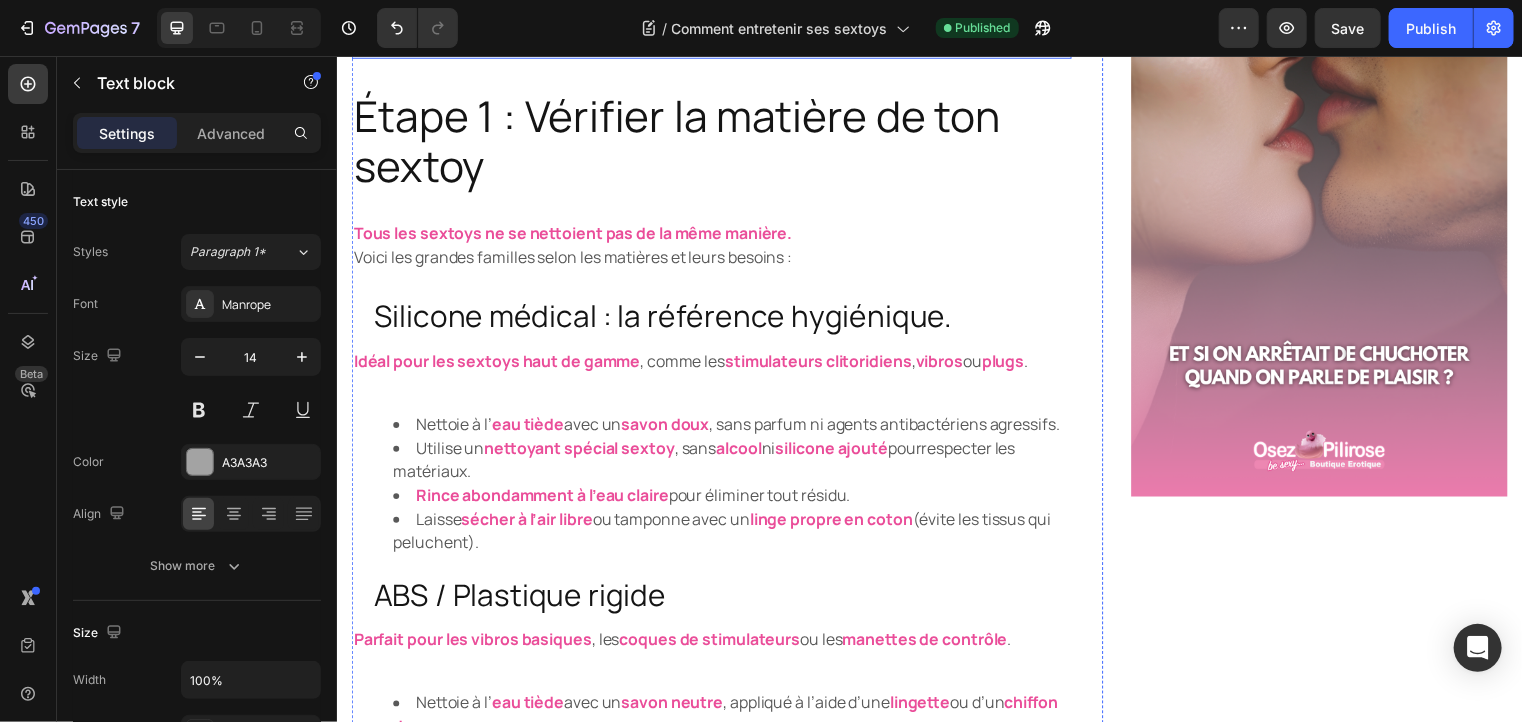 scroll, scrollTop: 1430, scrollLeft: 0, axis: vertical 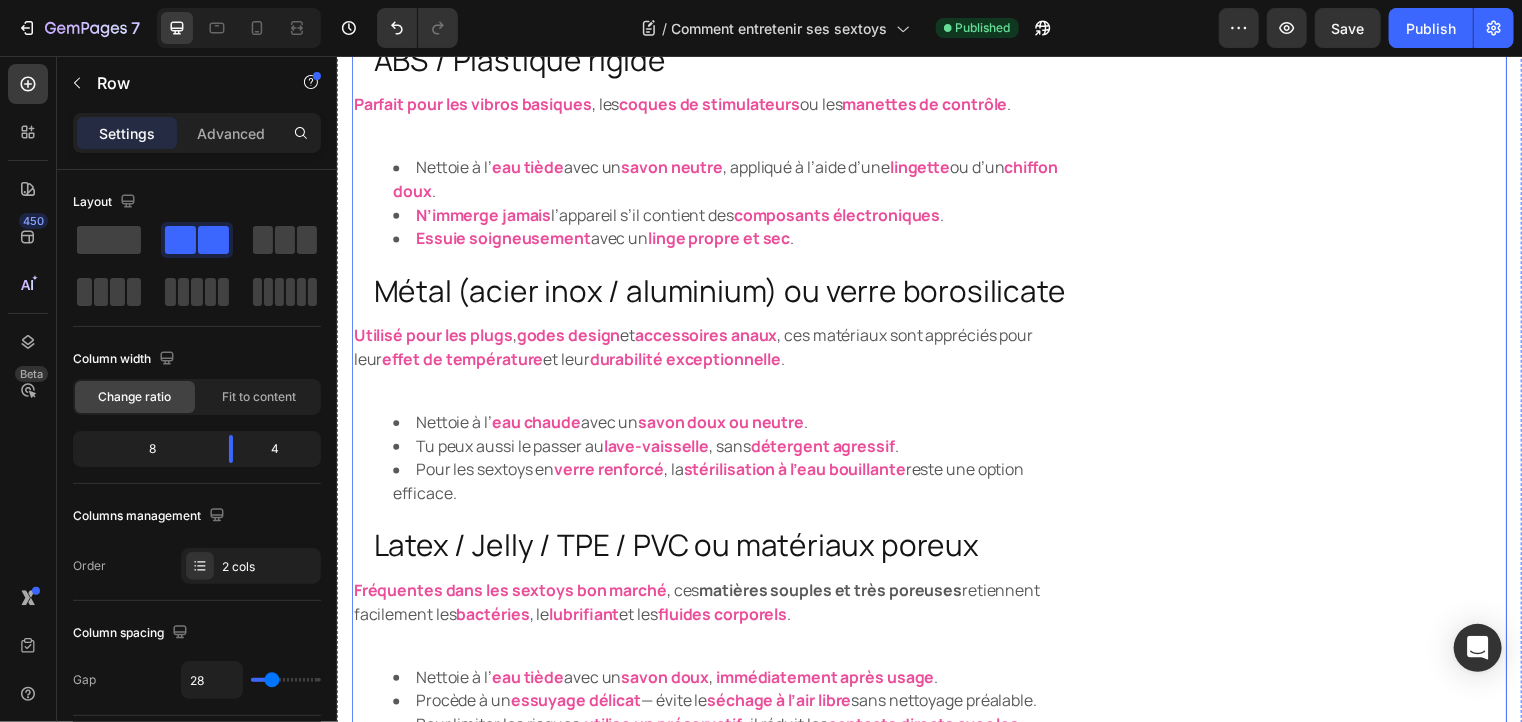 click on "Articles tendances Heading Image Titre Text block Date Text block Row                Title Line Image Titre Text block Date Text block Row                Title Line Image Titre Text block Date Text block Row Row Image" at bounding box center [1330, 233] 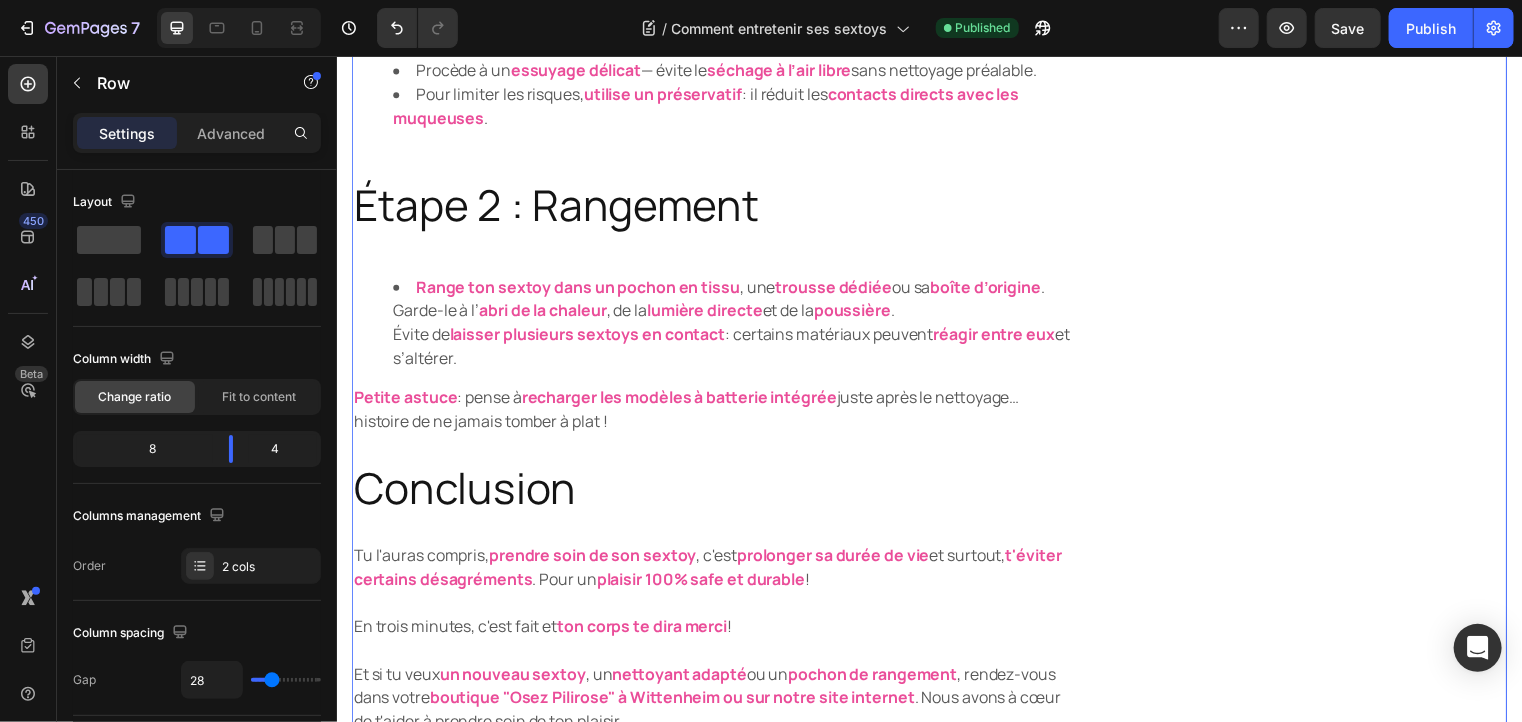 scroll, scrollTop: 2760, scrollLeft: 0, axis: vertical 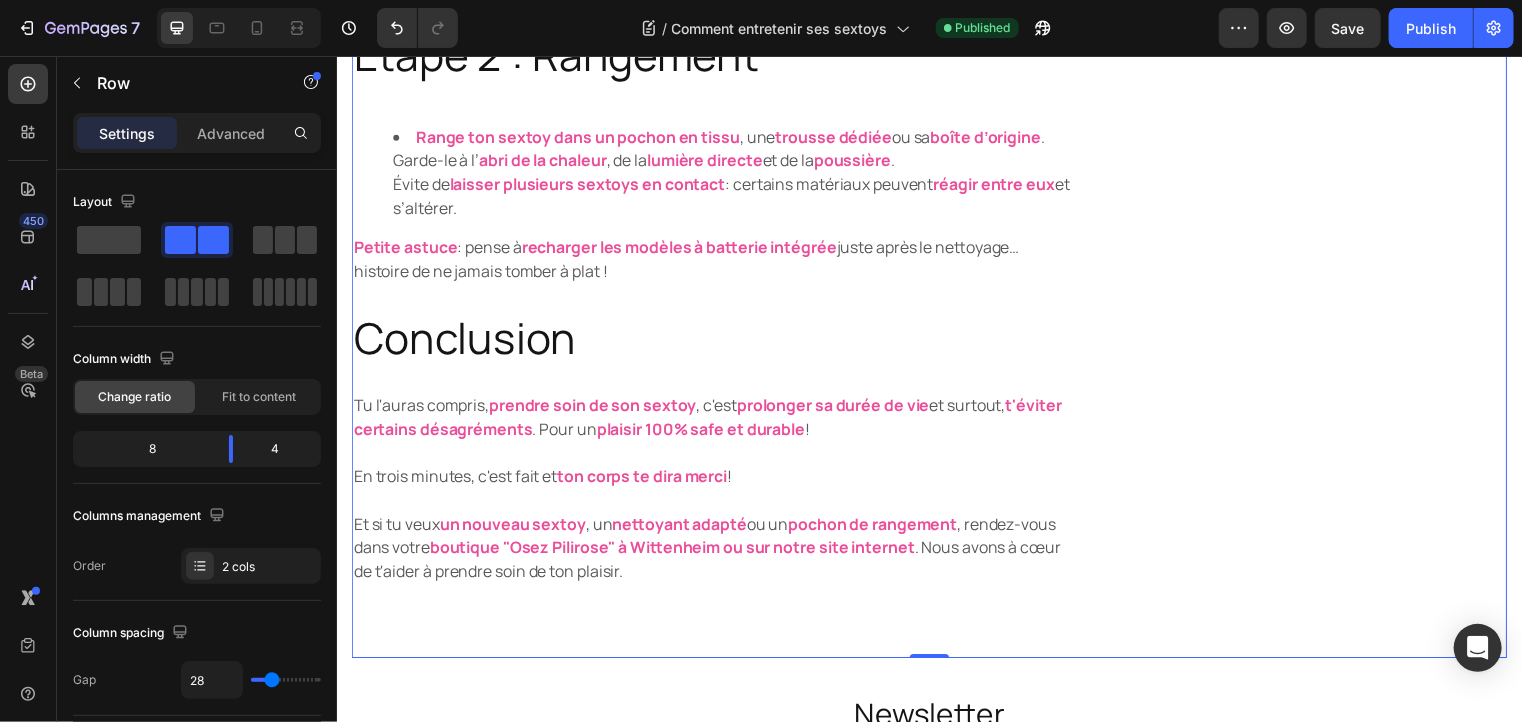 click on "Articles tendances Heading Image Titre Text block Date Text block Row                Title Line Image Titre Text block Date Text block Row                Title Line Image Titre Text block Date Text block Row Row Image" at bounding box center [1330, -557] 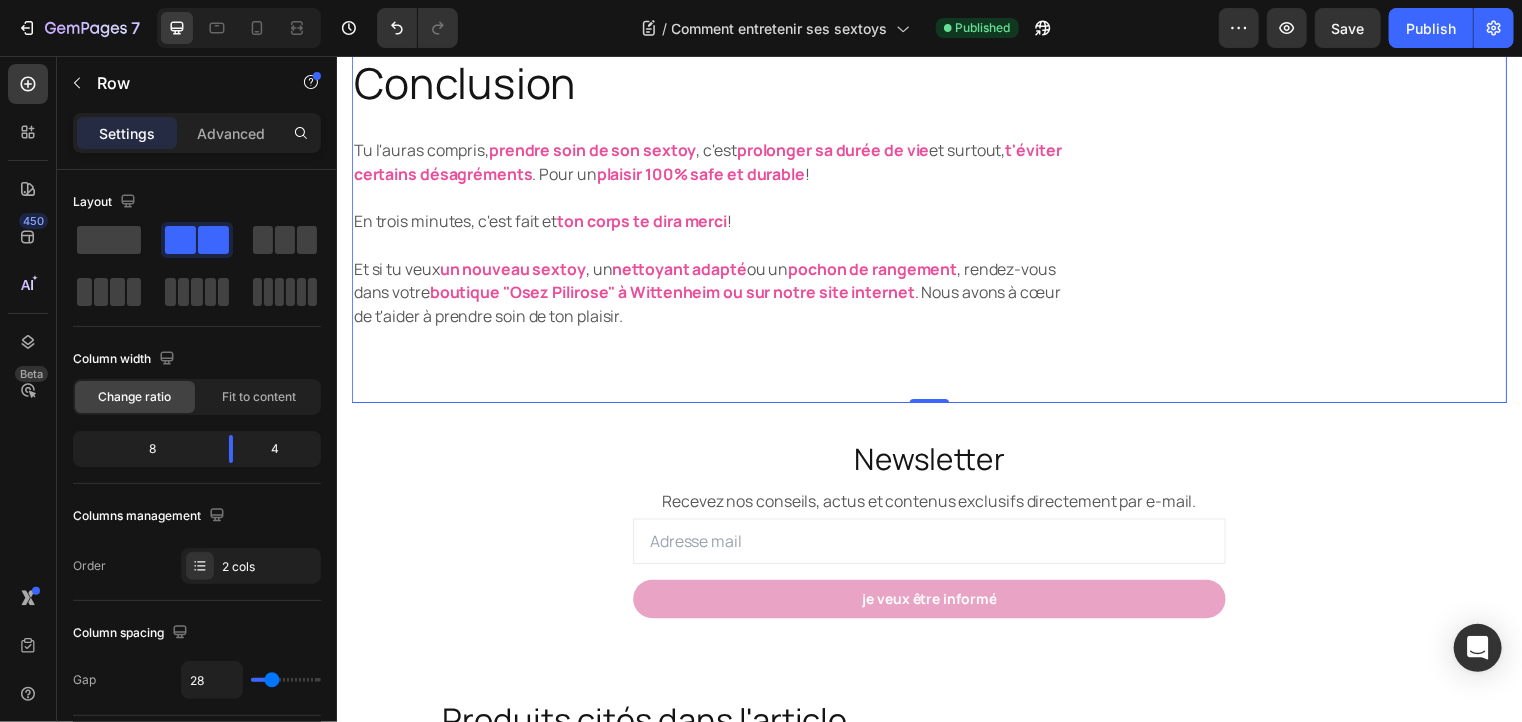 scroll, scrollTop: 3020, scrollLeft: 0, axis: vertical 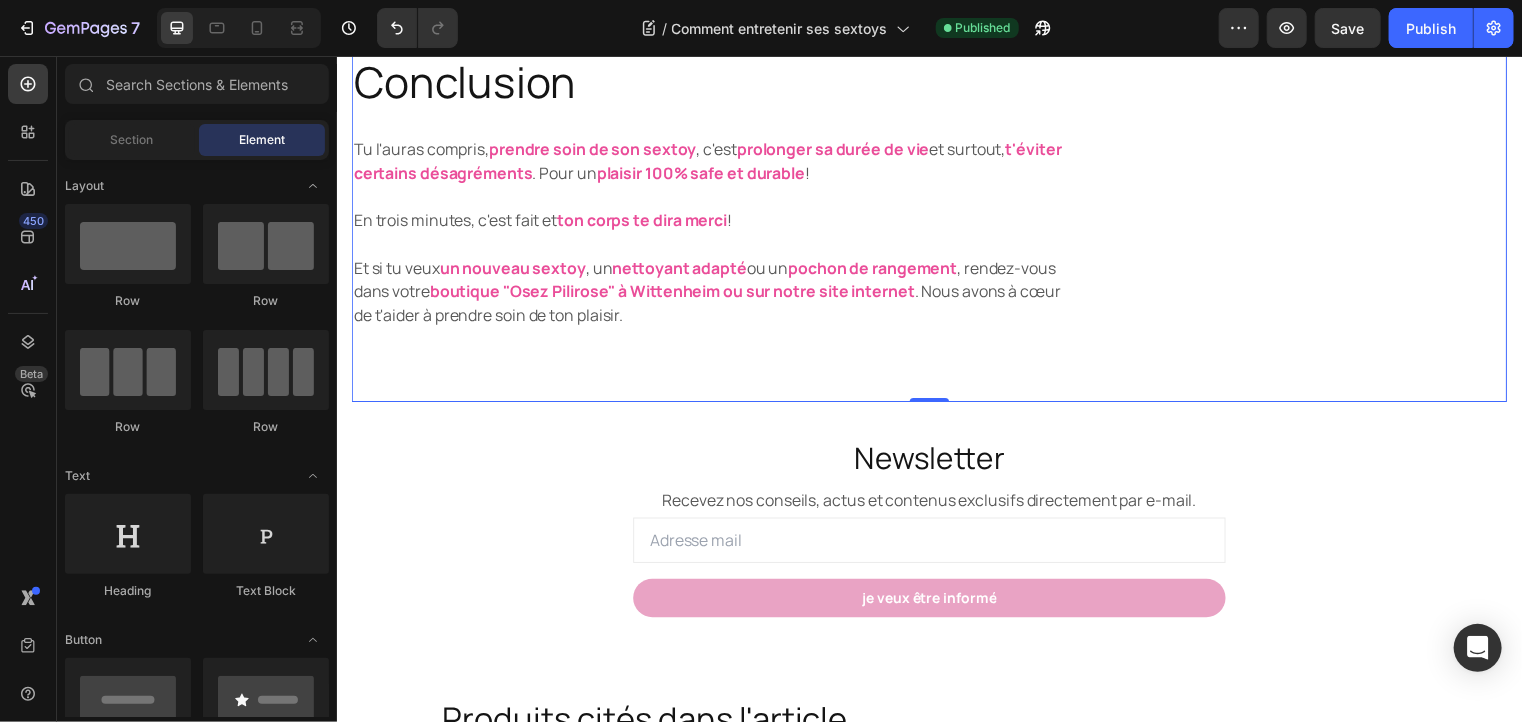 click on "Pourquoi faut-il entretenir ses sextoys ?  Heading 10/06/2025 Text block Row Un sextoy, même s’il n’appartient qu’à toi, peut accumuler  bactéries ,  résidus de lubrifiant ,  poussière  ou même des  traces de peau et de muqueuses .   Et si tu zappes le nettoyage ? Tu prends le risque de :   Déclencher des irritations ou infections  (mycoses, vaginoses, etc.), Sentir des odeurs peu glam’  émaner de ton jouet préféré, Abîmer ton sextoy  bien plus vite que prévu. Tu l’auras compris :  Entretenir ton sextoy , c’est  préserver ton corps   et   prolonger la vie de ton jouet .   Et non, un petit coup d’eau vite fait ne suffit pas ! Prends le temps de bien le faire, ton plaisir te remerciera.  Text block Image                Title Line "After 250 hours of research and testing, including interviewing five baby wearing experts and walking over 100 miles in 15 wraps, slings, and meh dais, we think that the Gemlak Baby Carriers is the best" Text block Image Lily Text block" at bounding box center [936, -466] 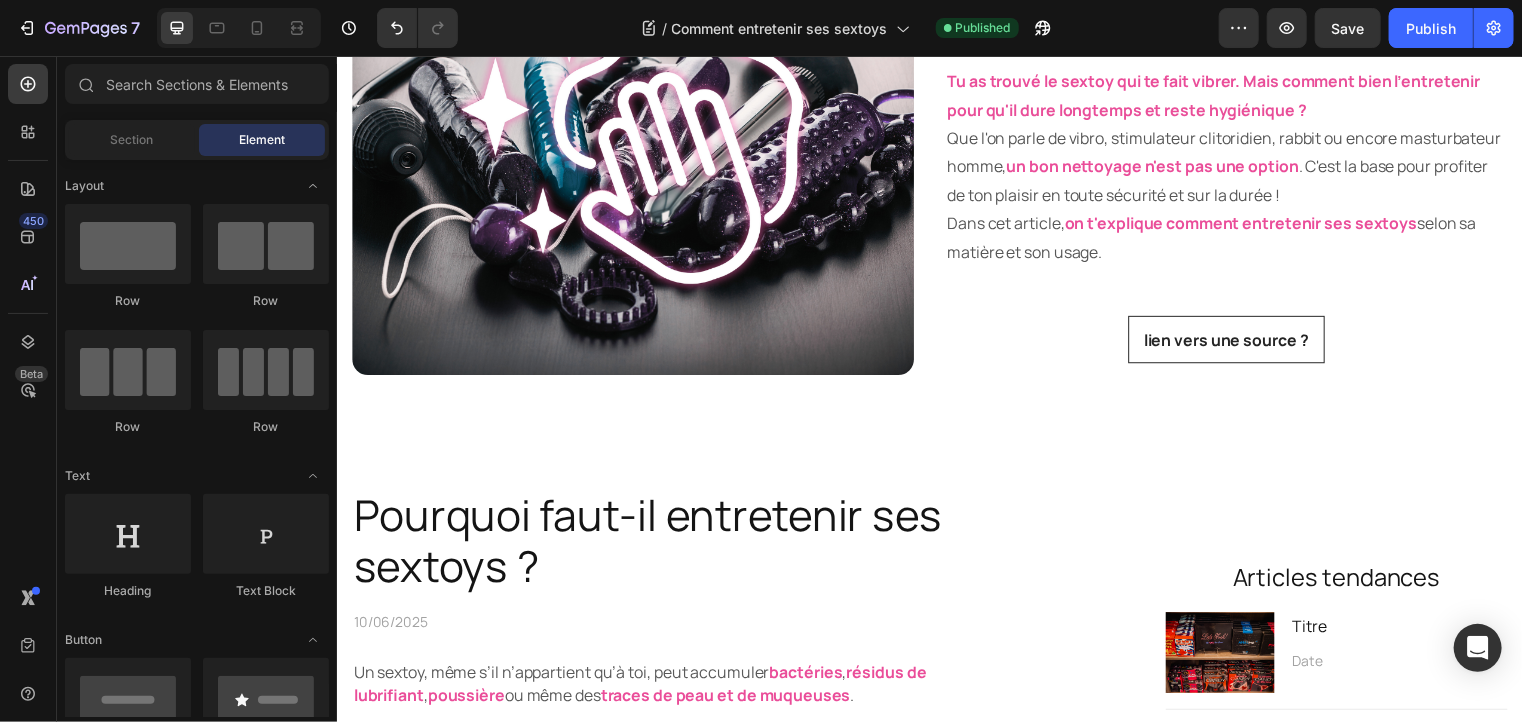 scroll, scrollTop: 544, scrollLeft: 0, axis: vertical 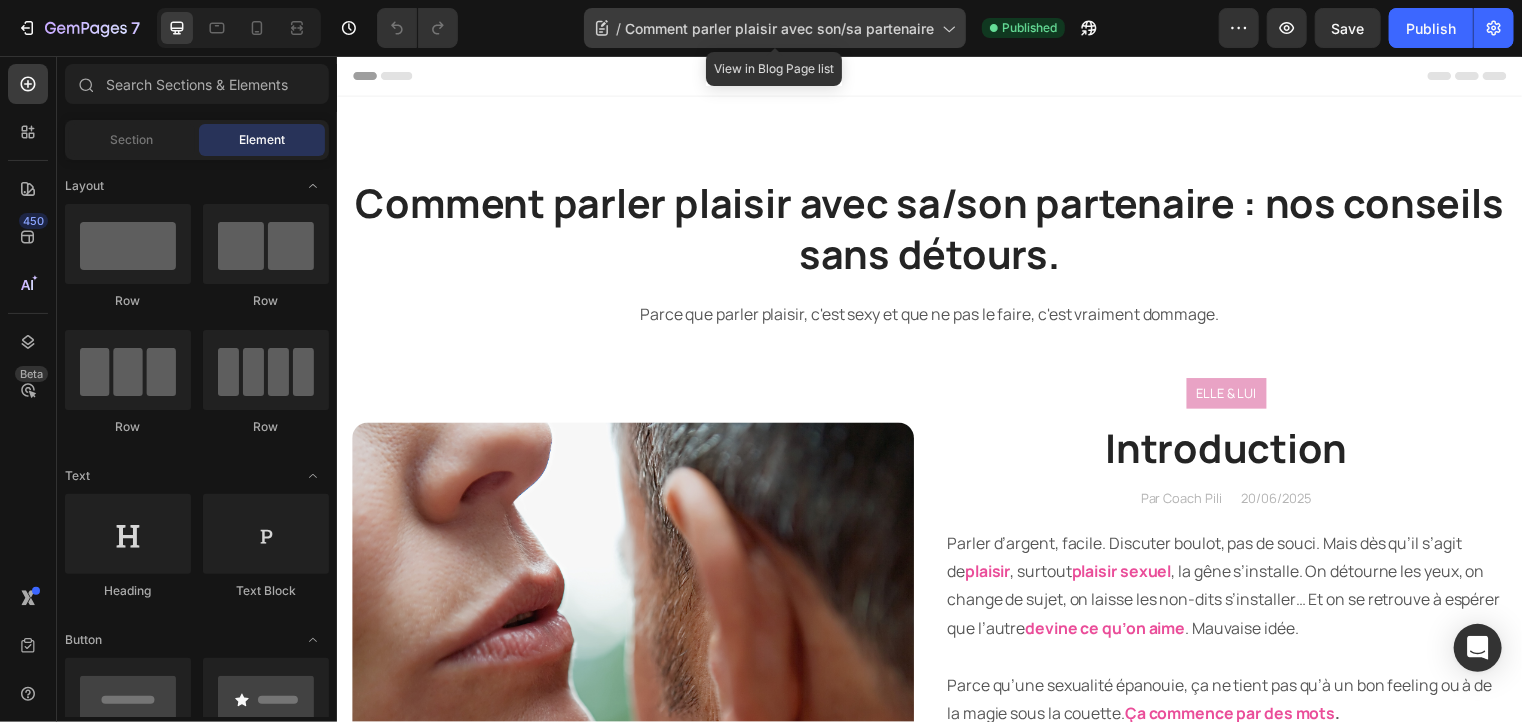 click on "/  Comment parler plaisir avec son/sa partenaire" 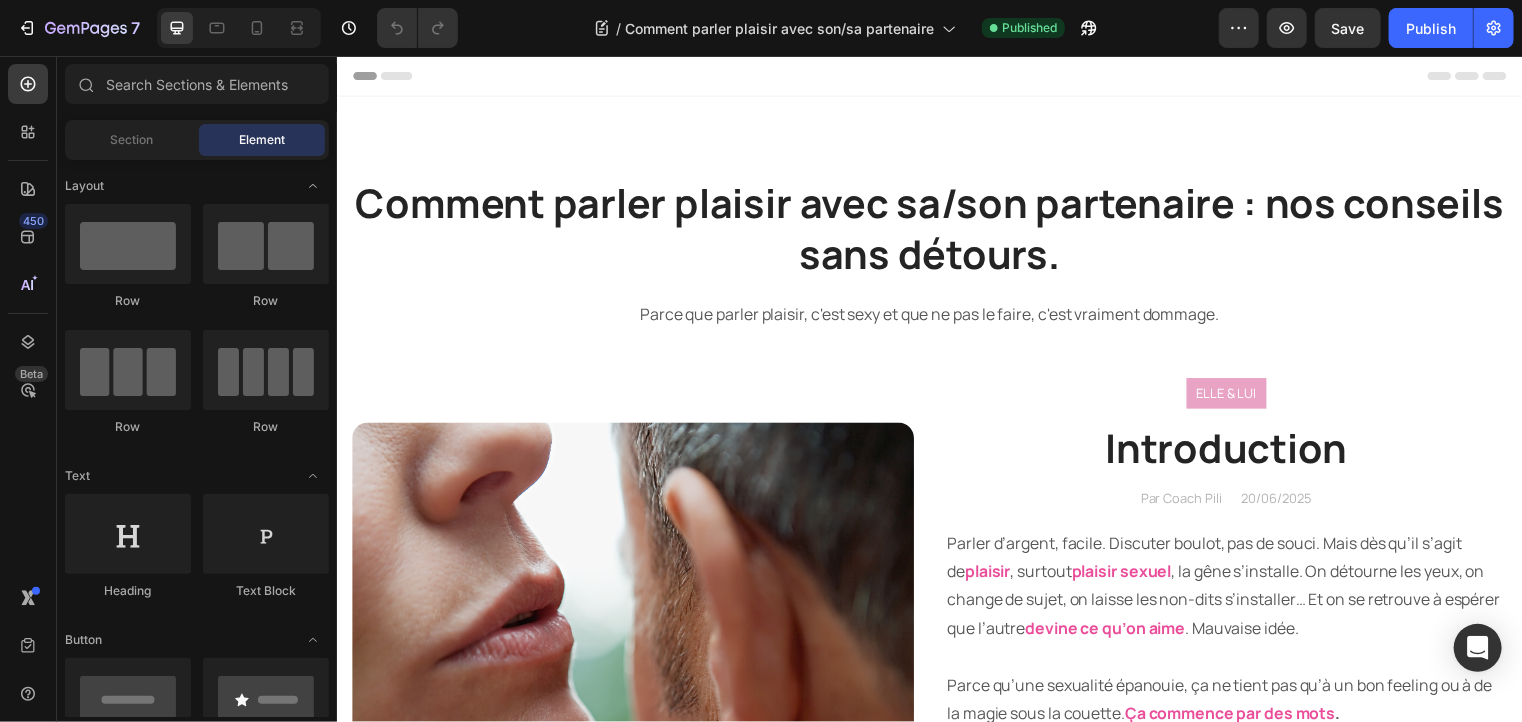 click on "Header" at bounding box center (936, 76) 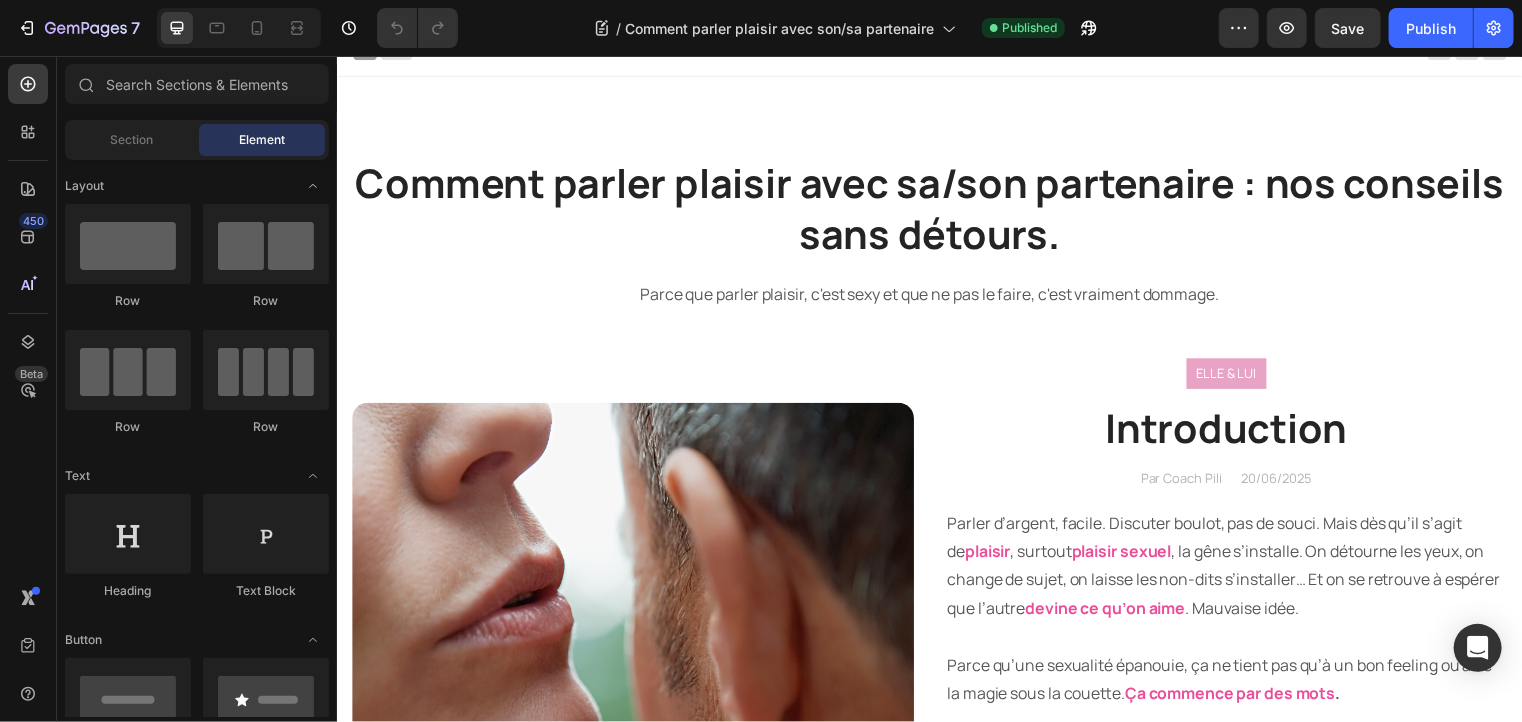 scroll, scrollTop: 28, scrollLeft: 0, axis: vertical 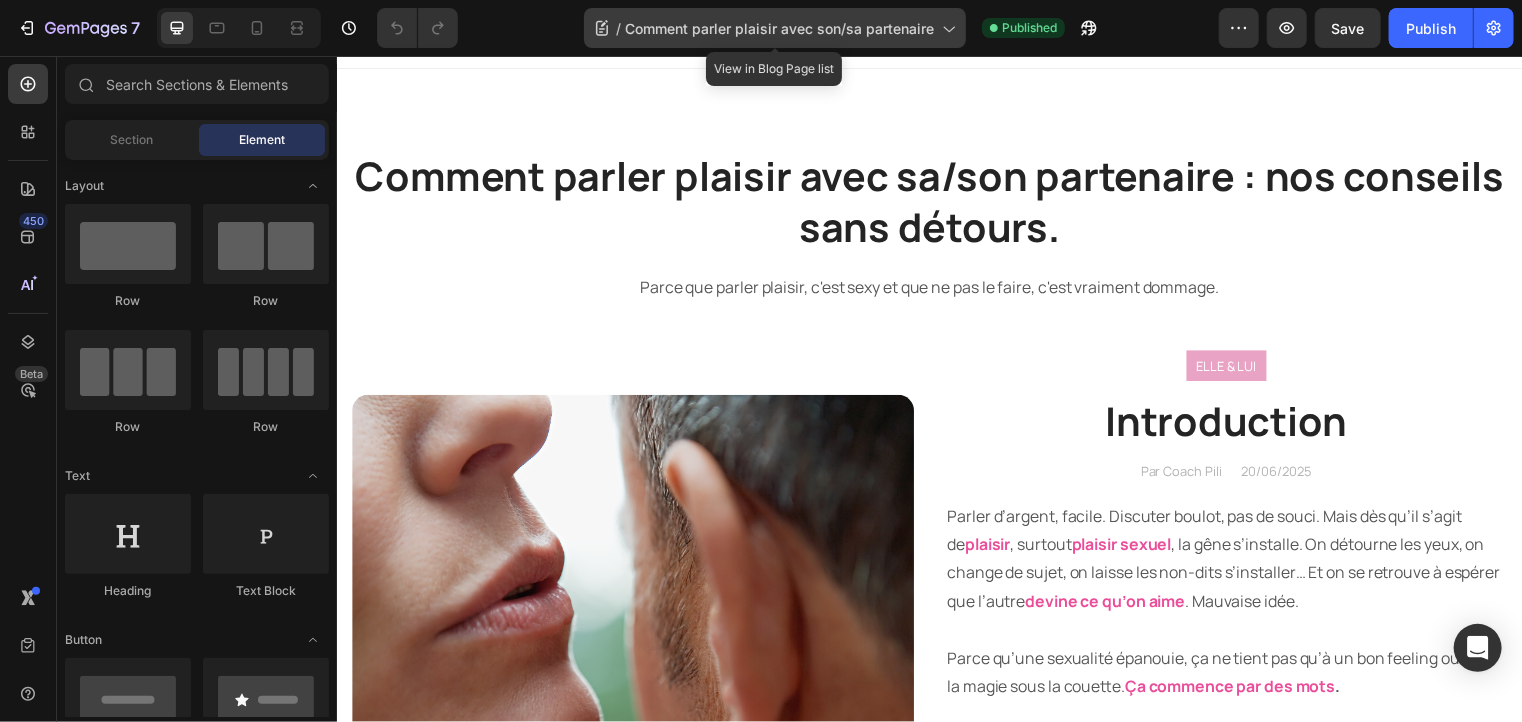 click 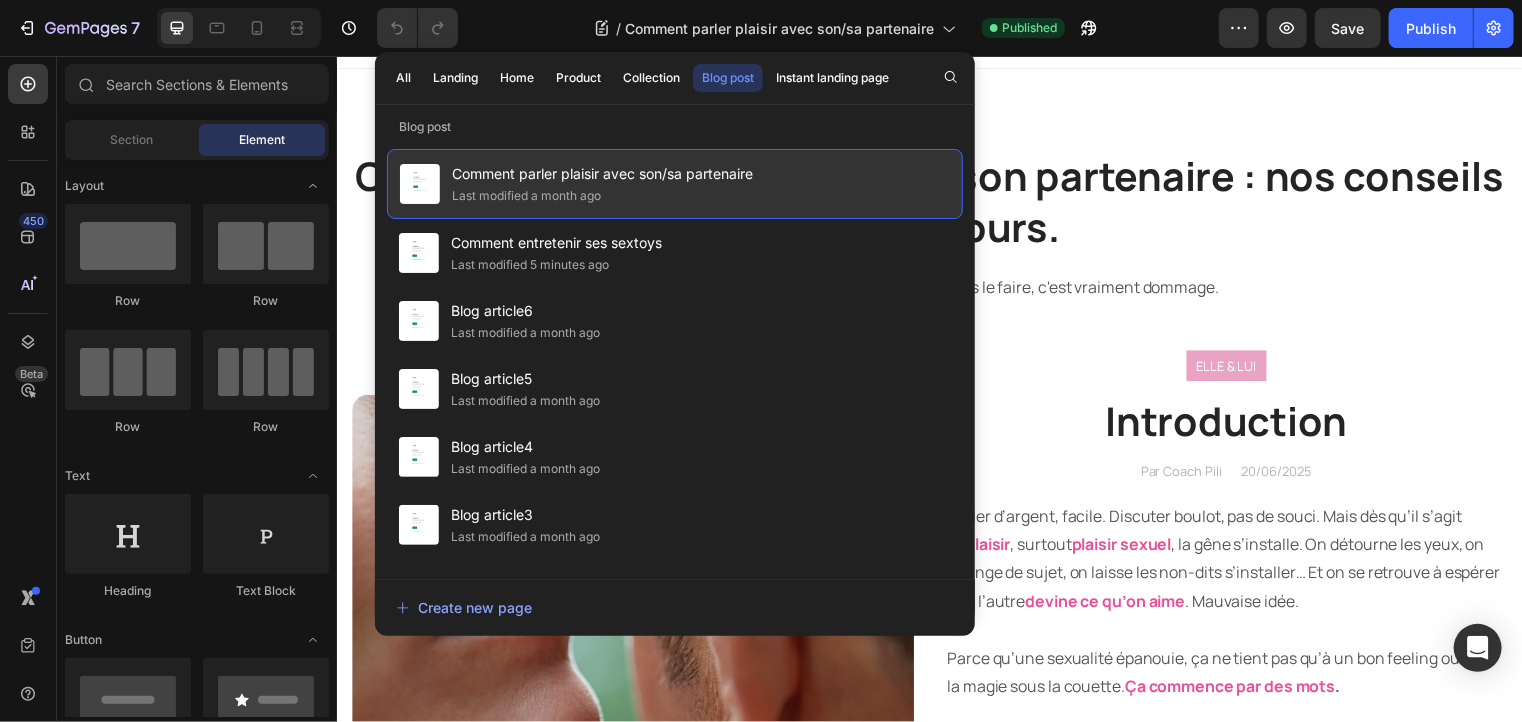 click on "Comment parler plaisir avec son/sa partenaire Last modified a month ago" 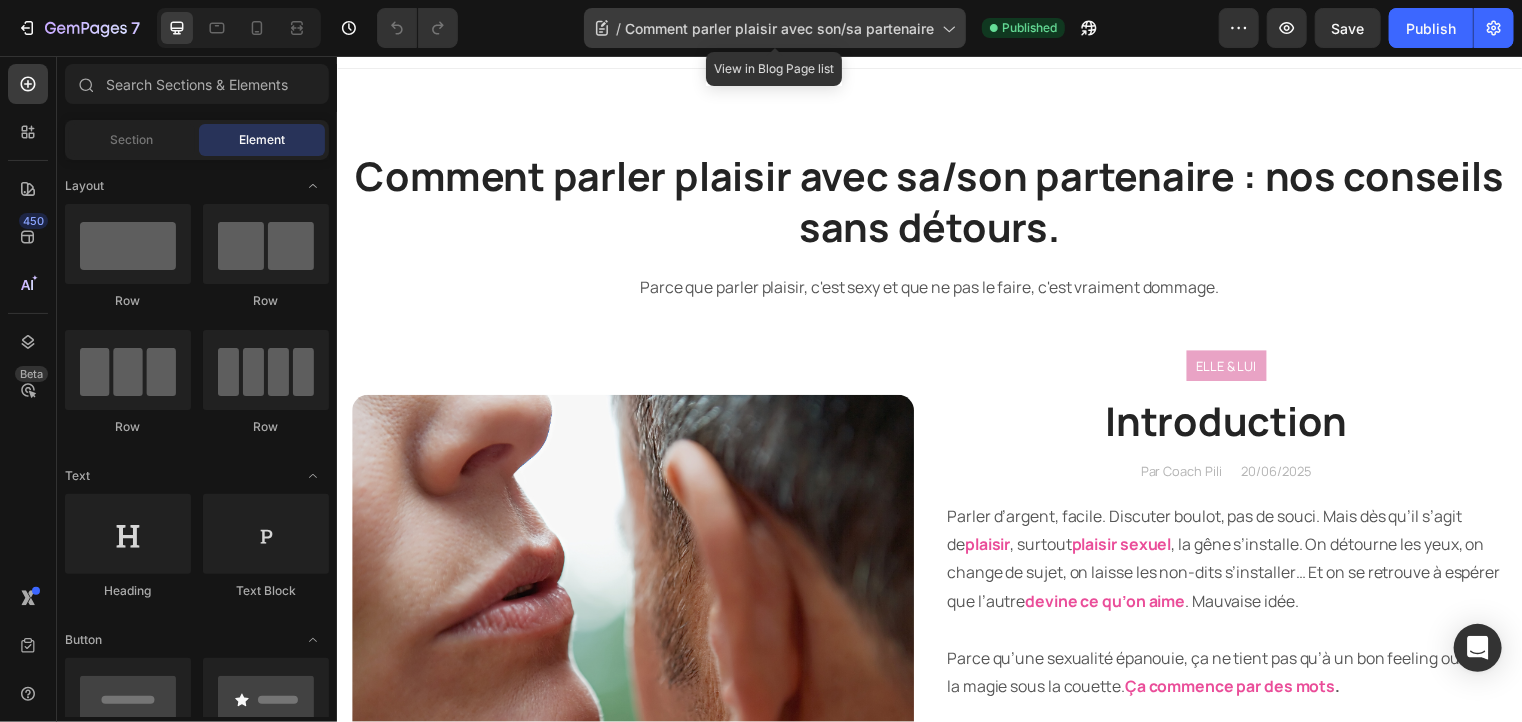 click 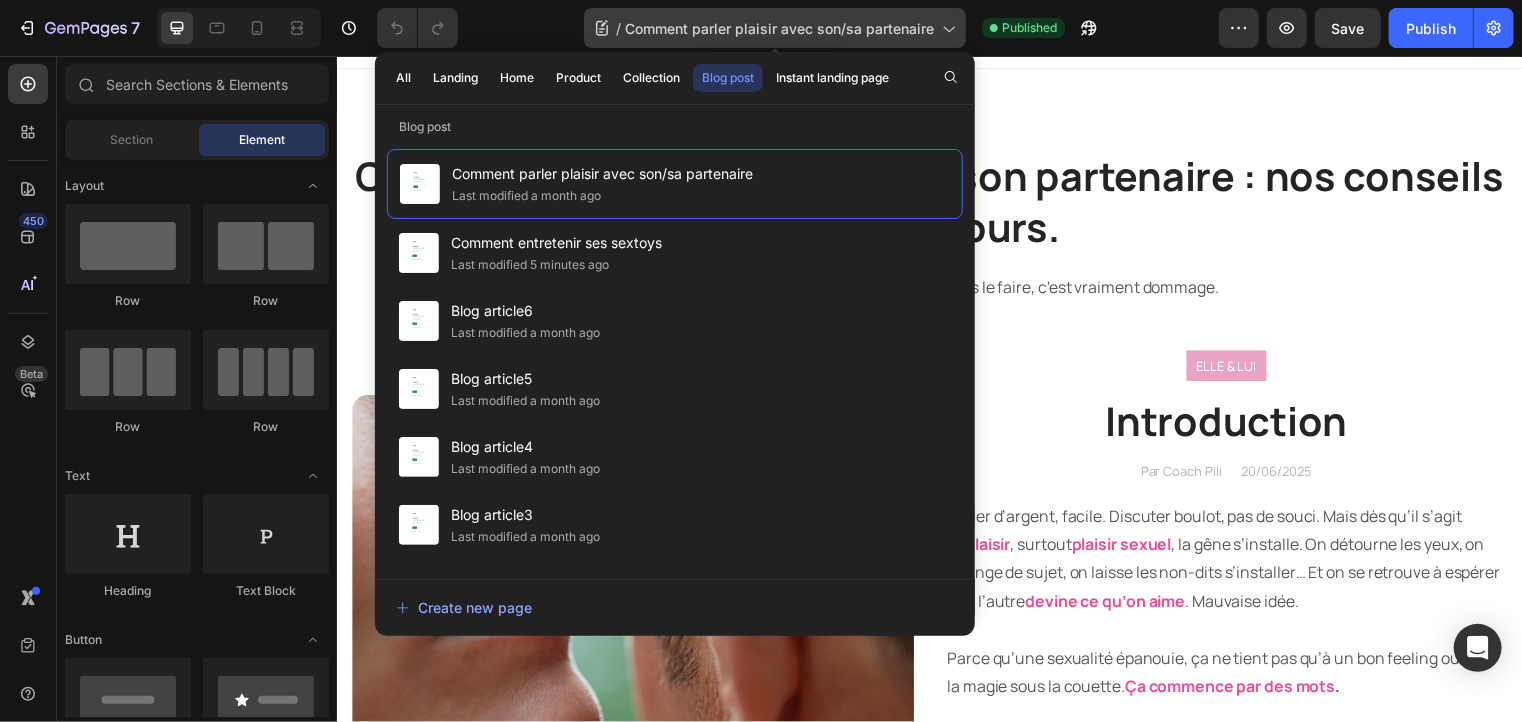 click 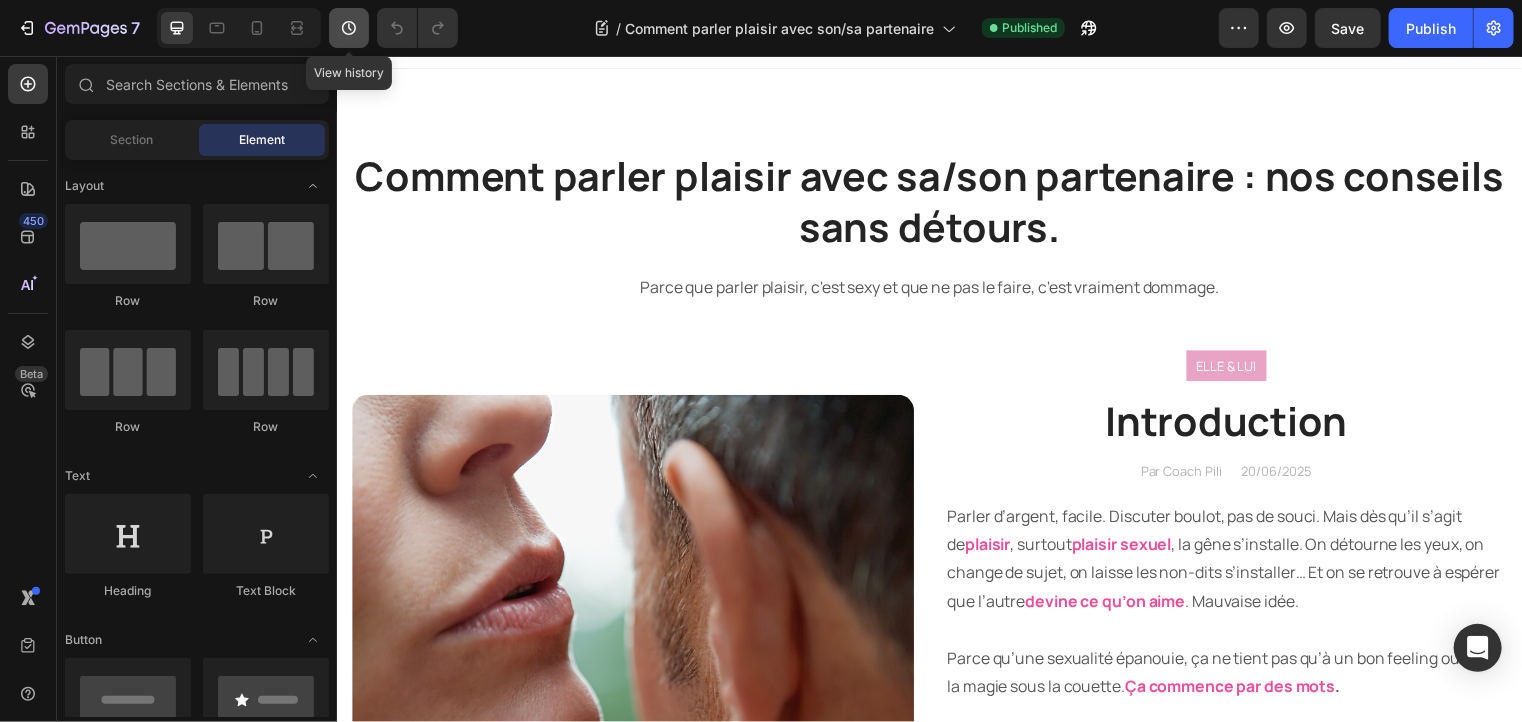 click 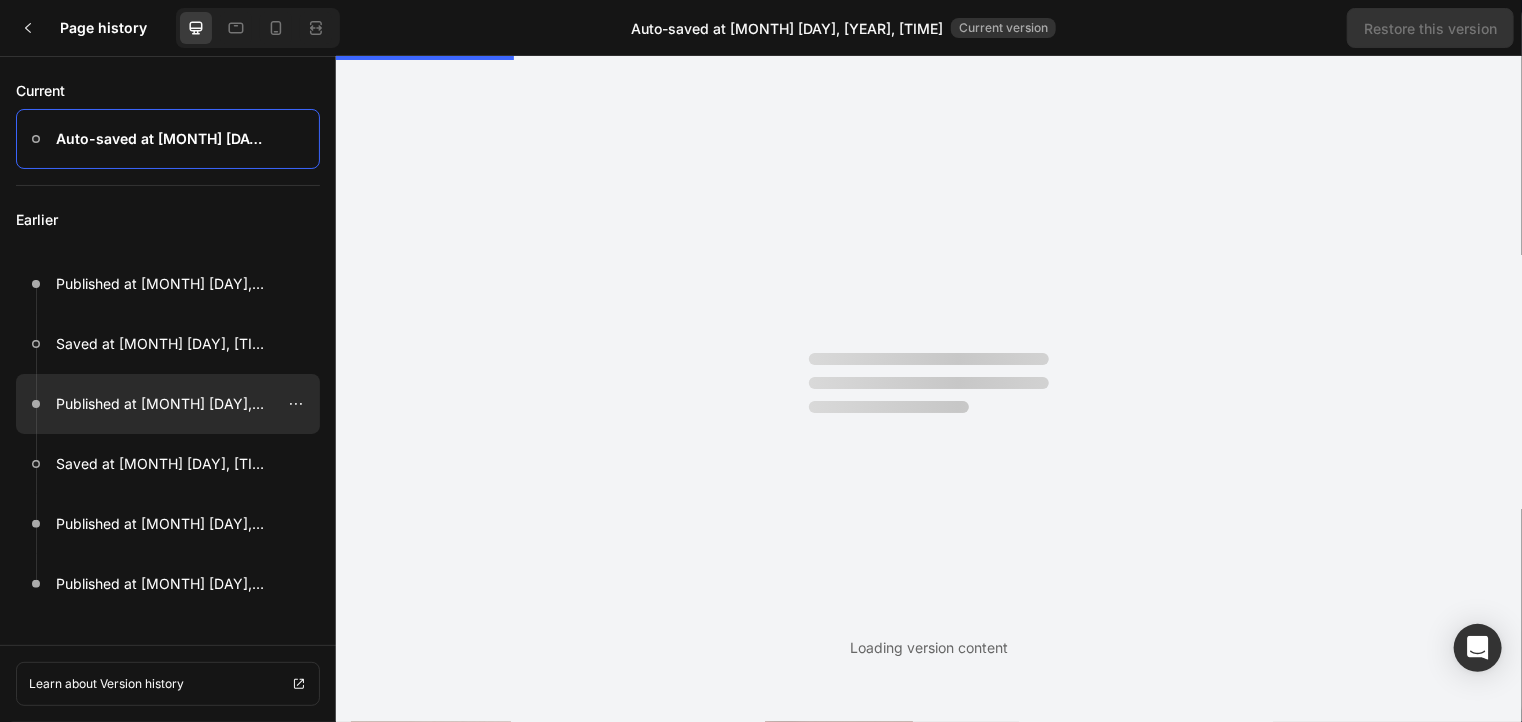 scroll, scrollTop: 0, scrollLeft: 0, axis: both 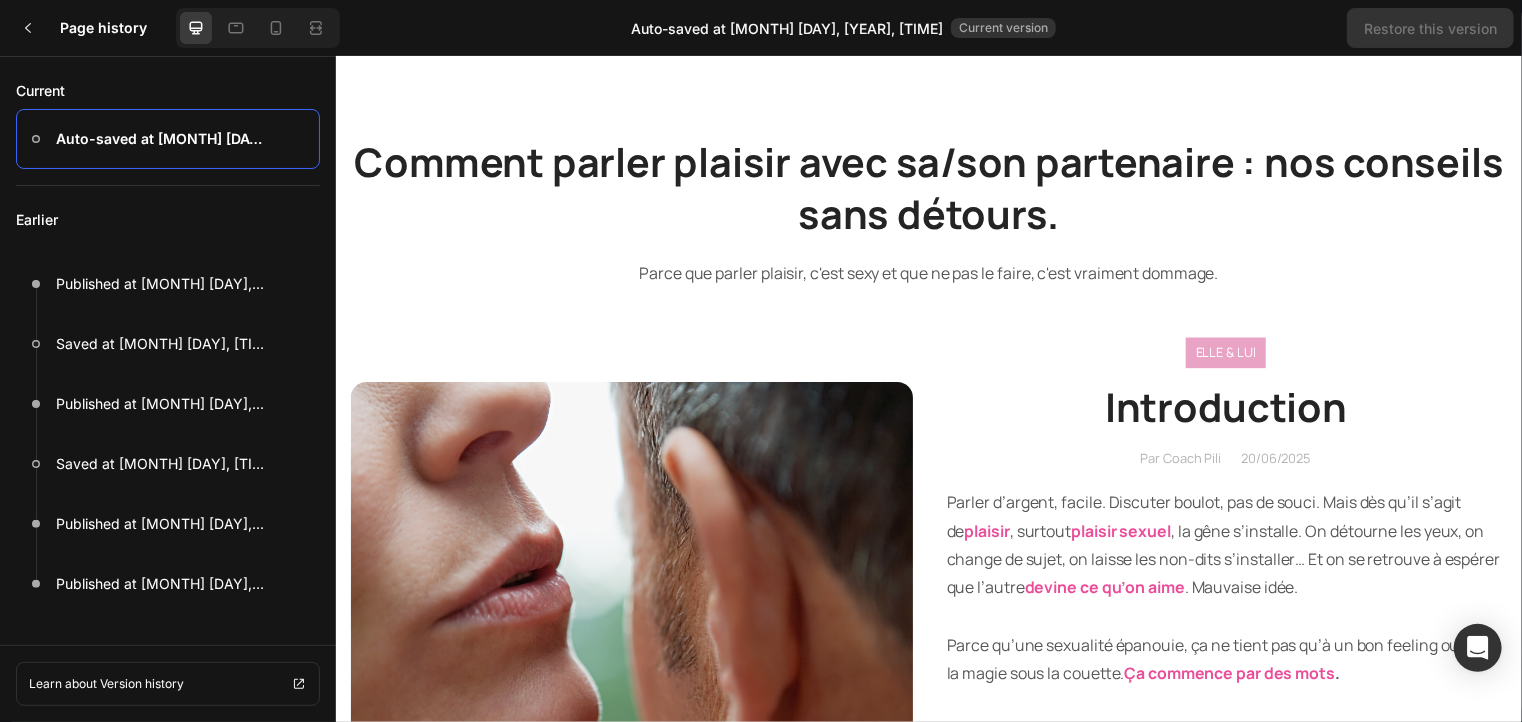 click on "Earlier" at bounding box center [168, 220] 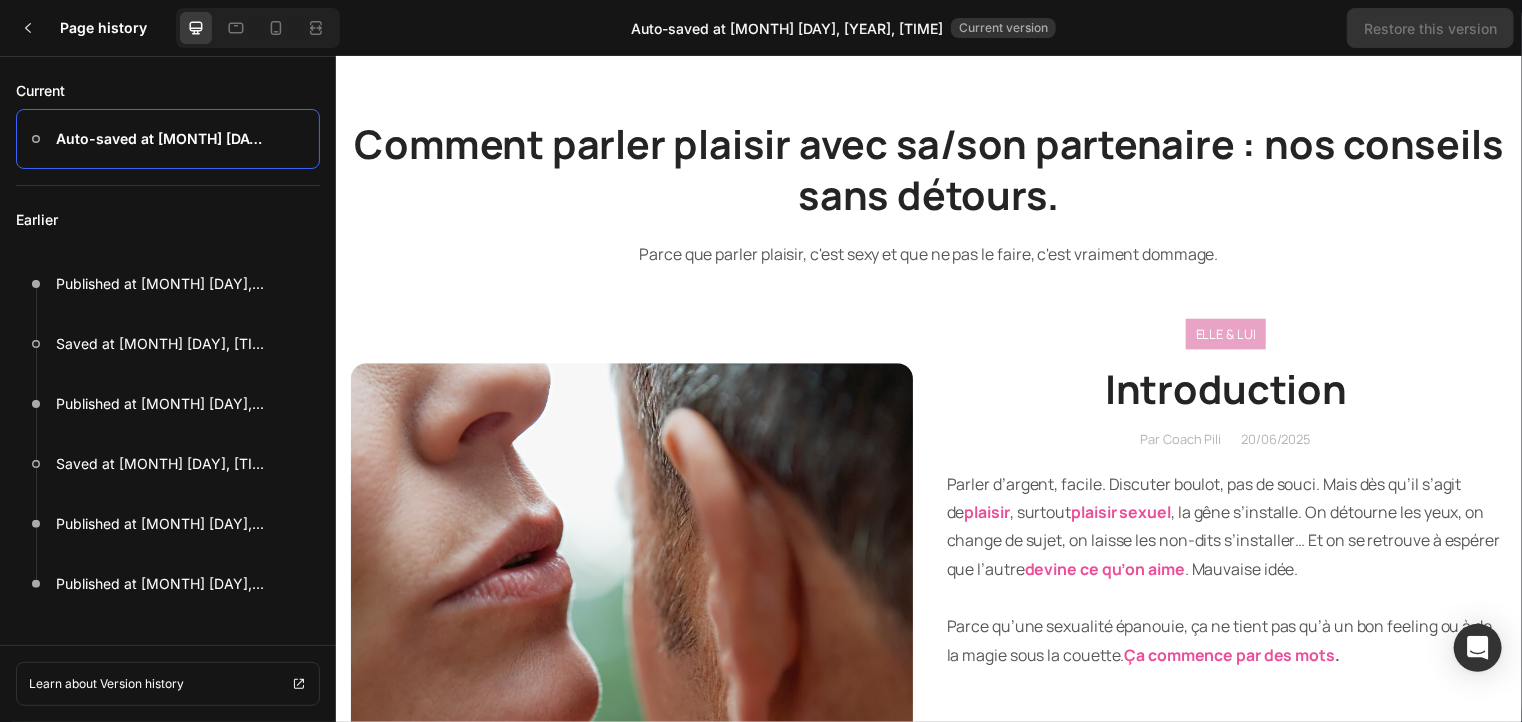 scroll, scrollTop: 0, scrollLeft: 0, axis: both 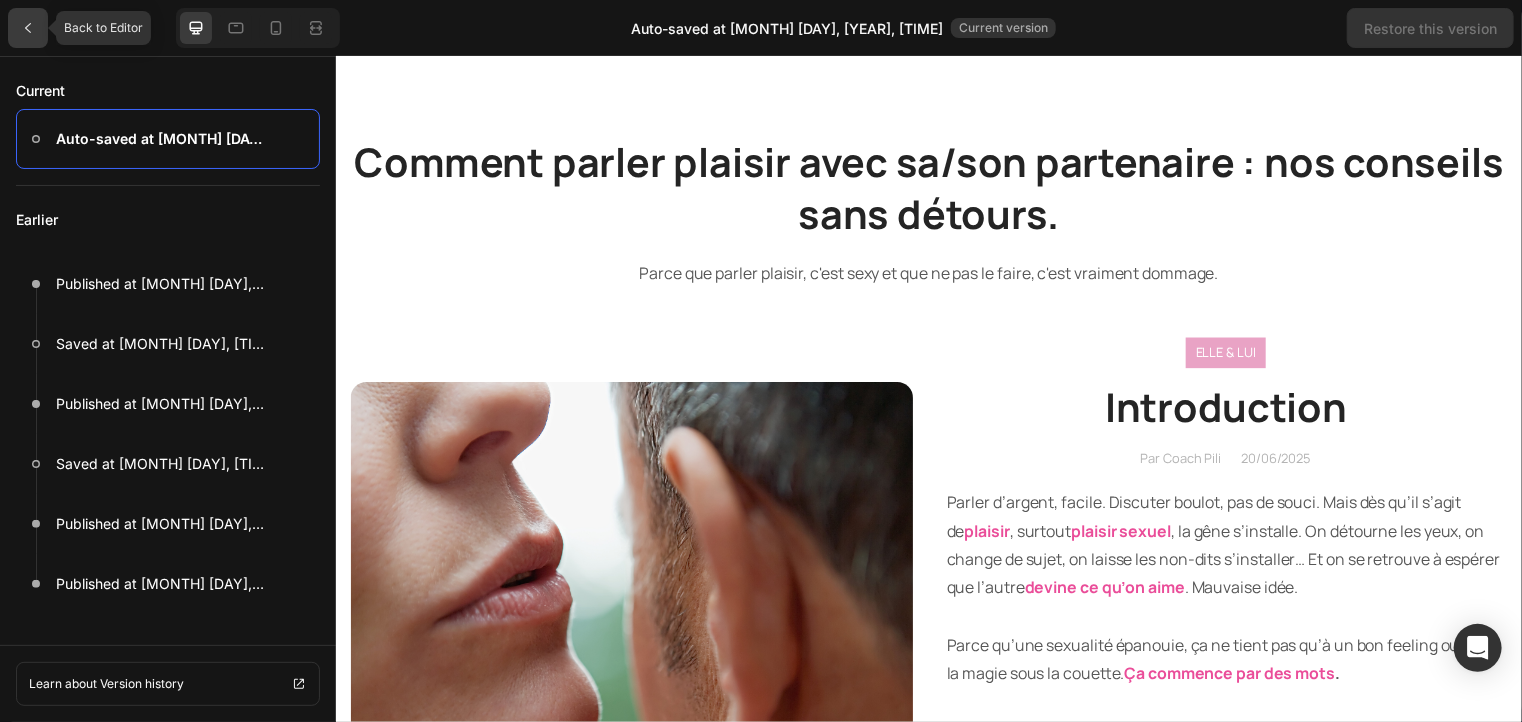 click at bounding box center [28, 28] 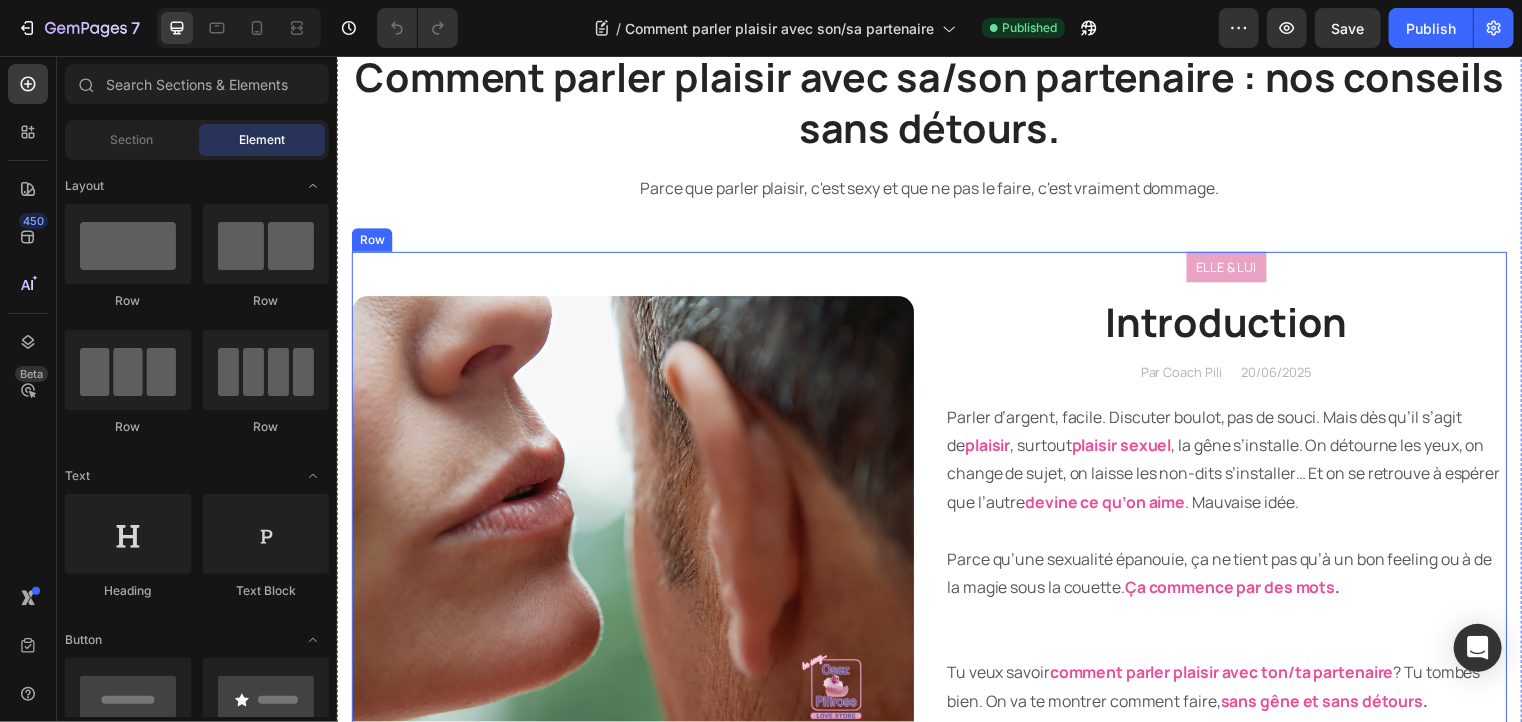 scroll, scrollTop: 128, scrollLeft: 0, axis: vertical 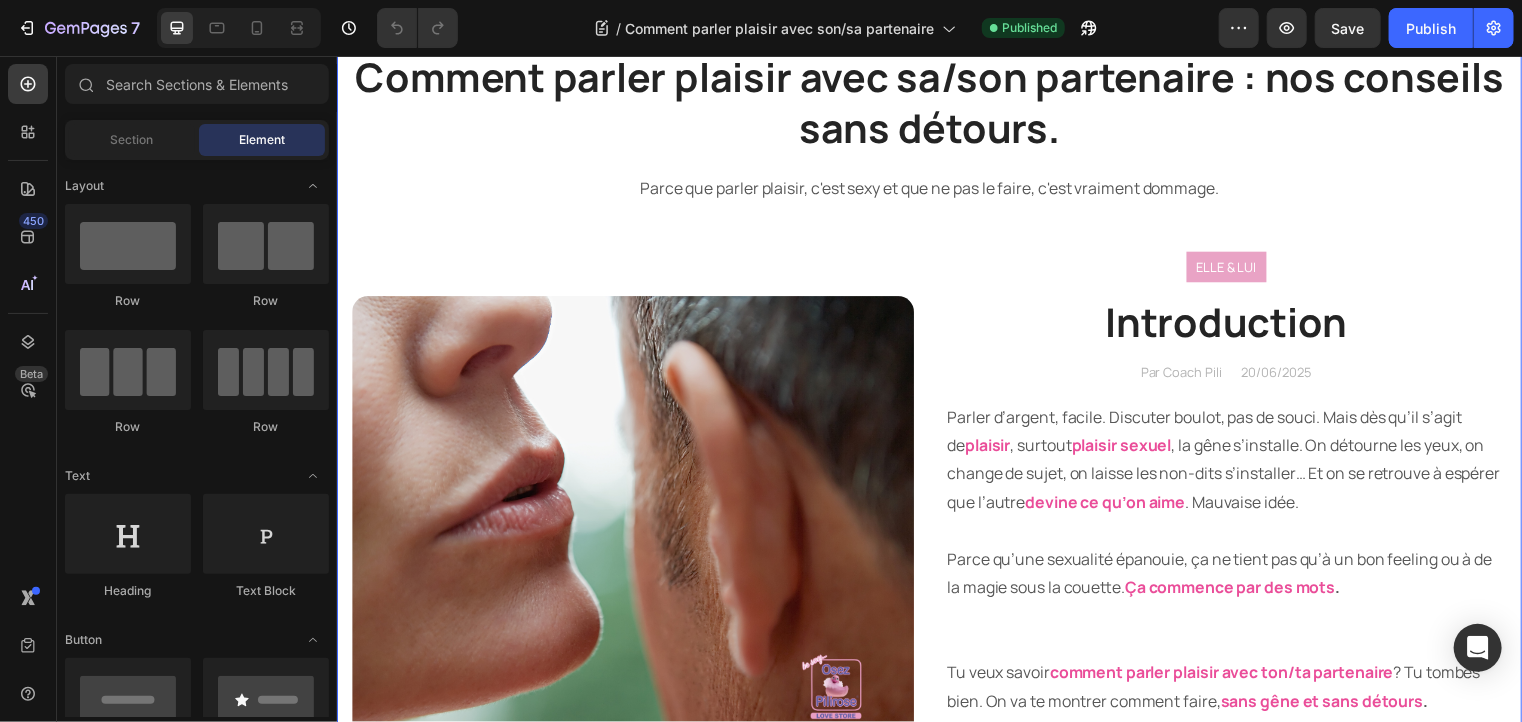 click on "Comment parler plaisir avec sa/son partenaire : nos conseils sans détours. Heading Parce que parler plaisir, c'est sexy et que ne pas le faire, c'est vraiment dommage. Text block Row Image ELLE & LUI Text block Row Introduction Heading Par Coach Pili Text block [DATE] Text block Row Parler d’argent, facile. Discuter boulot, pas de souci. Mais dès qu’il s’agit de plaisir , surtout plaisir sexuel , la gêne s’installe. On détourne les yeux, on change de sujet, on laisse les non-dits s’installer… Et on se retrouve à espérer que l’autre devine ce qu’on aime . Mauvaise idée. Parce qu’une sexualité épanouie, ça ne tient pas qu’à un bon feeling ou à de la magie sous la couette. Ça commence par des mots . Tu veux savoir comment parler plaisir avec ton/ta partenaire ? Tu tombes bien. On va te montrer comment faire, sans gêne et sans détours . Text block lien vers une source ? Button Row" at bounding box center [936, 459] 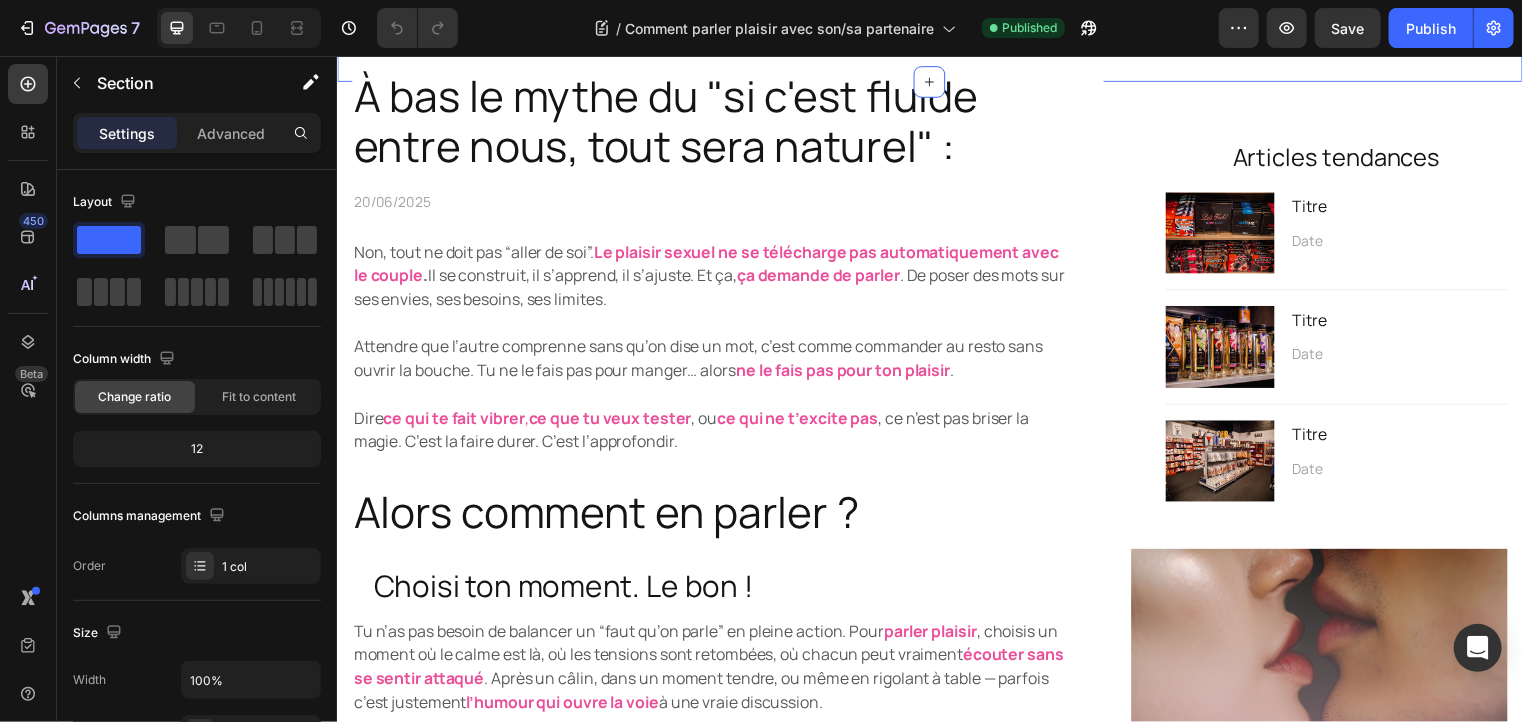 scroll, scrollTop: 996, scrollLeft: 0, axis: vertical 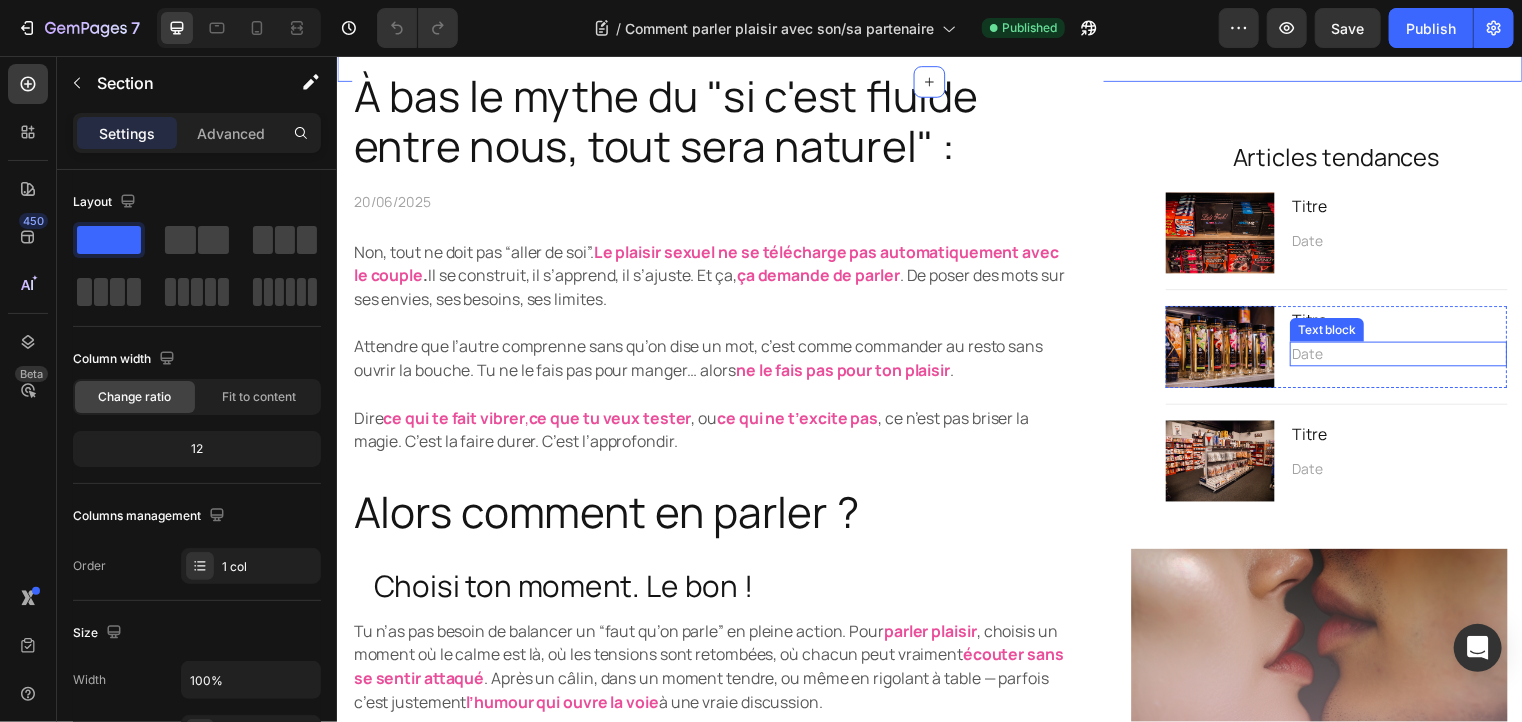 click on "Date" at bounding box center (1411, 357) 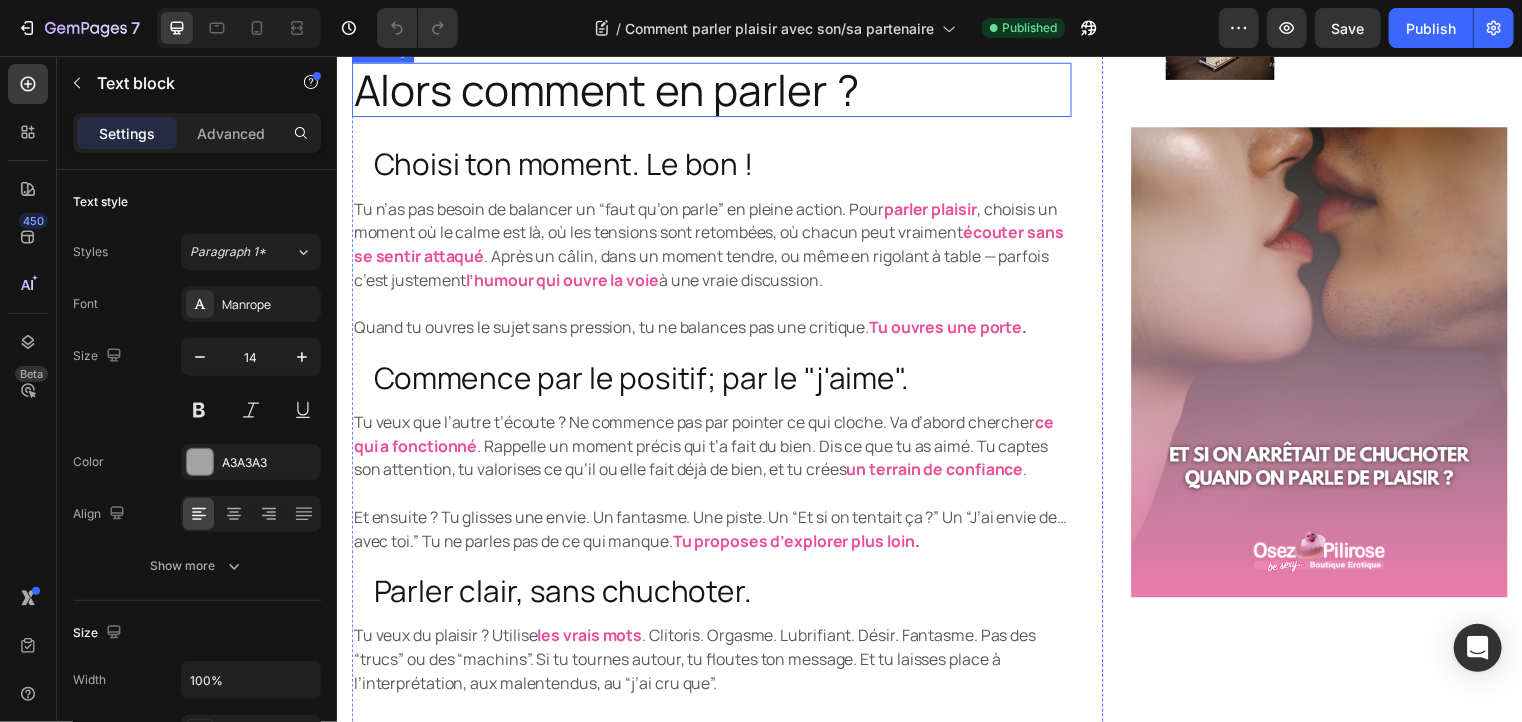 scroll, scrollTop: 1424, scrollLeft: 0, axis: vertical 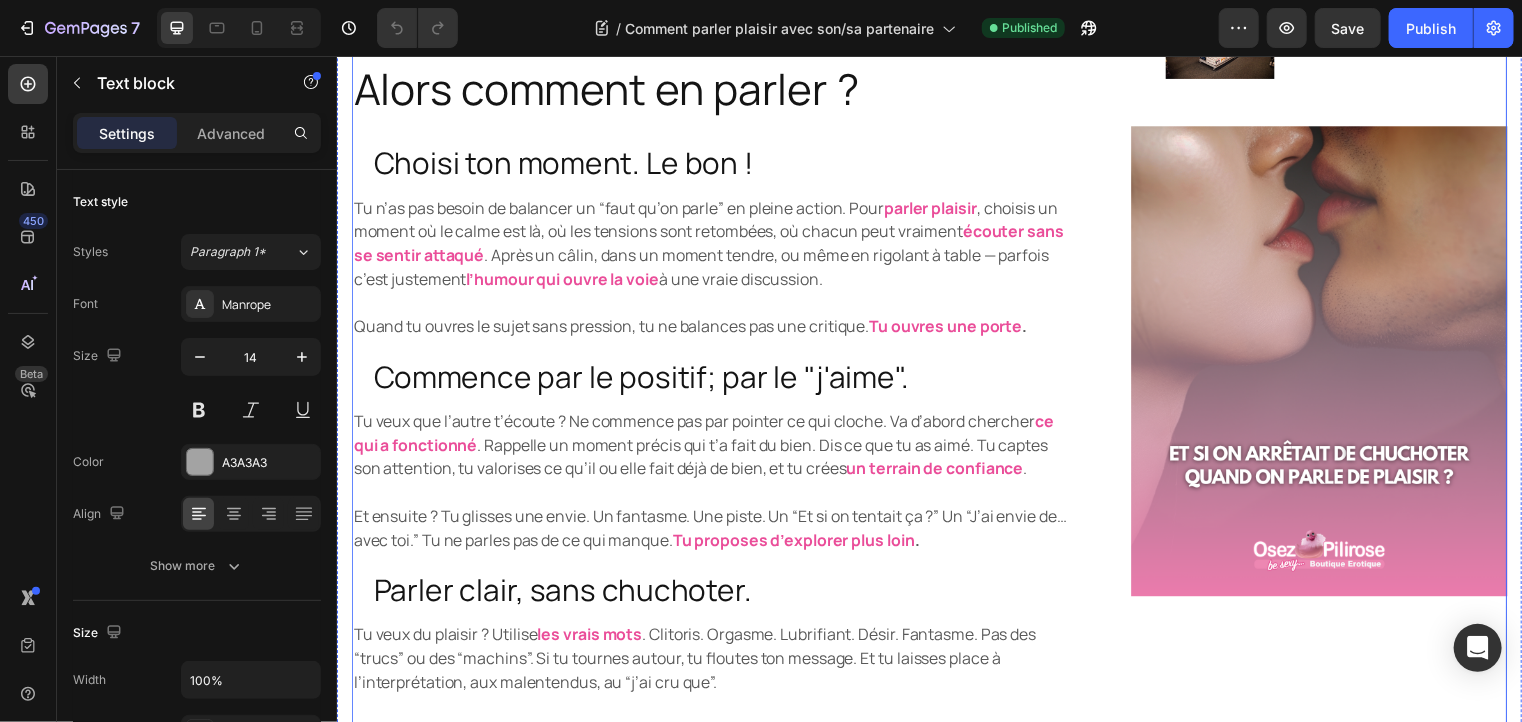 click on "Articles tendances Heading Image Titre Text block Date Text block Row                Title Line Image Titre Text block Date Text block   0 Row                Title Line Image Titre Text block Date Text block Row Row Image" at bounding box center [1330, 602] 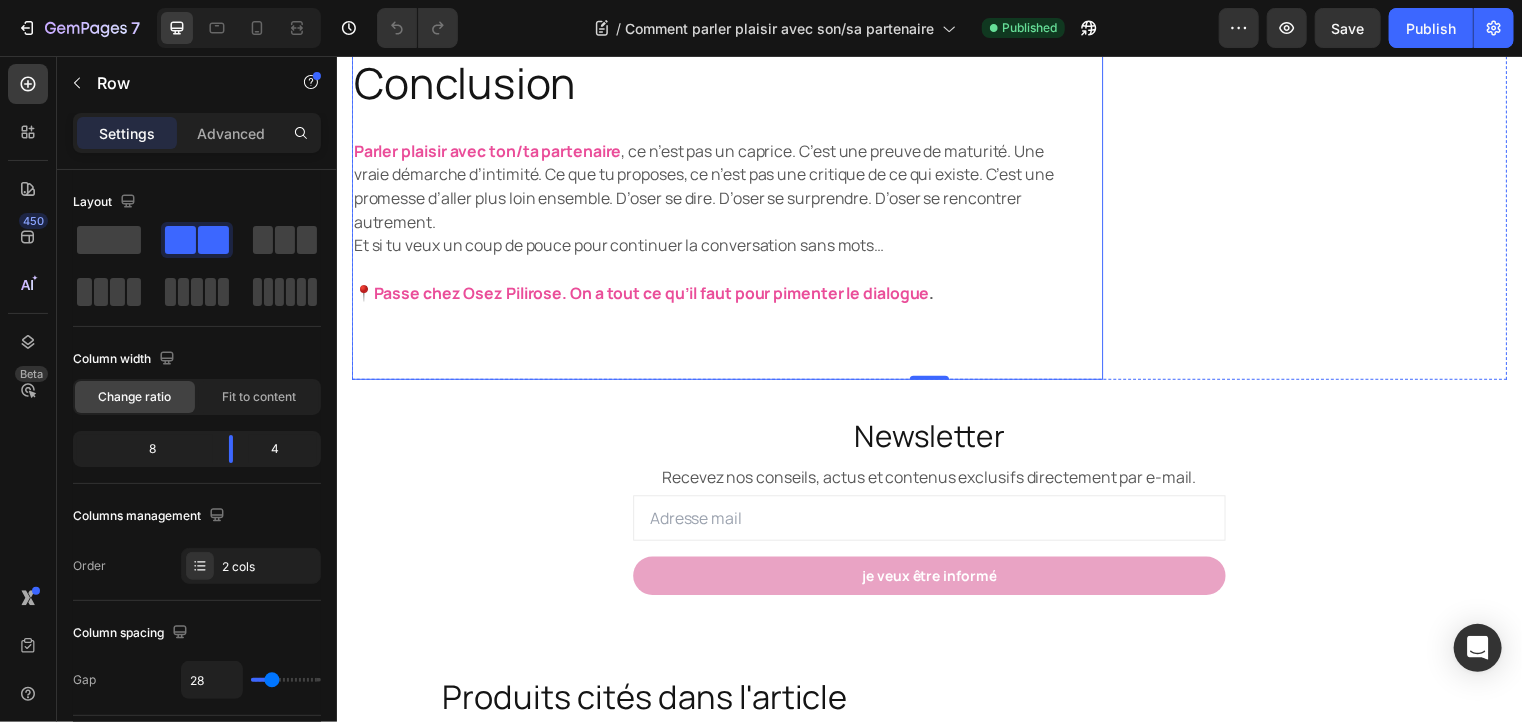scroll, scrollTop: 2591, scrollLeft: 0, axis: vertical 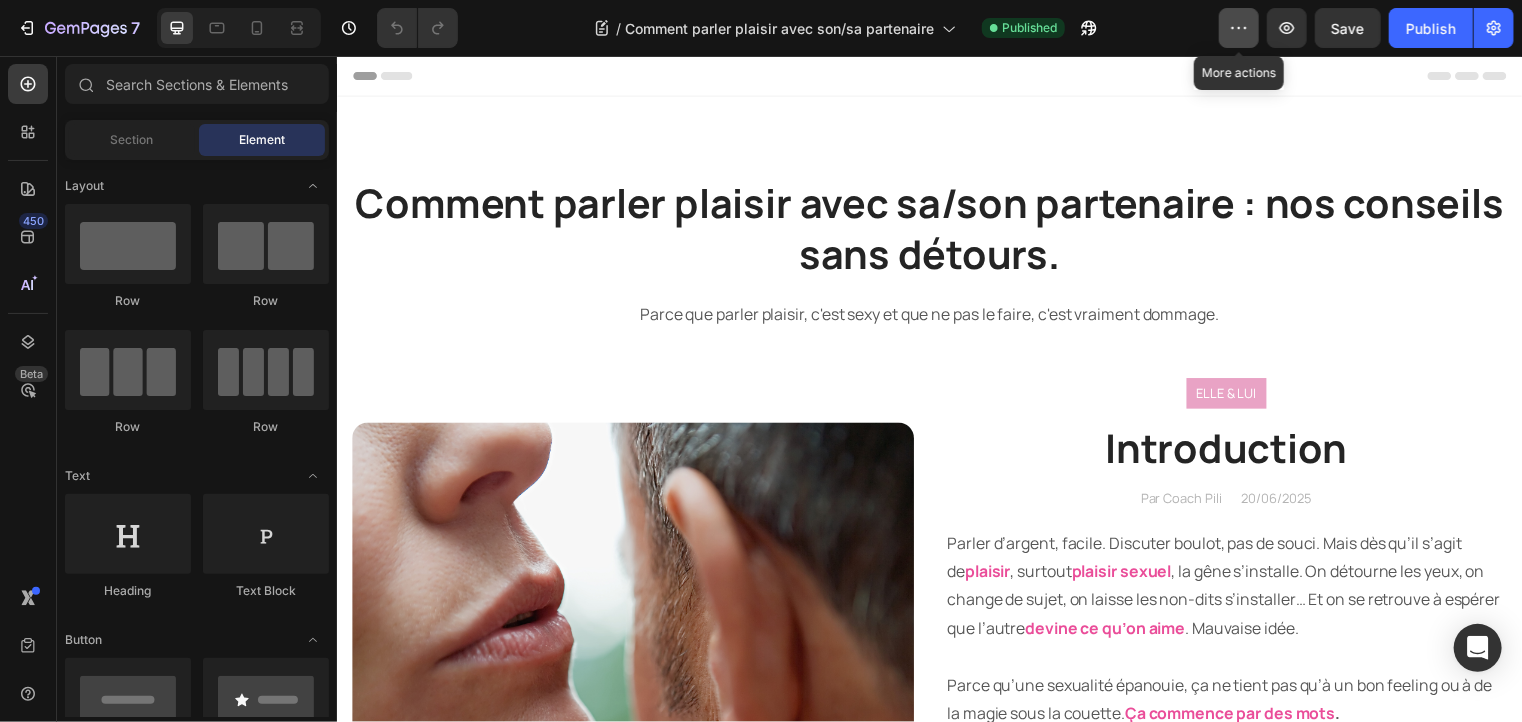 click 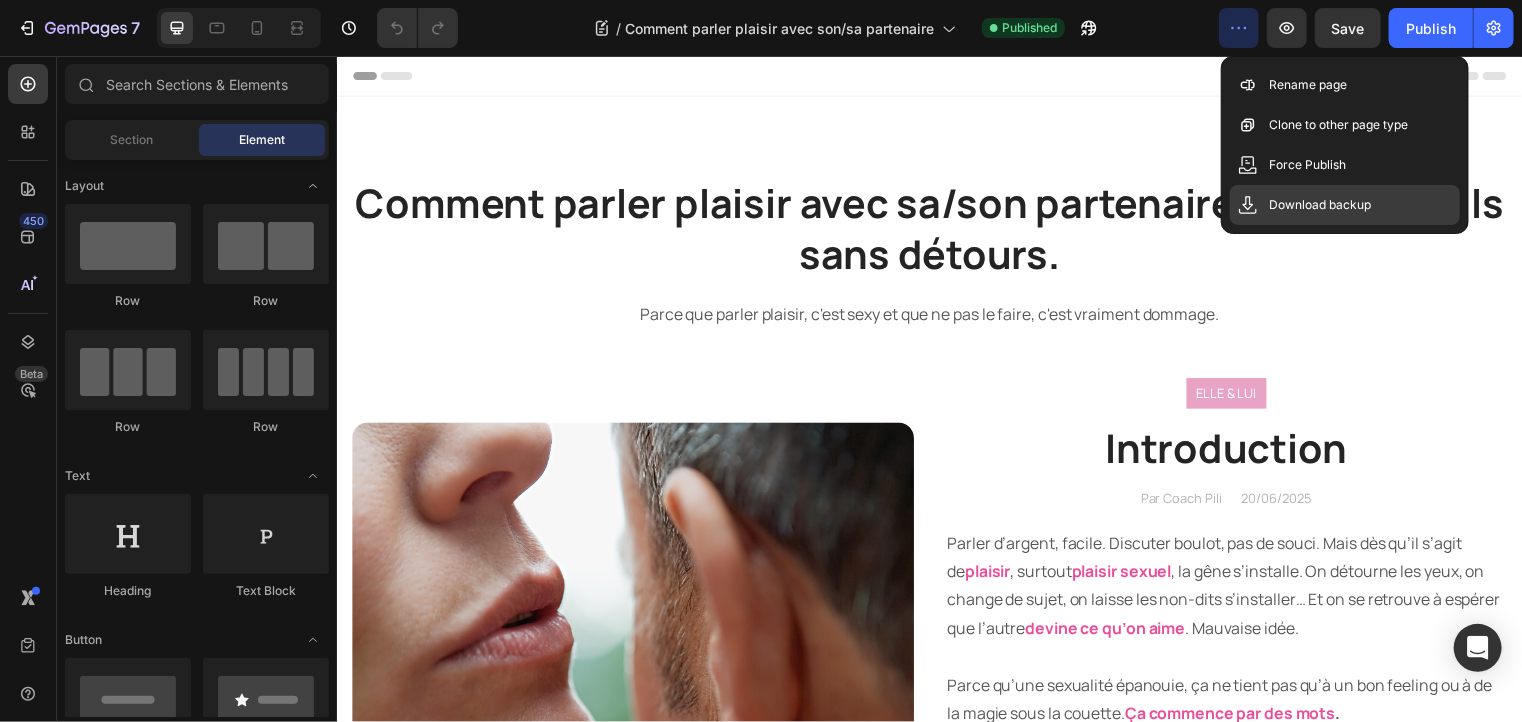click on "Download backup" 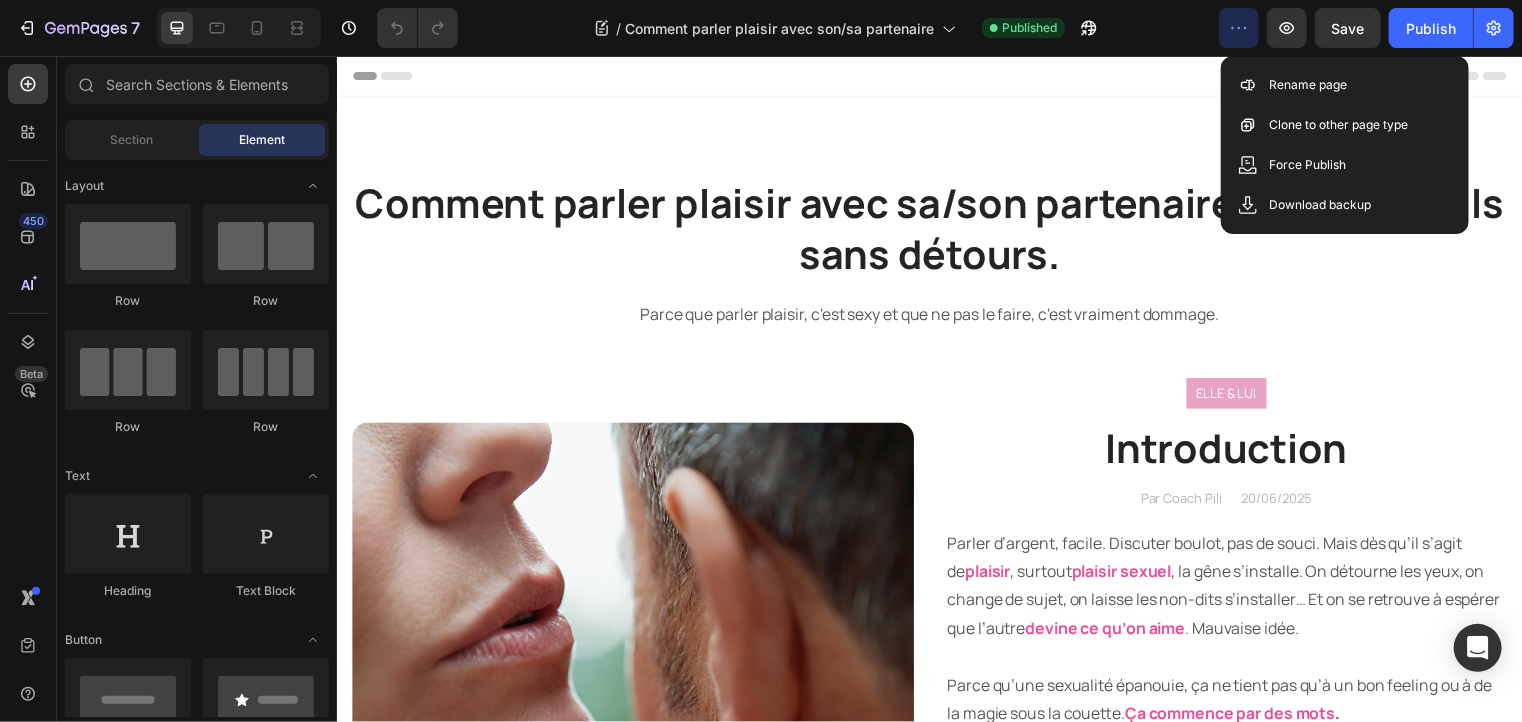 click on "Header" at bounding box center (936, 76) 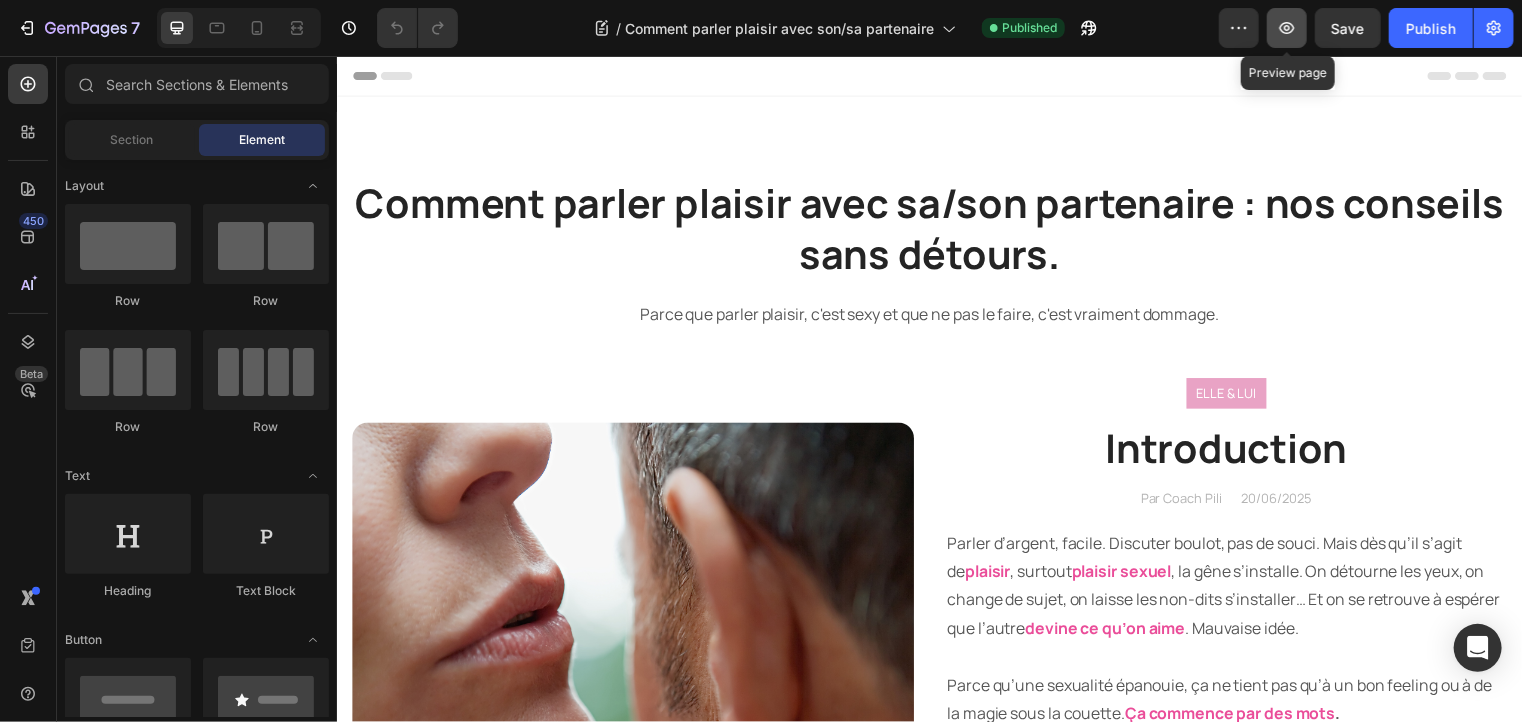 click 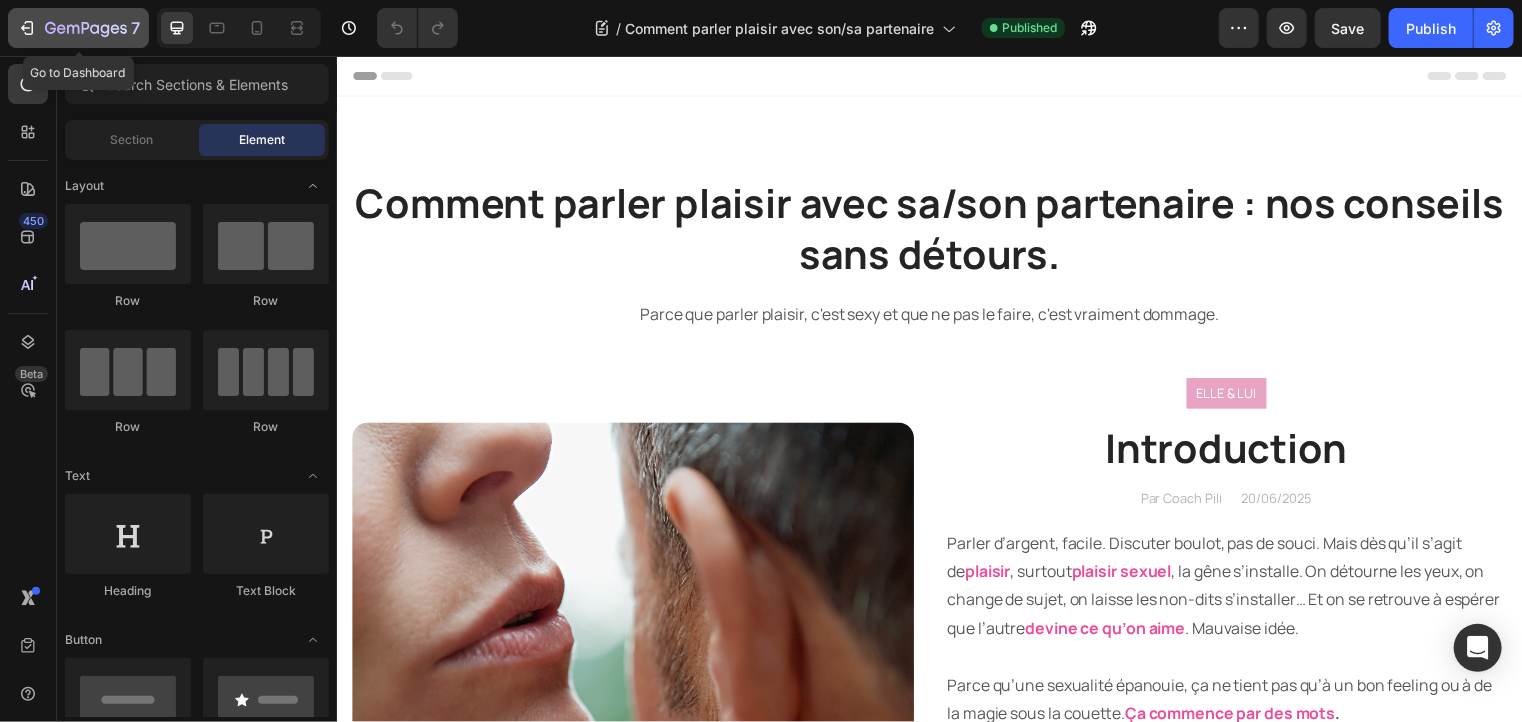 click on "7" at bounding box center [78, 28] 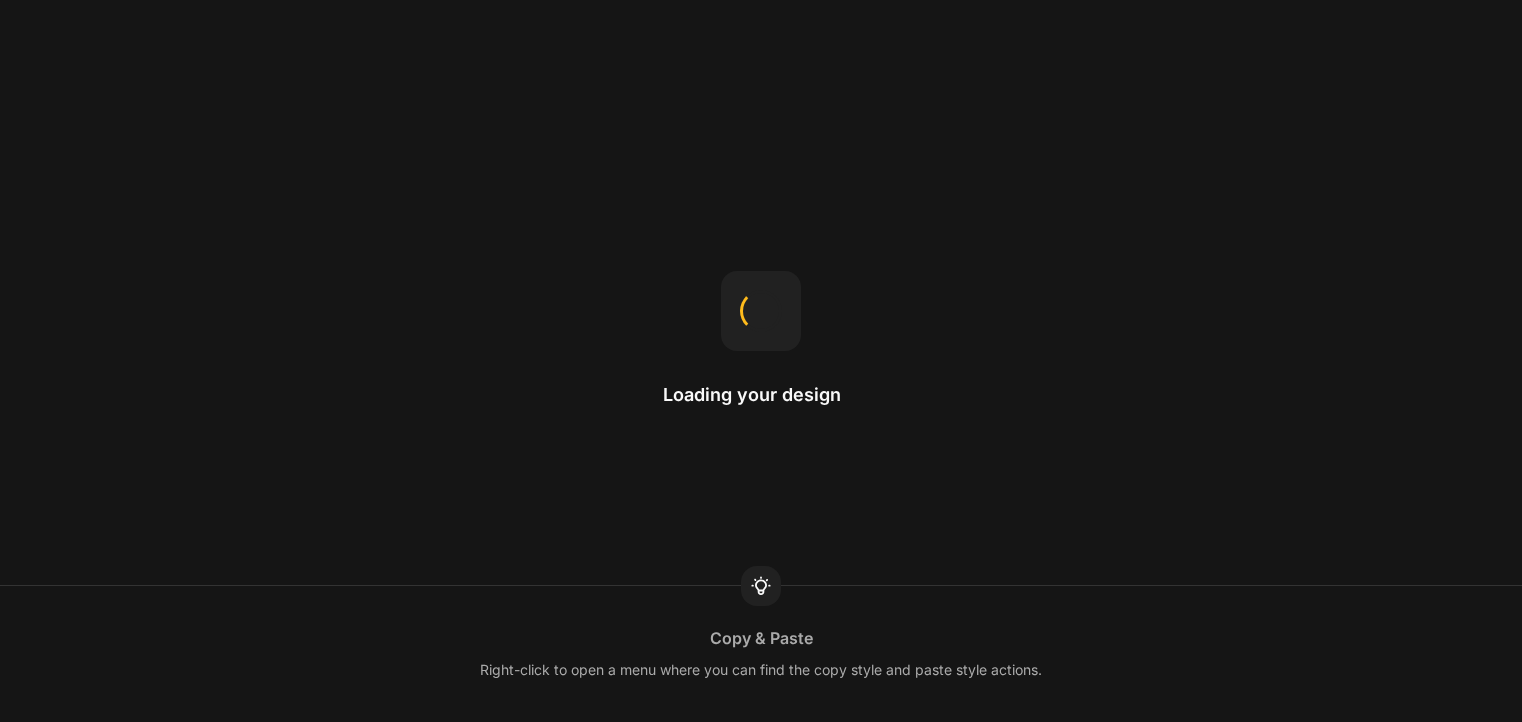 scroll, scrollTop: 0, scrollLeft: 0, axis: both 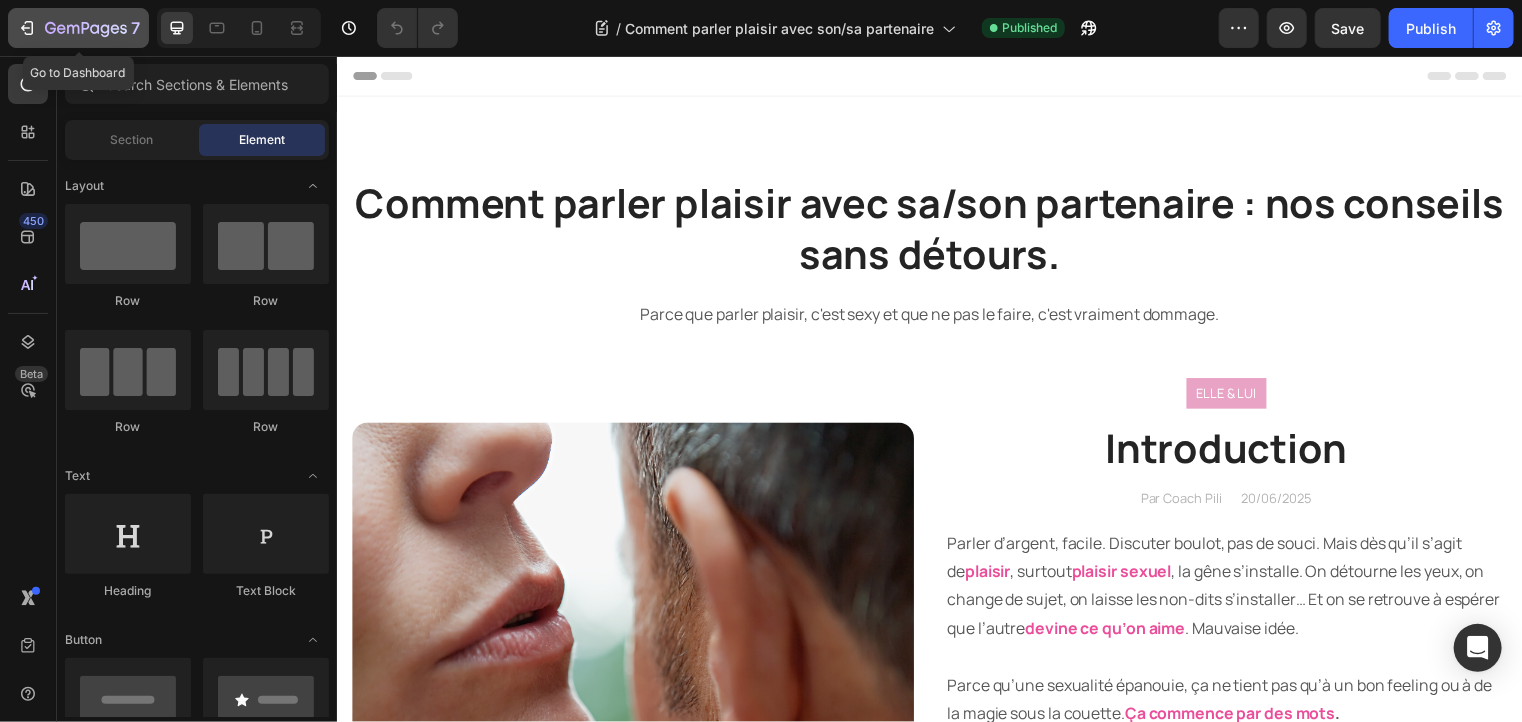 click 